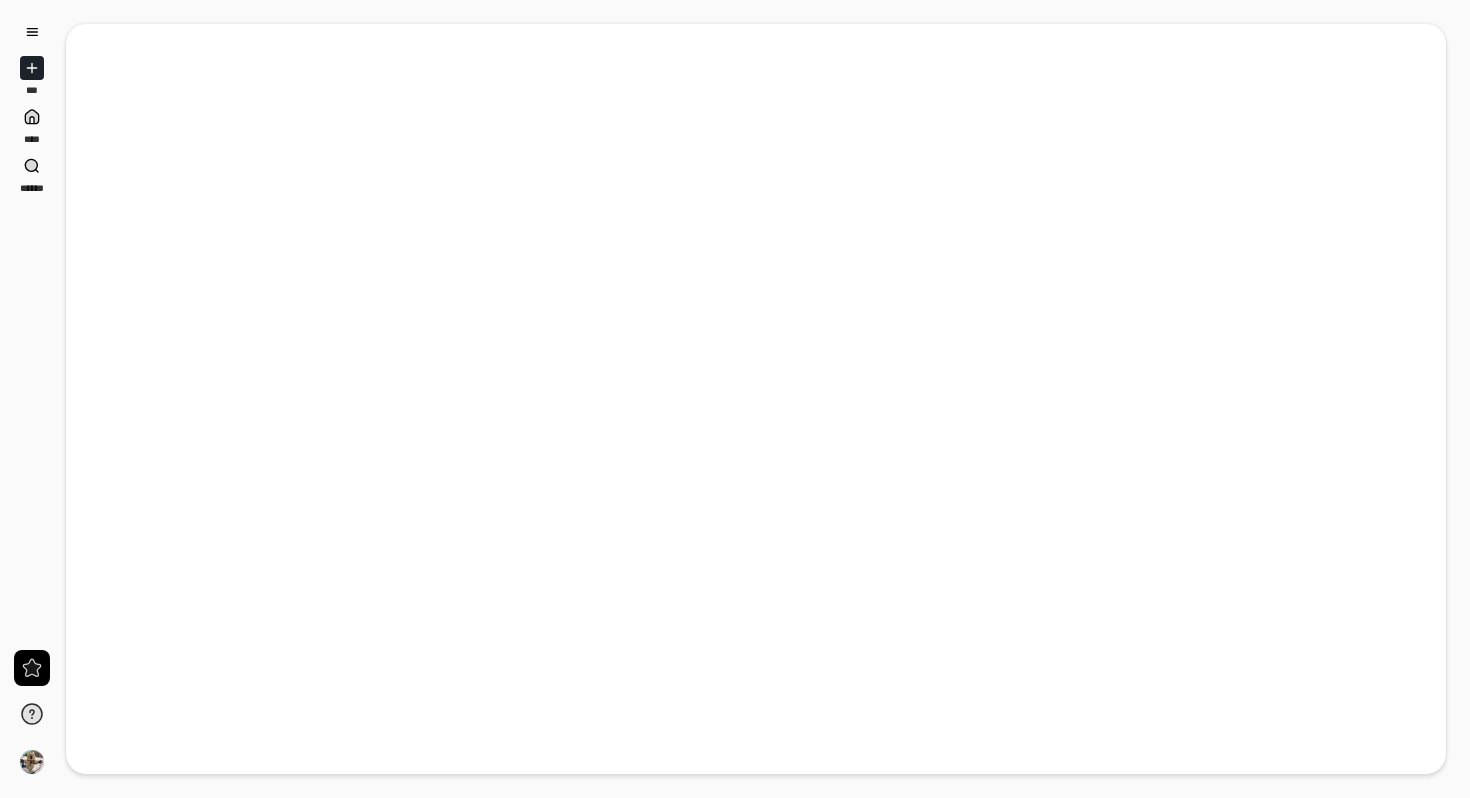 scroll, scrollTop: 0, scrollLeft: 0, axis: both 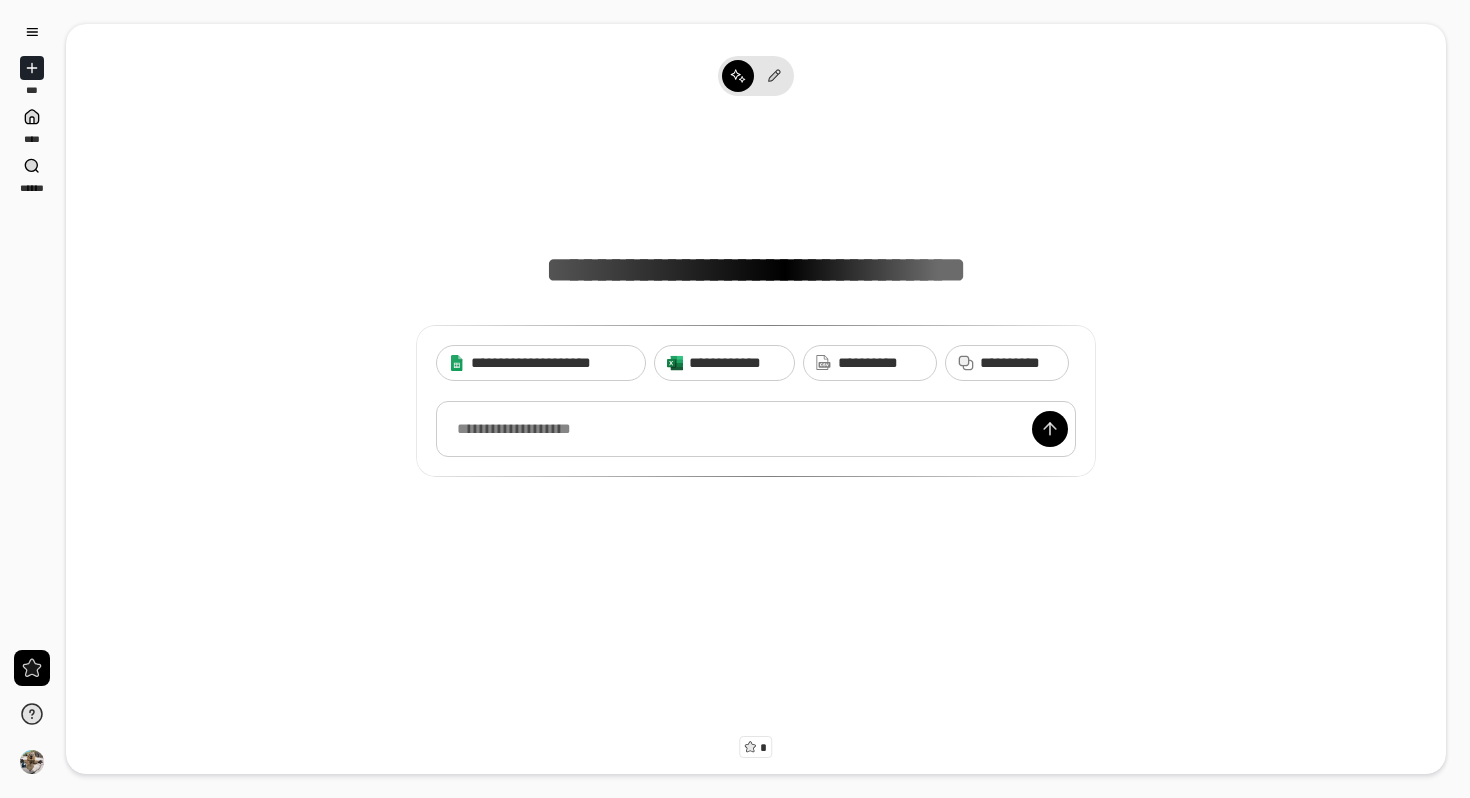click at bounding box center [756, 429] 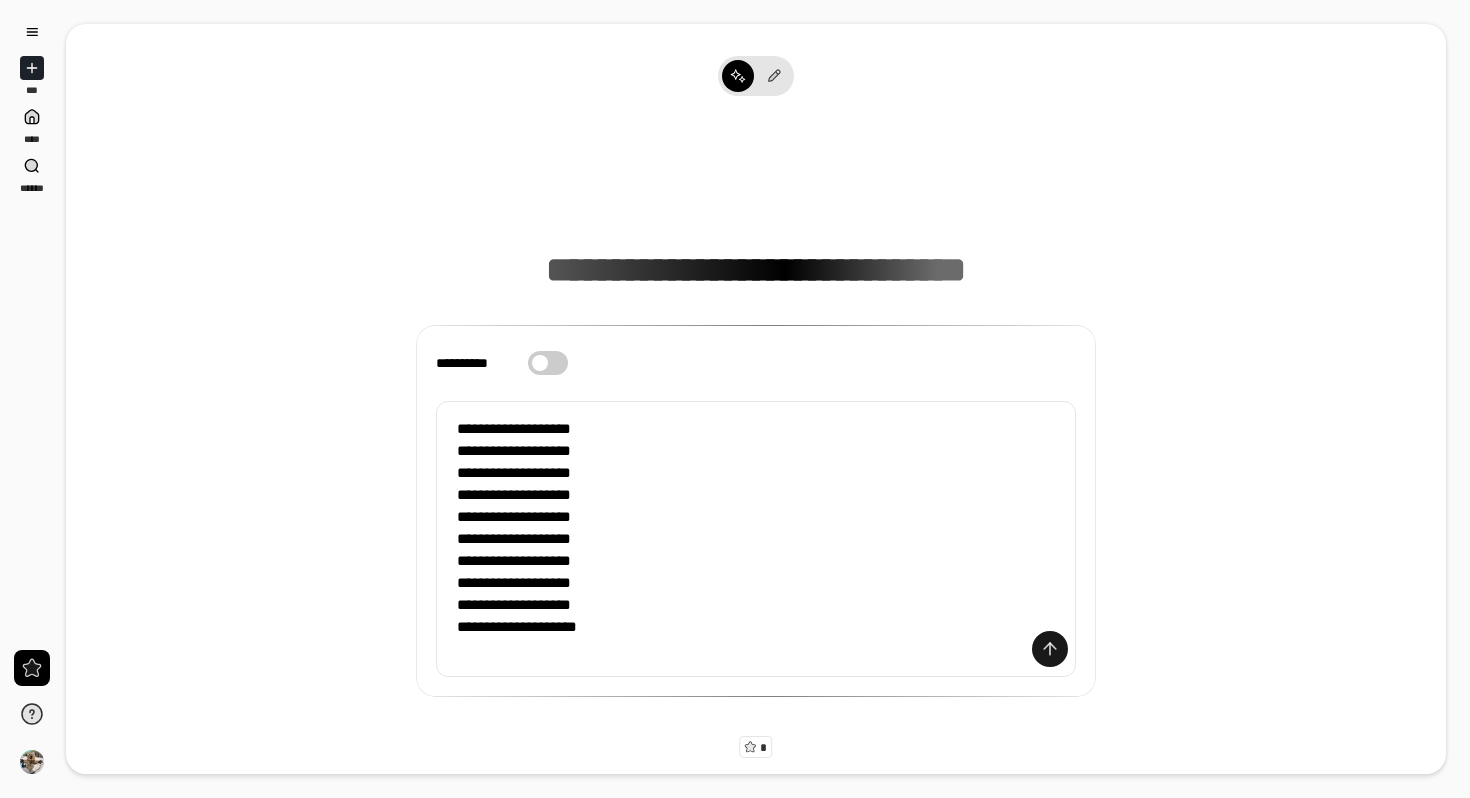 click at bounding box center [1050, 649] 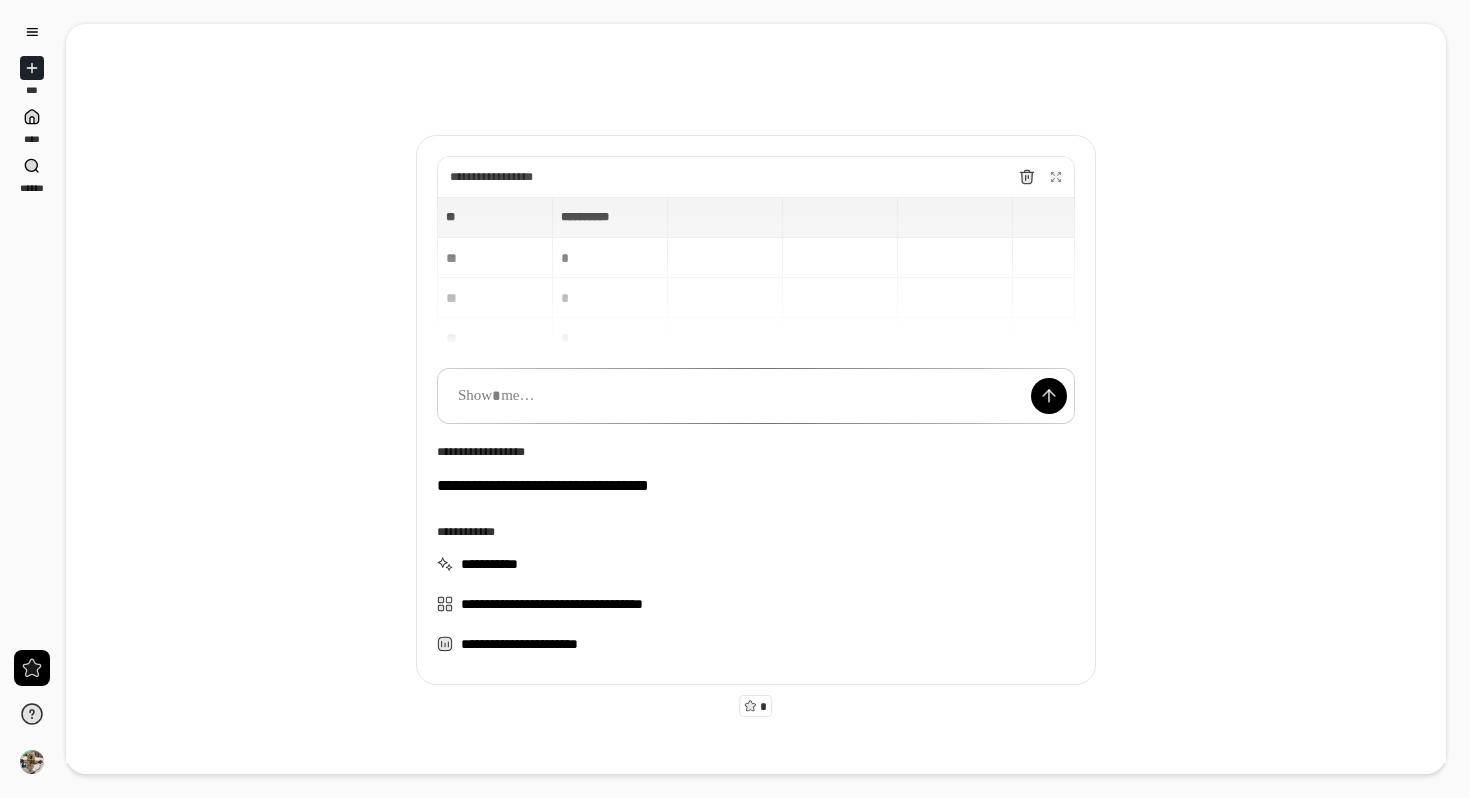 scroll, scrollTop: 42, scrollLeft: 0, axis: vertical 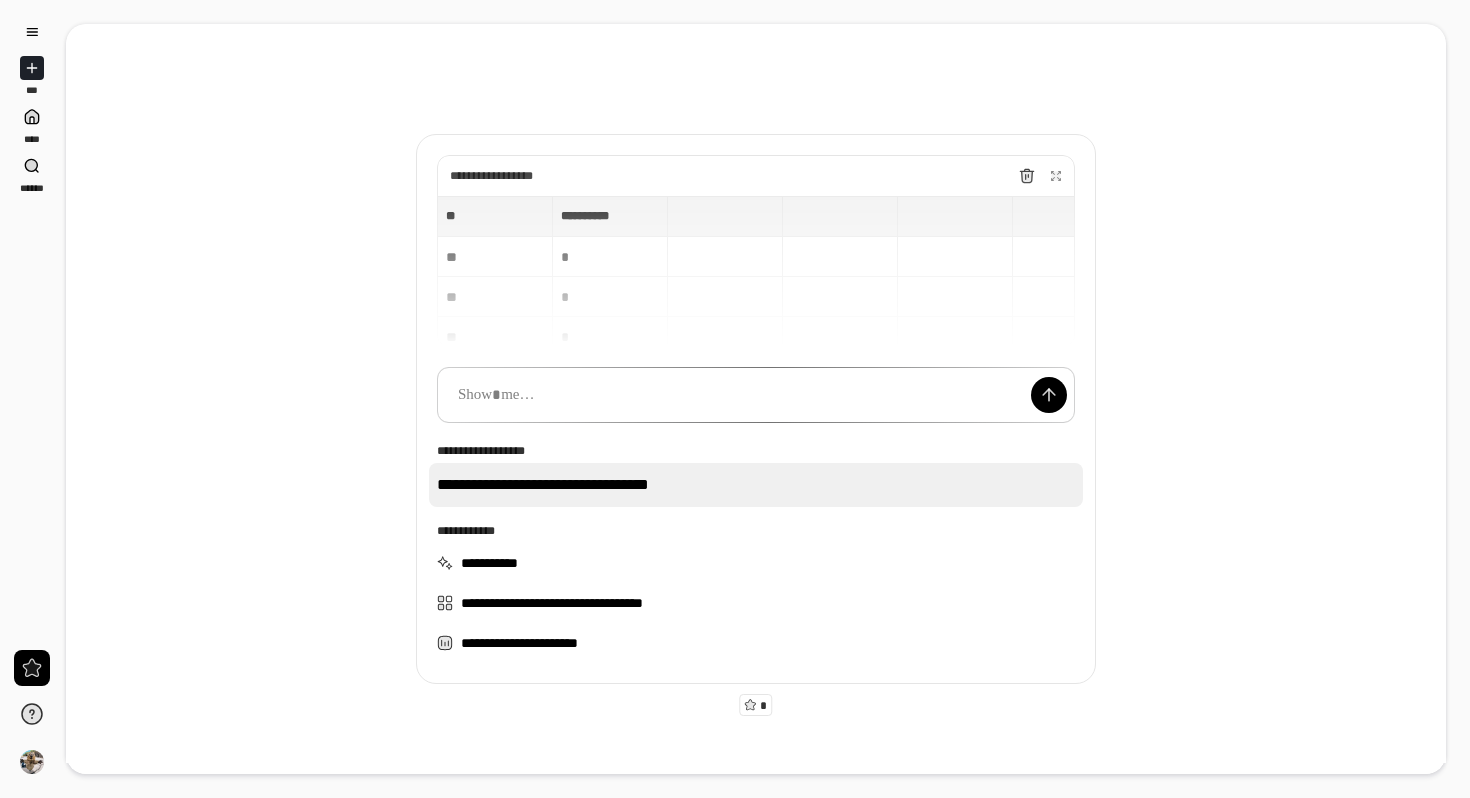 click on "**********" at bounding box center [756, 485] 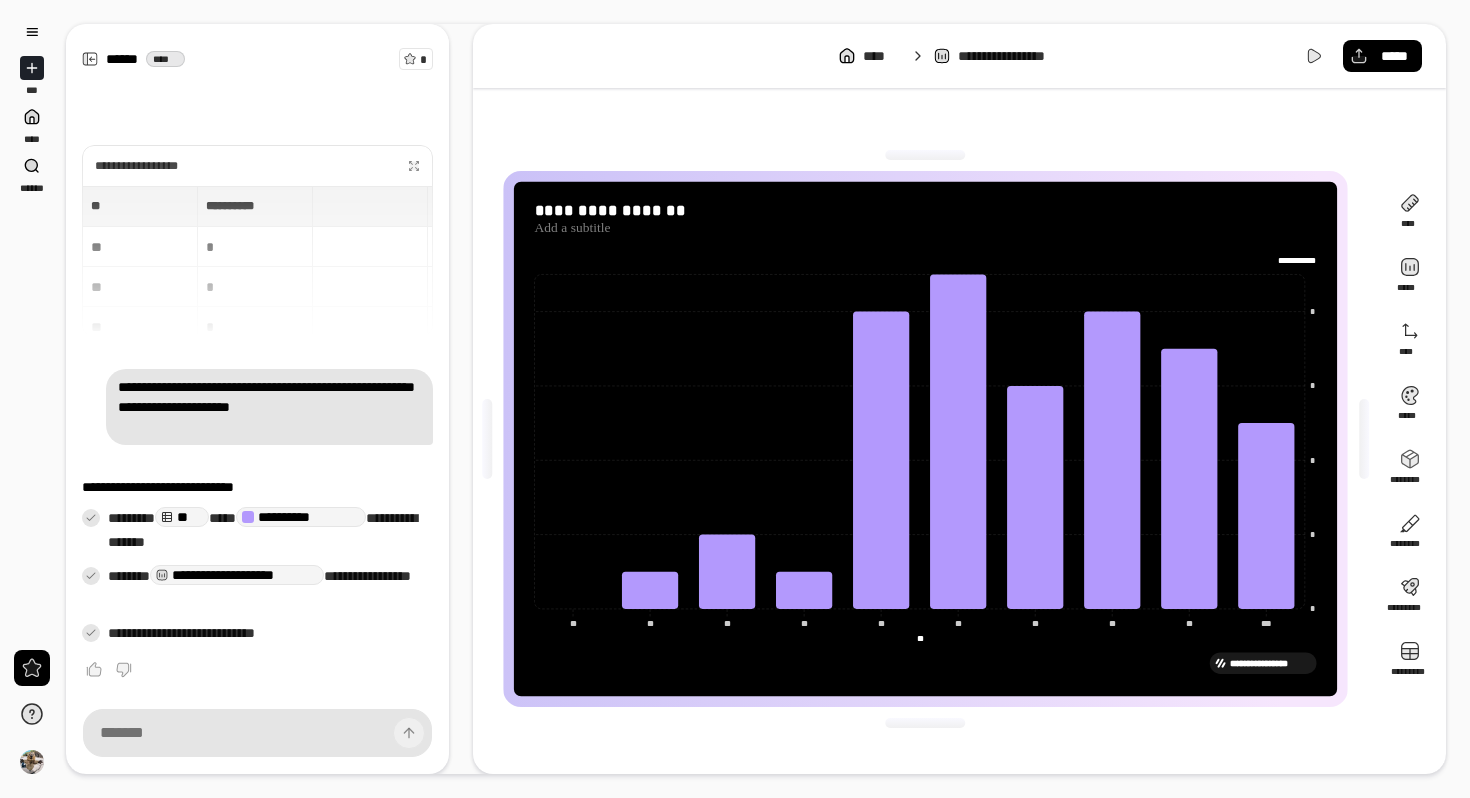 click on "**********" at bounding box center (257, 261) 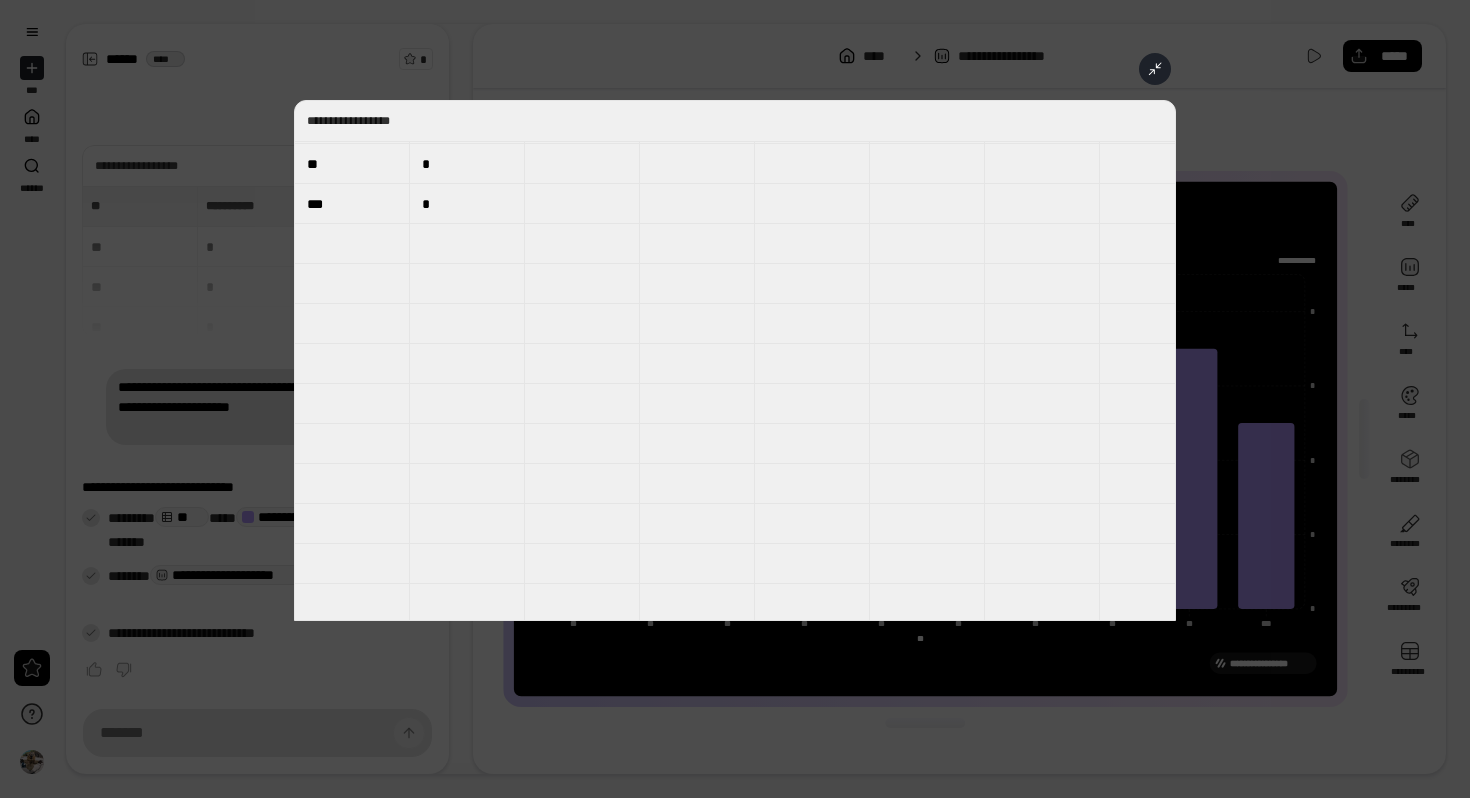 scroll, scrollTop: 0, scrollLeft: 0, axis: both 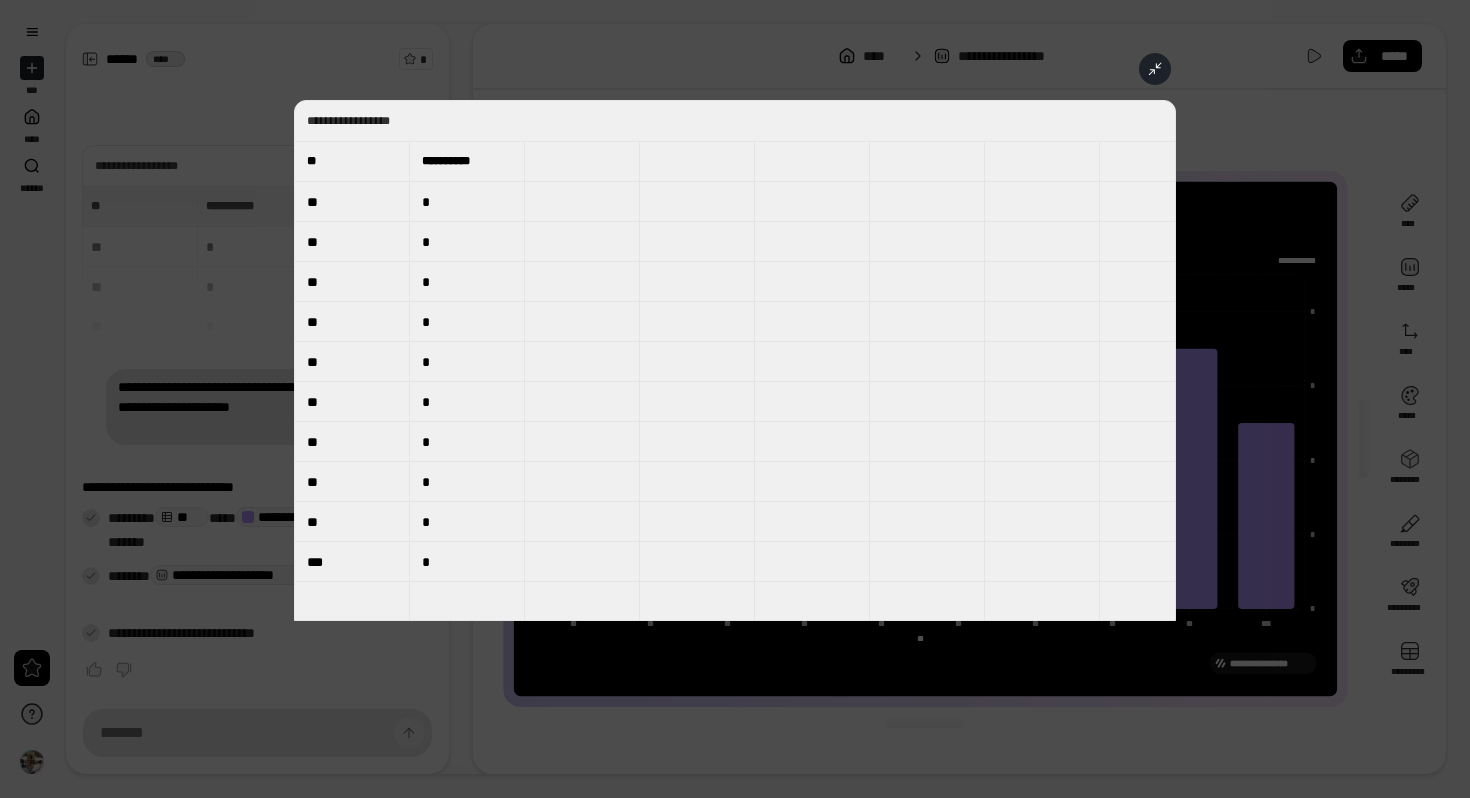 click 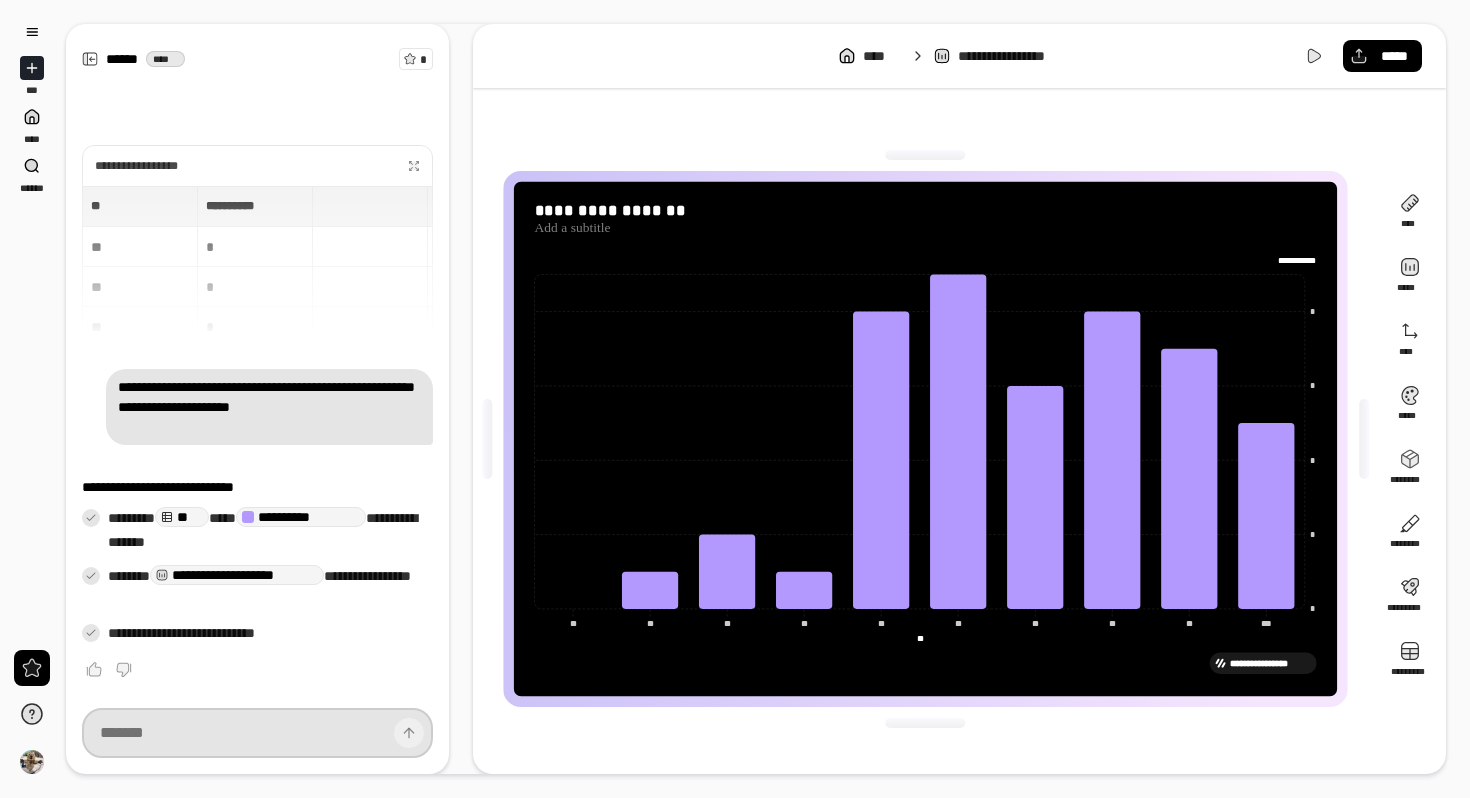 click at bounding box center (257, 733) 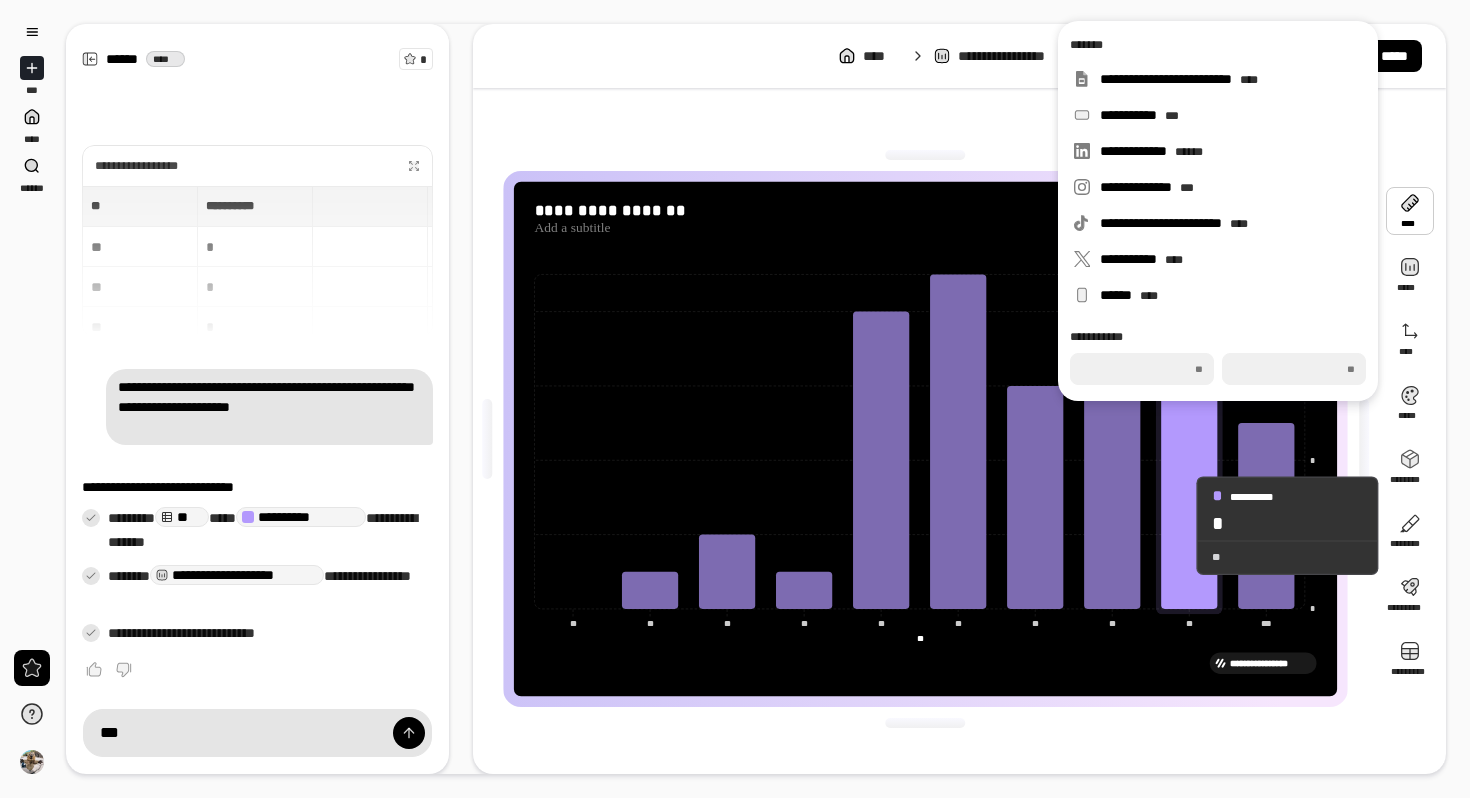 click 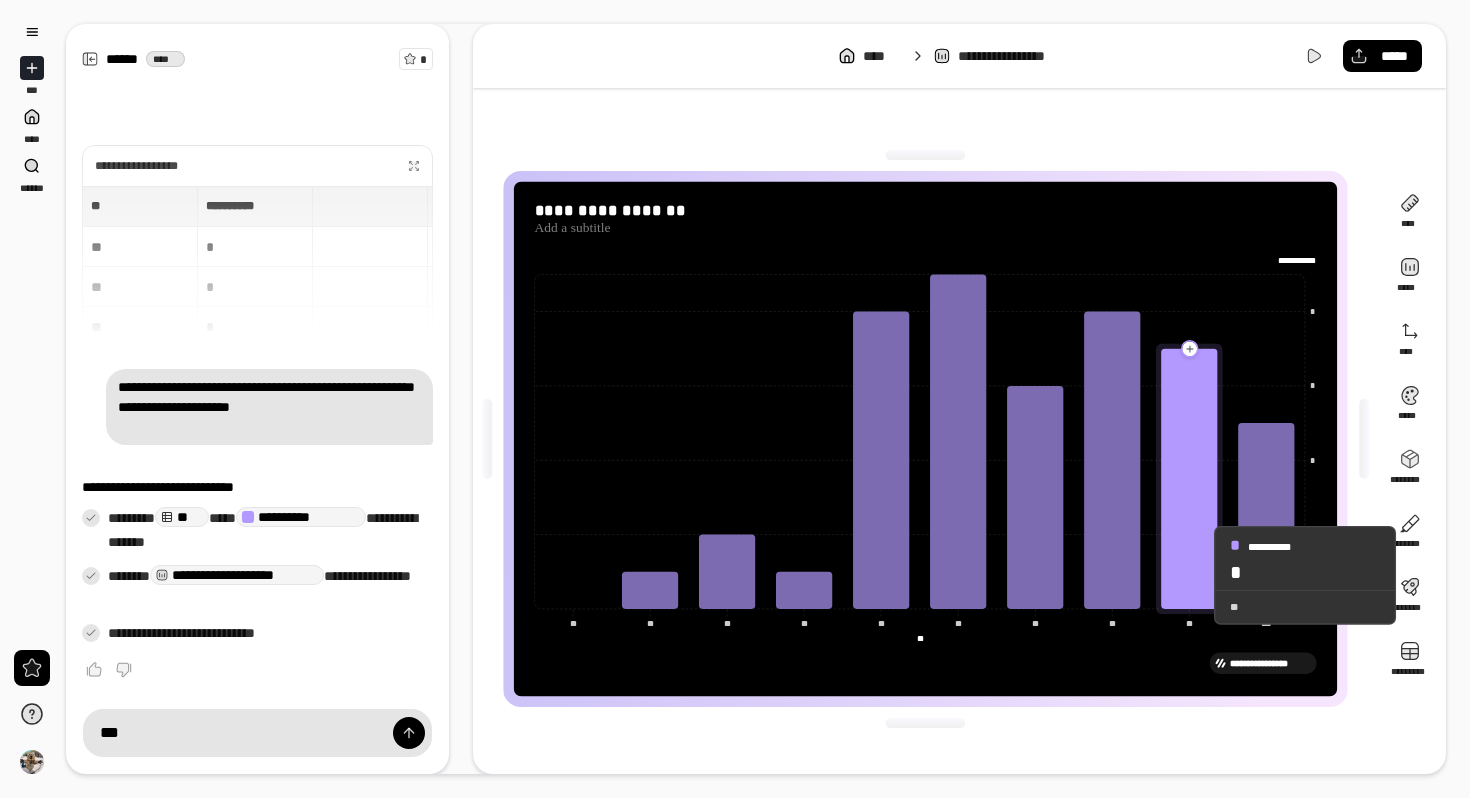 click 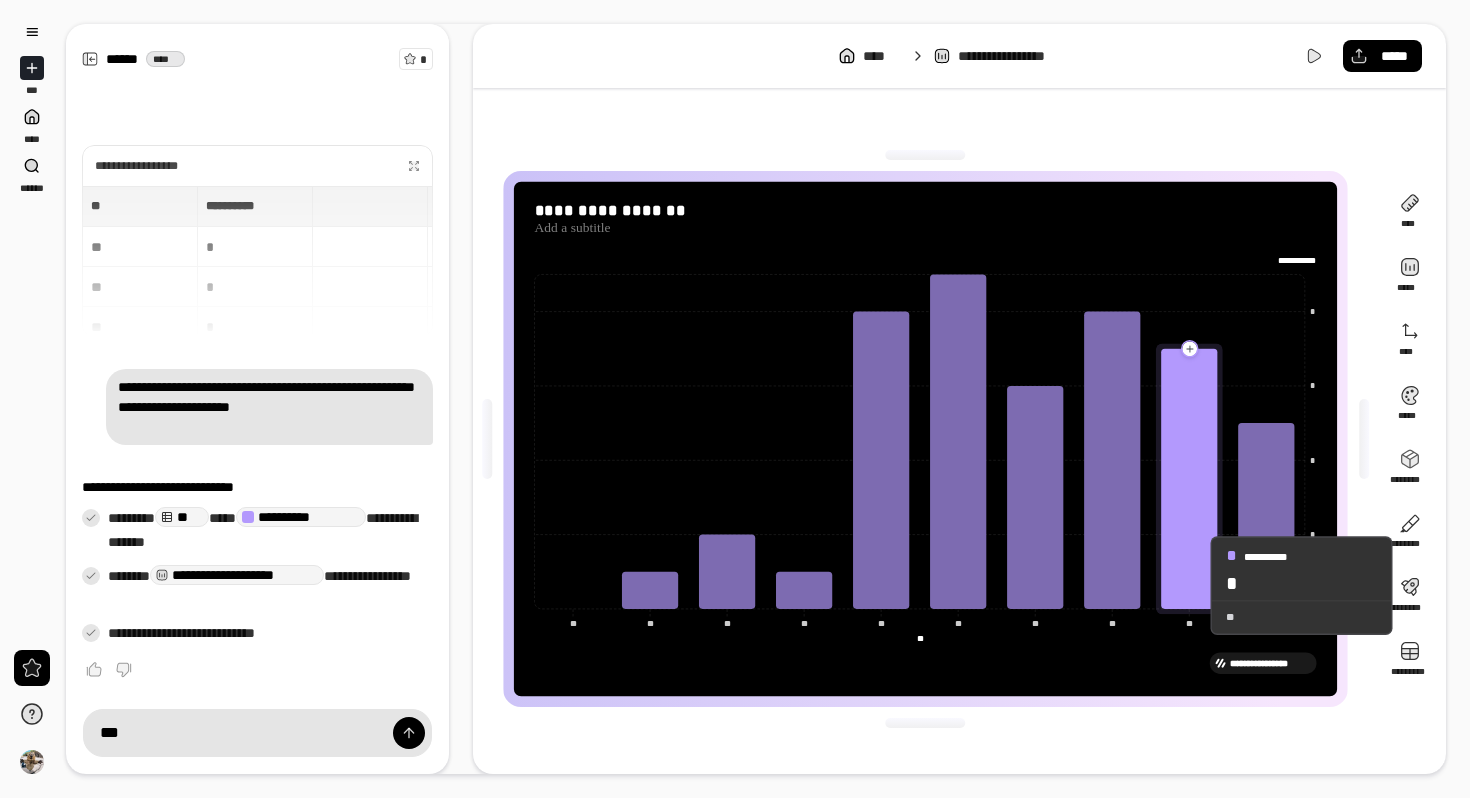 click 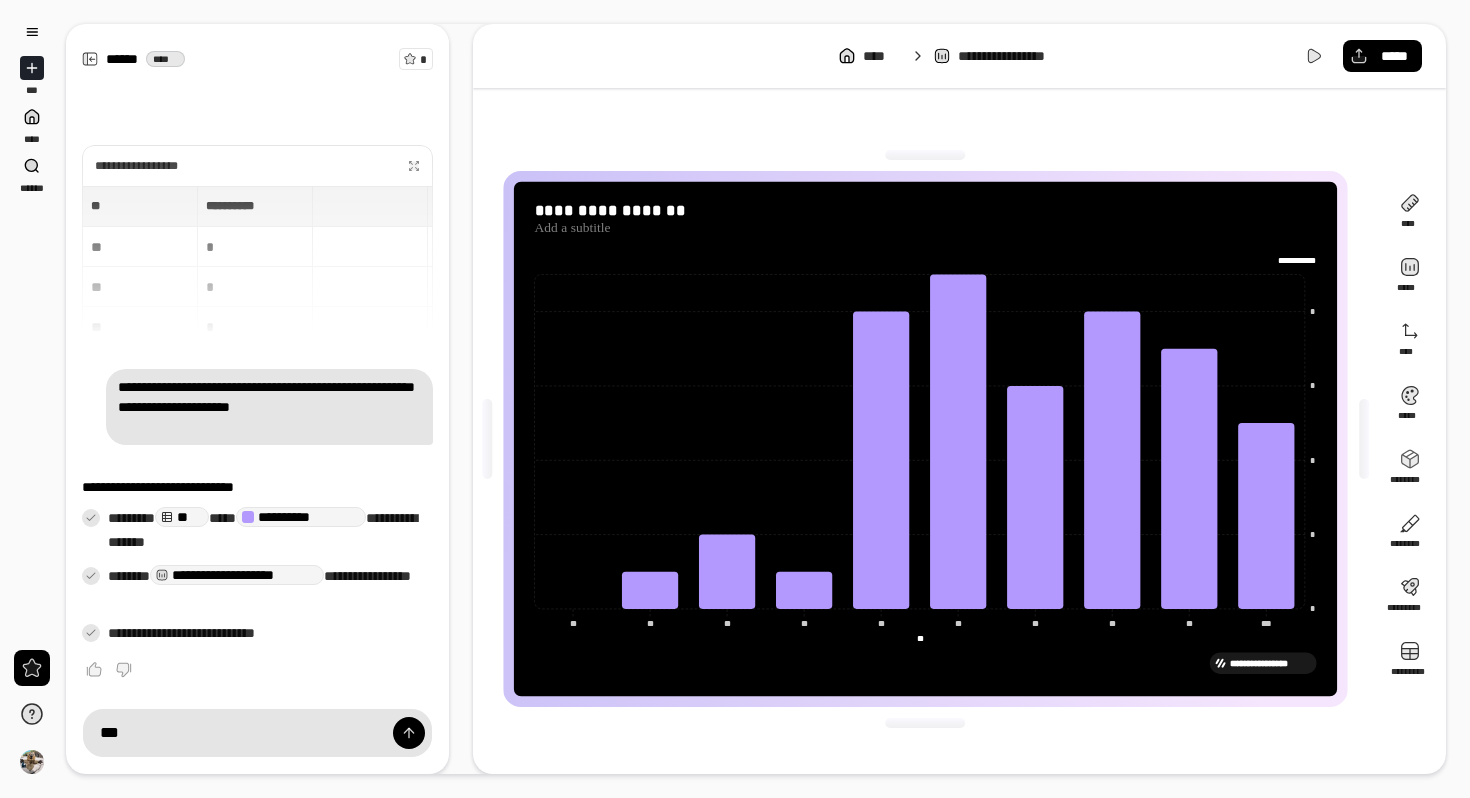 click on "**********" at bounding box center (257, 261) 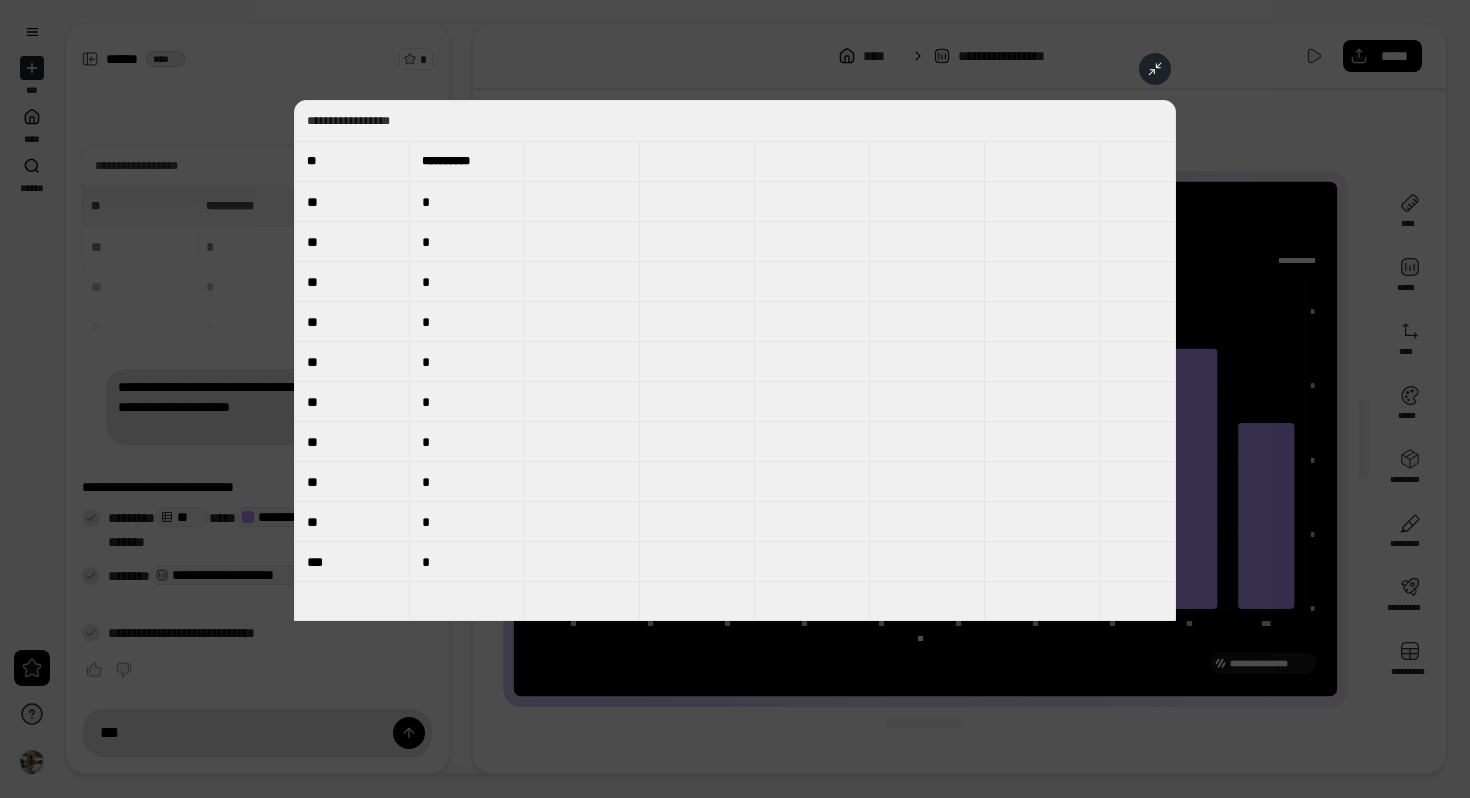 click at bounding box center (735, 399) 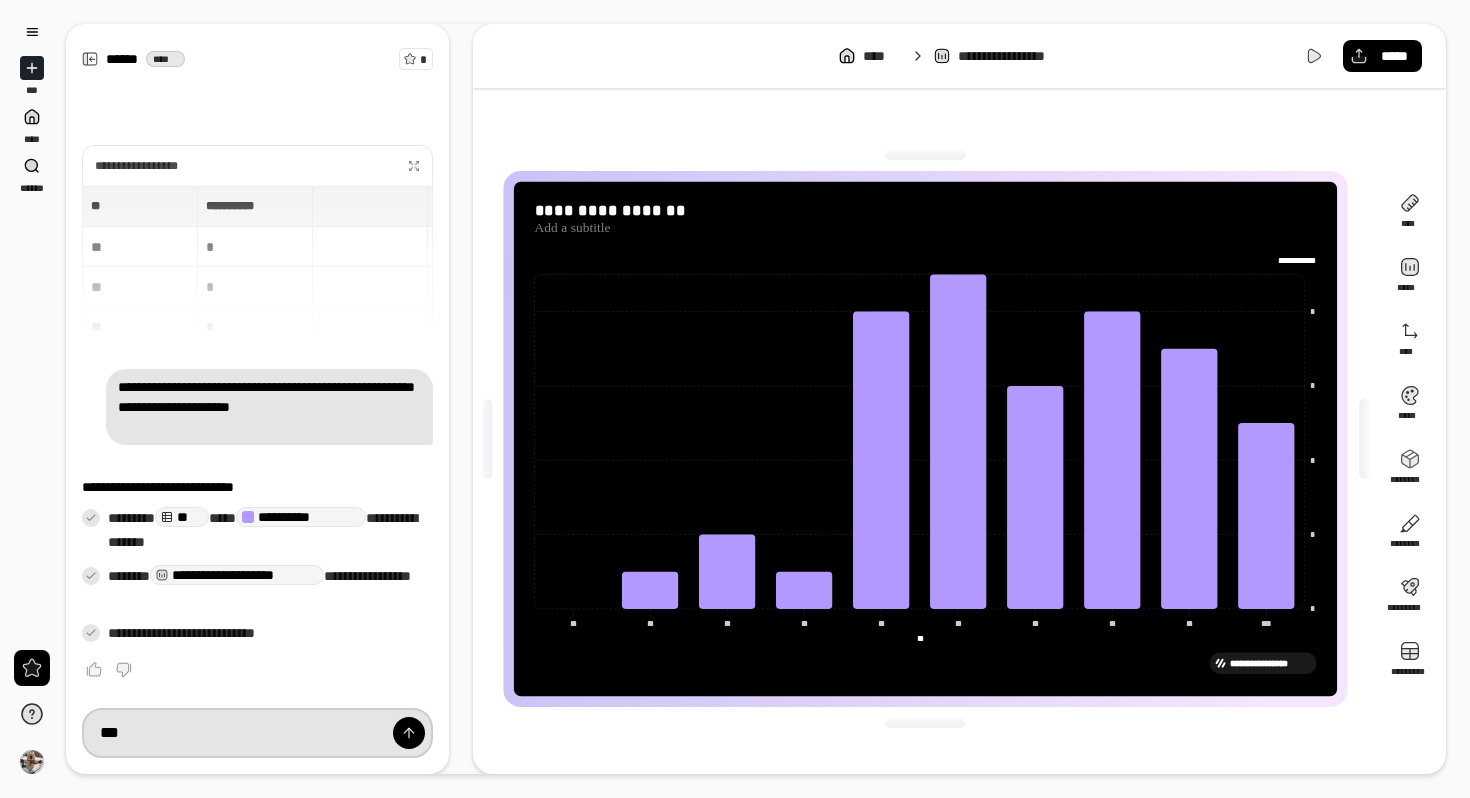 click on "**" at bounding box center [257, 733] 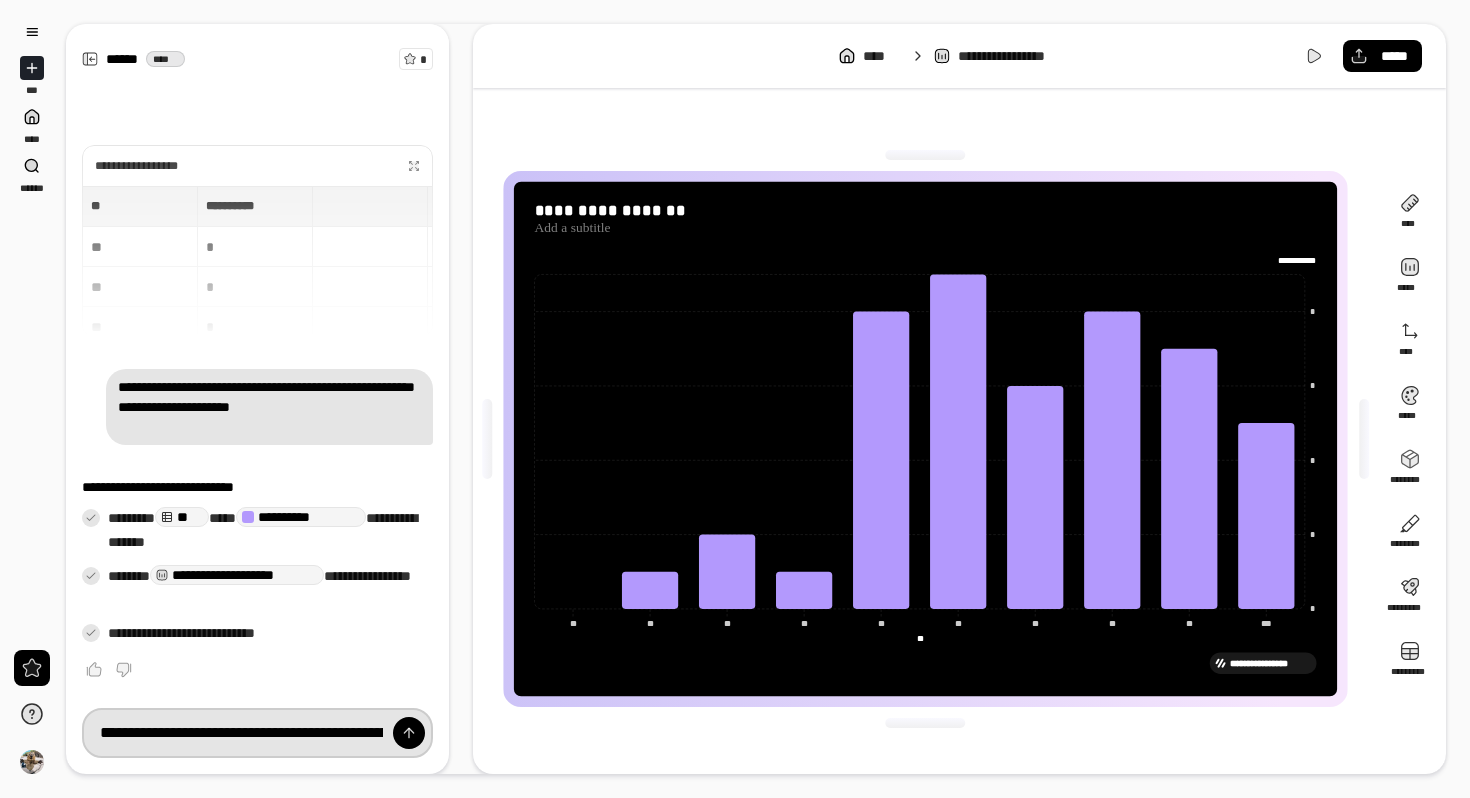 scroll, scrollTop: 0, scrollLeft: 870, axis: horizontal 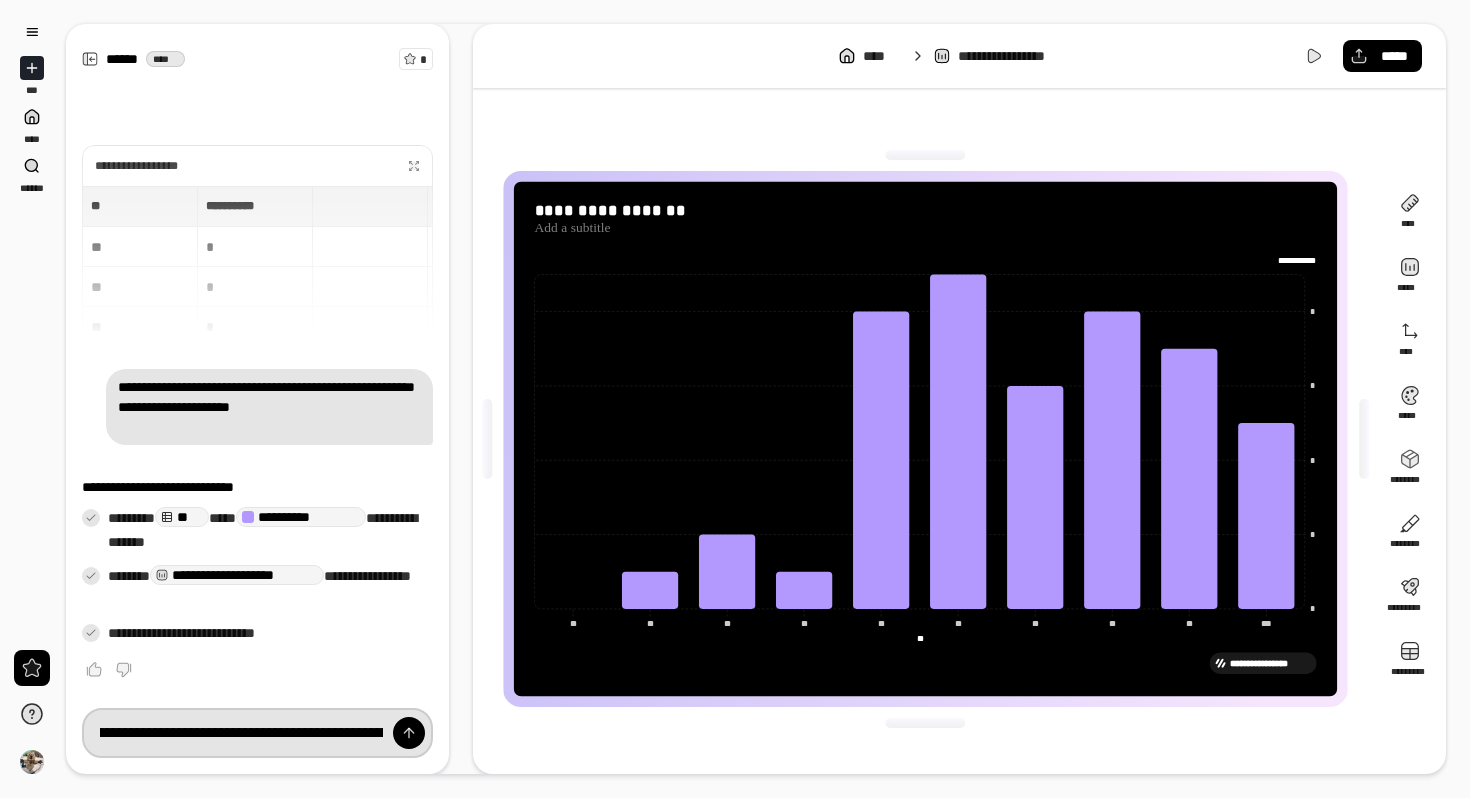 type on "**********" 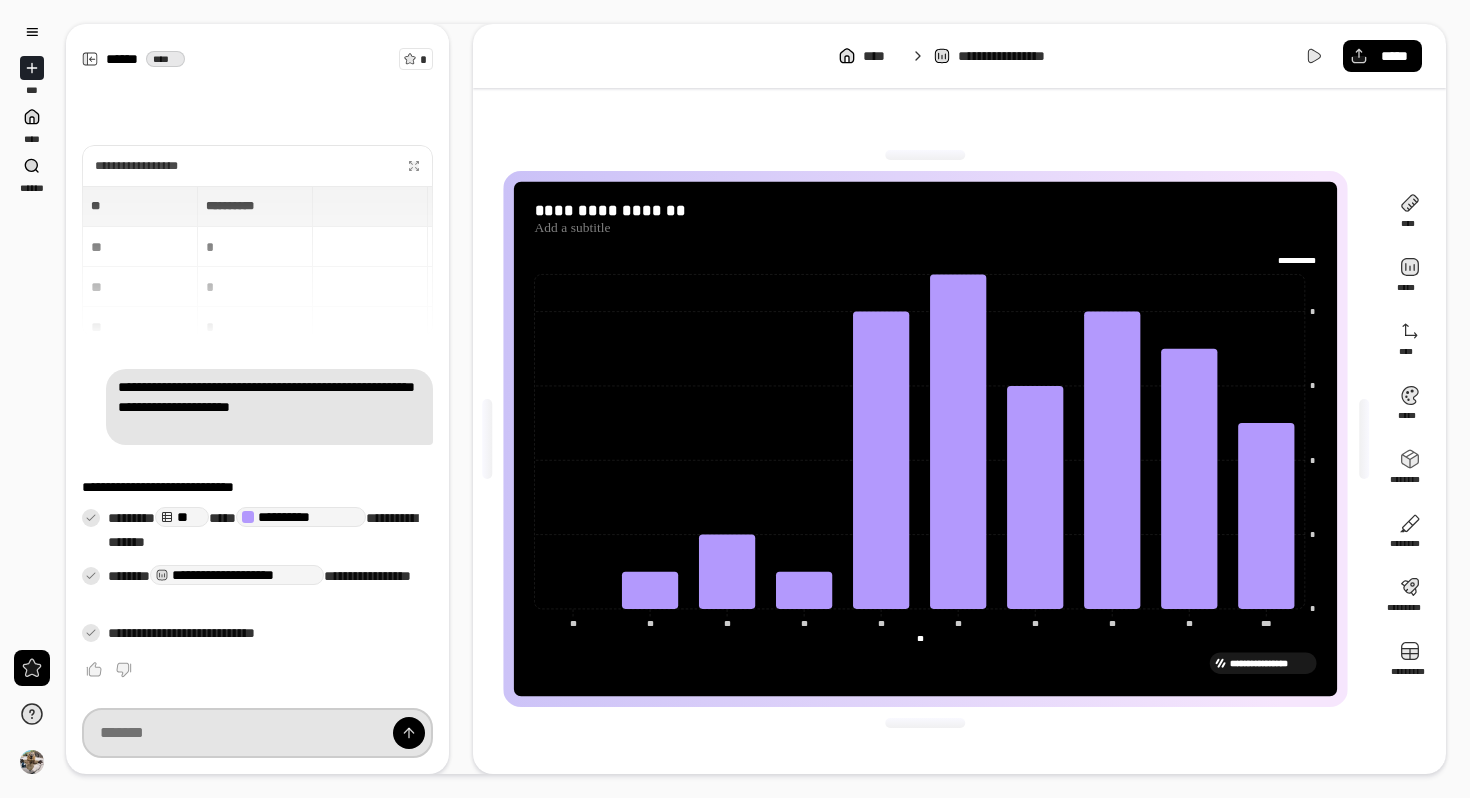 scroll, scrollTop: 0, scrollLeft: 0, axis: both 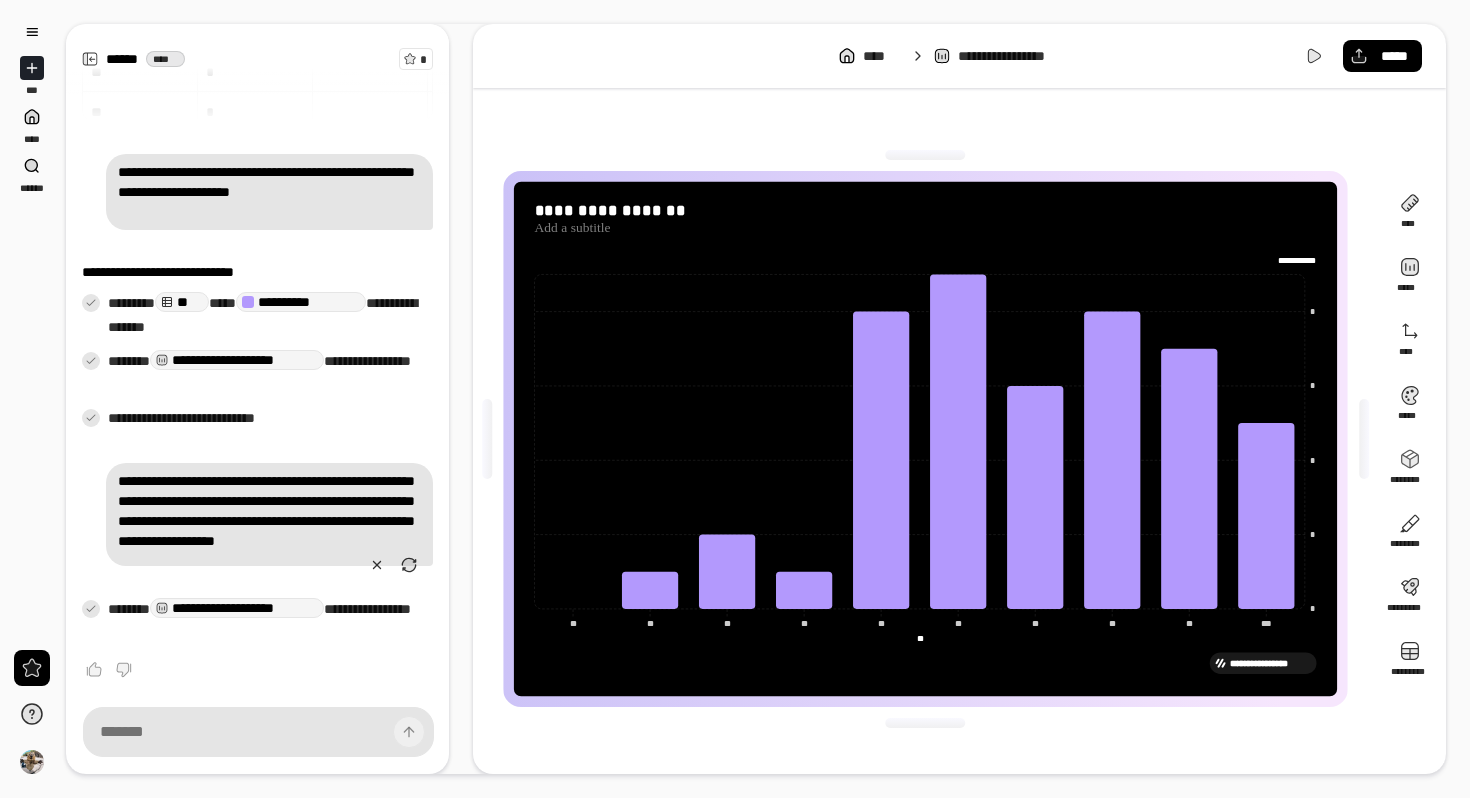 click on "**********" at bounding box center [257, 360] 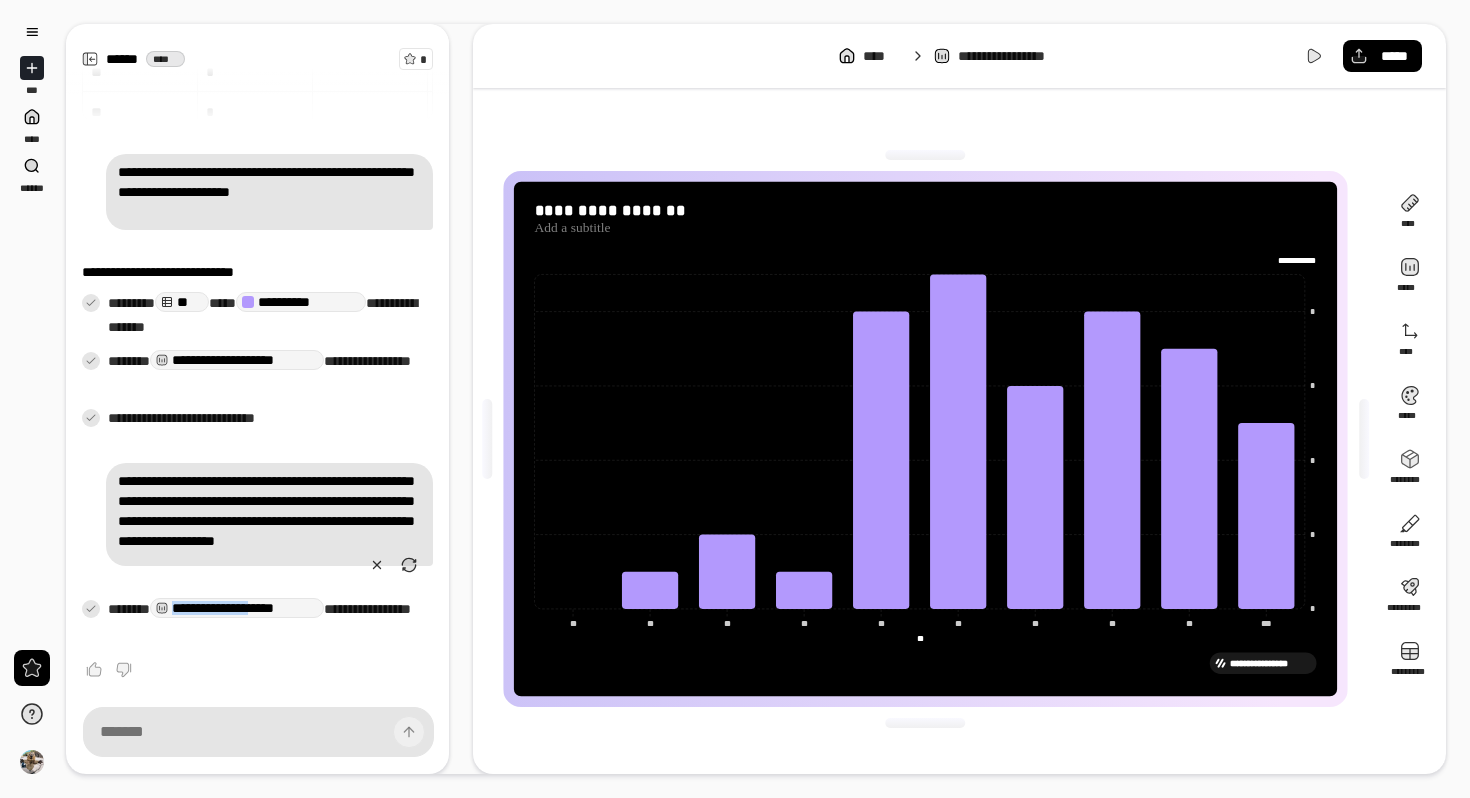 drag, startPoint x: 183, startPoint y: 607, endPoint x: 303, endPoint y: 612, distance: 120.10412 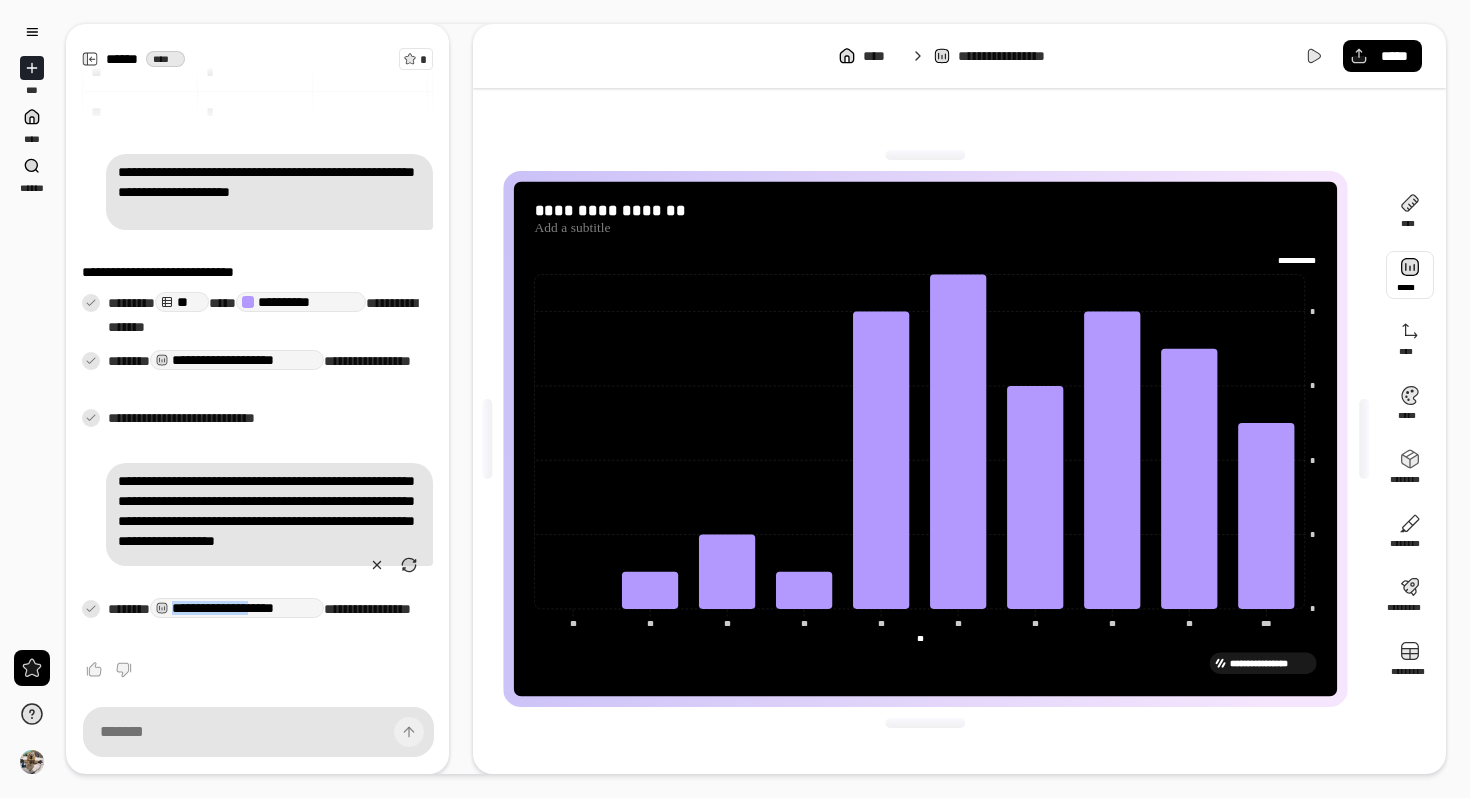 click at bounding box center [1410, 275] 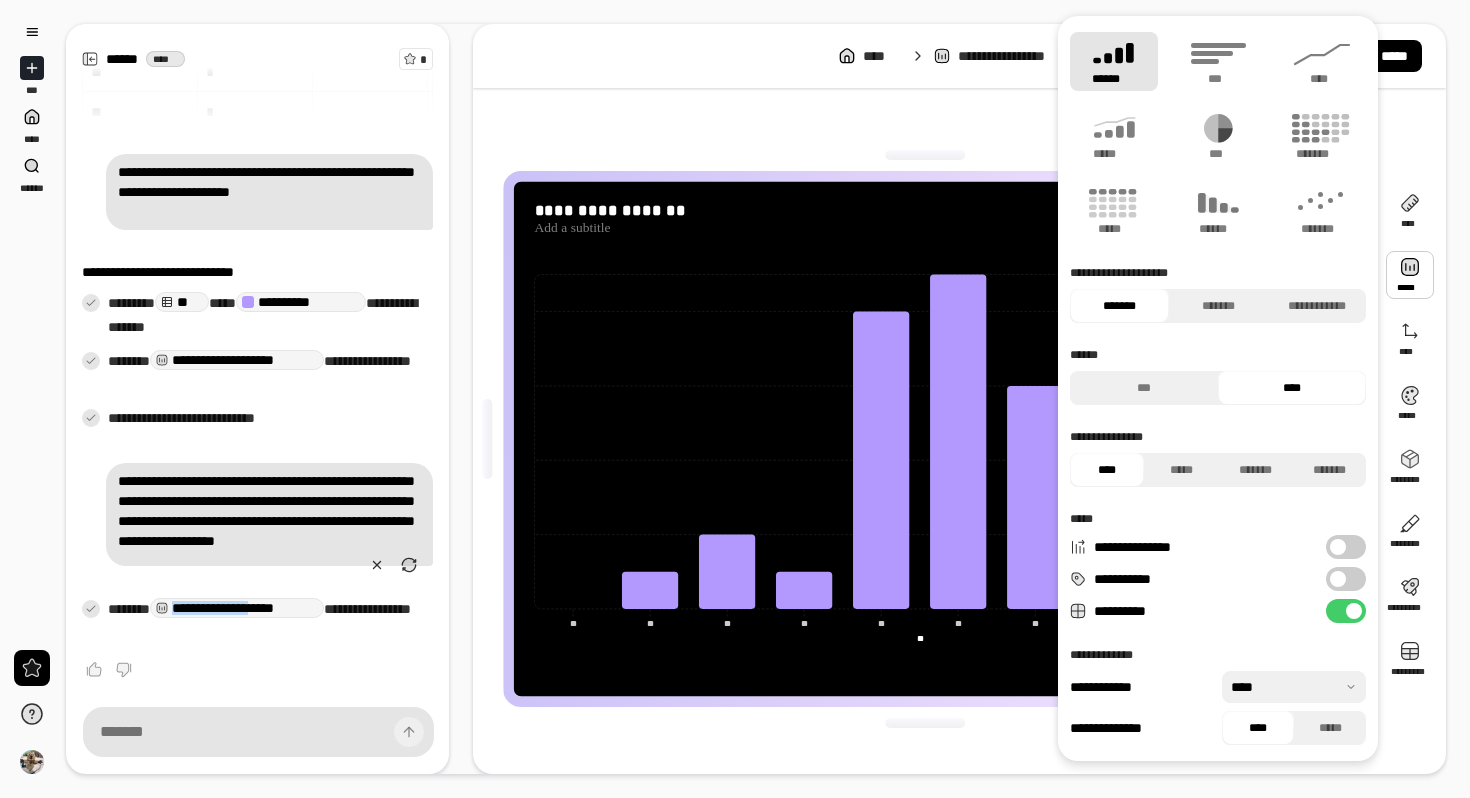 click on "**********" at bounding box center [925, 439] 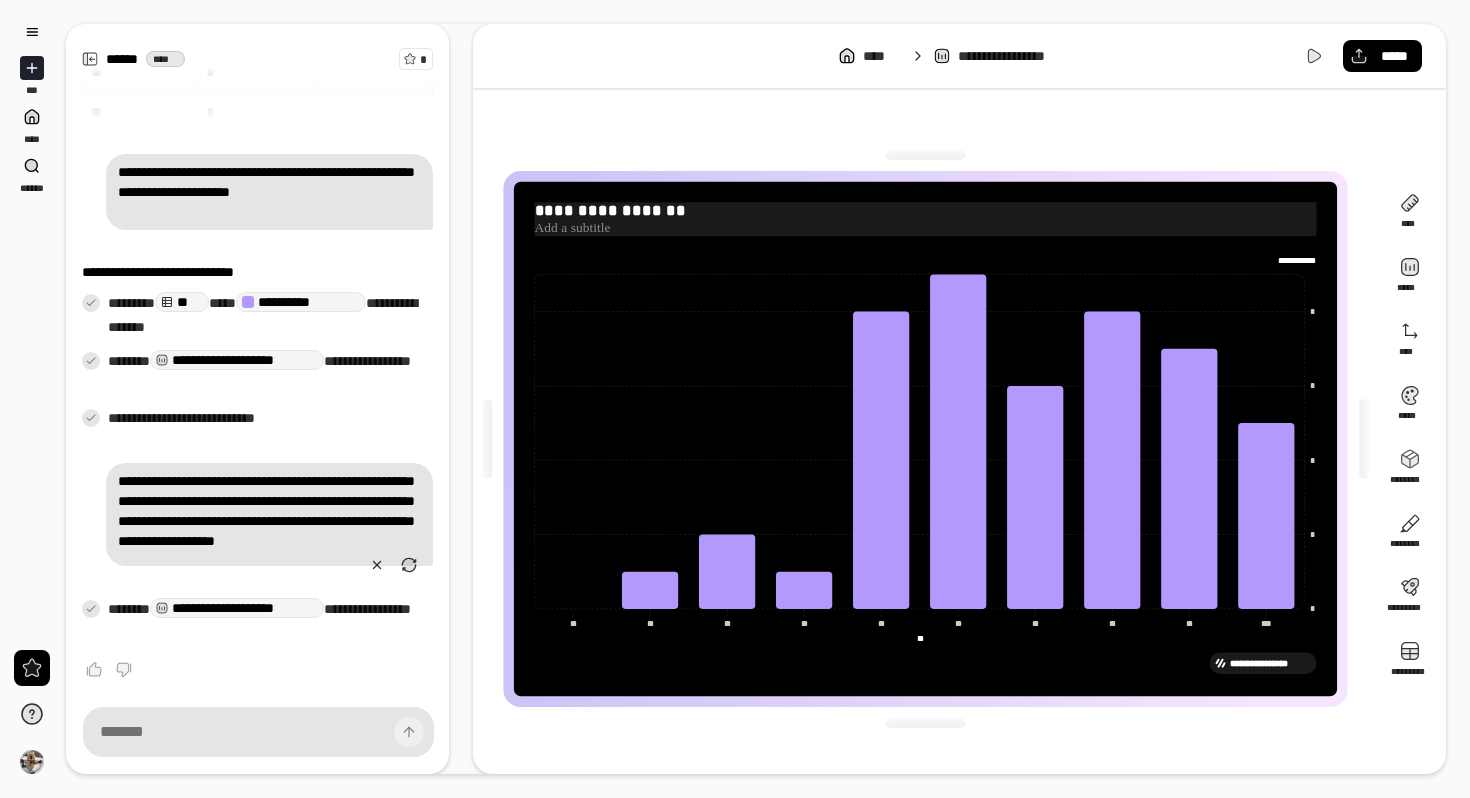 click at bounding box center (926, 228) 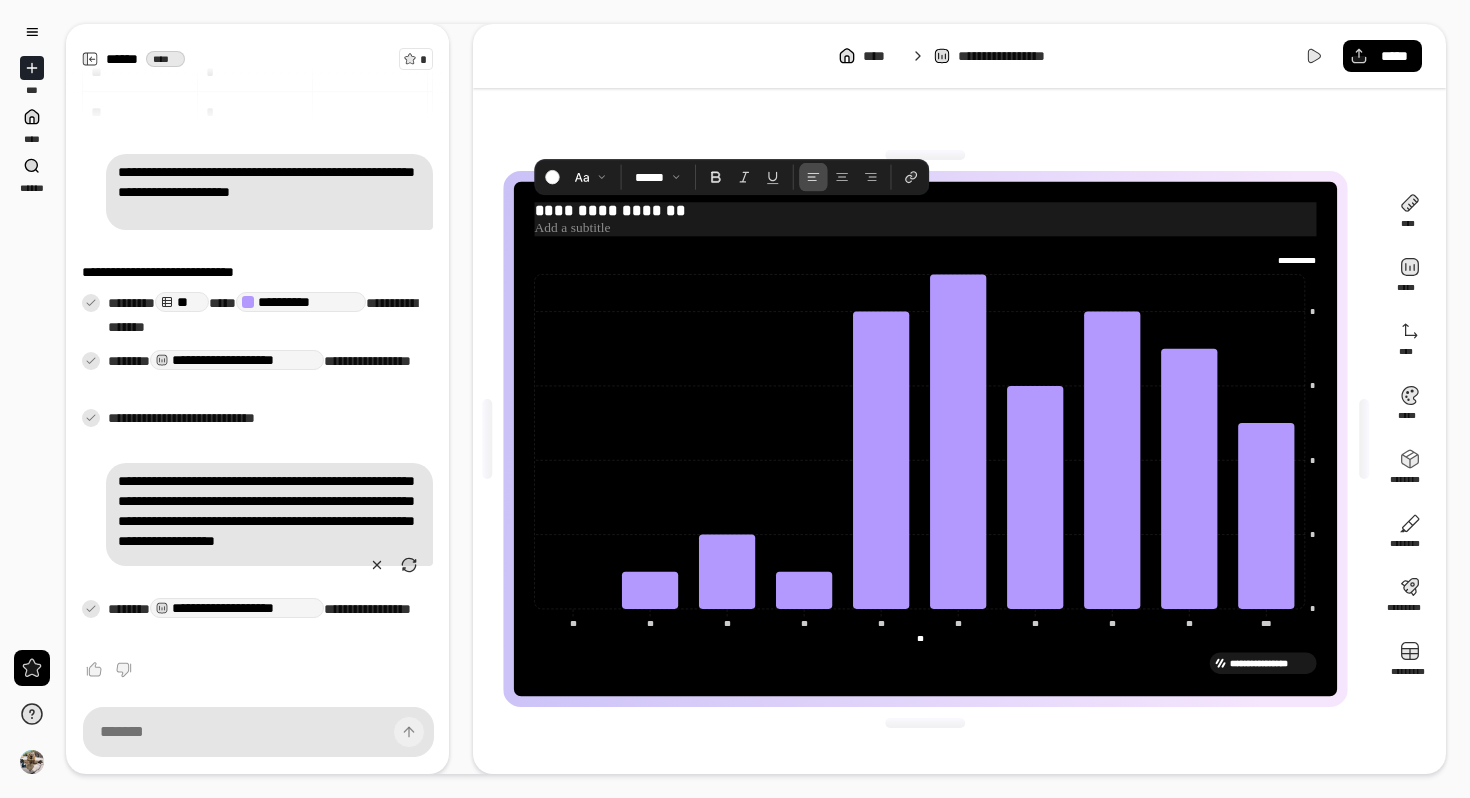 click at bounding box center (926, 228) 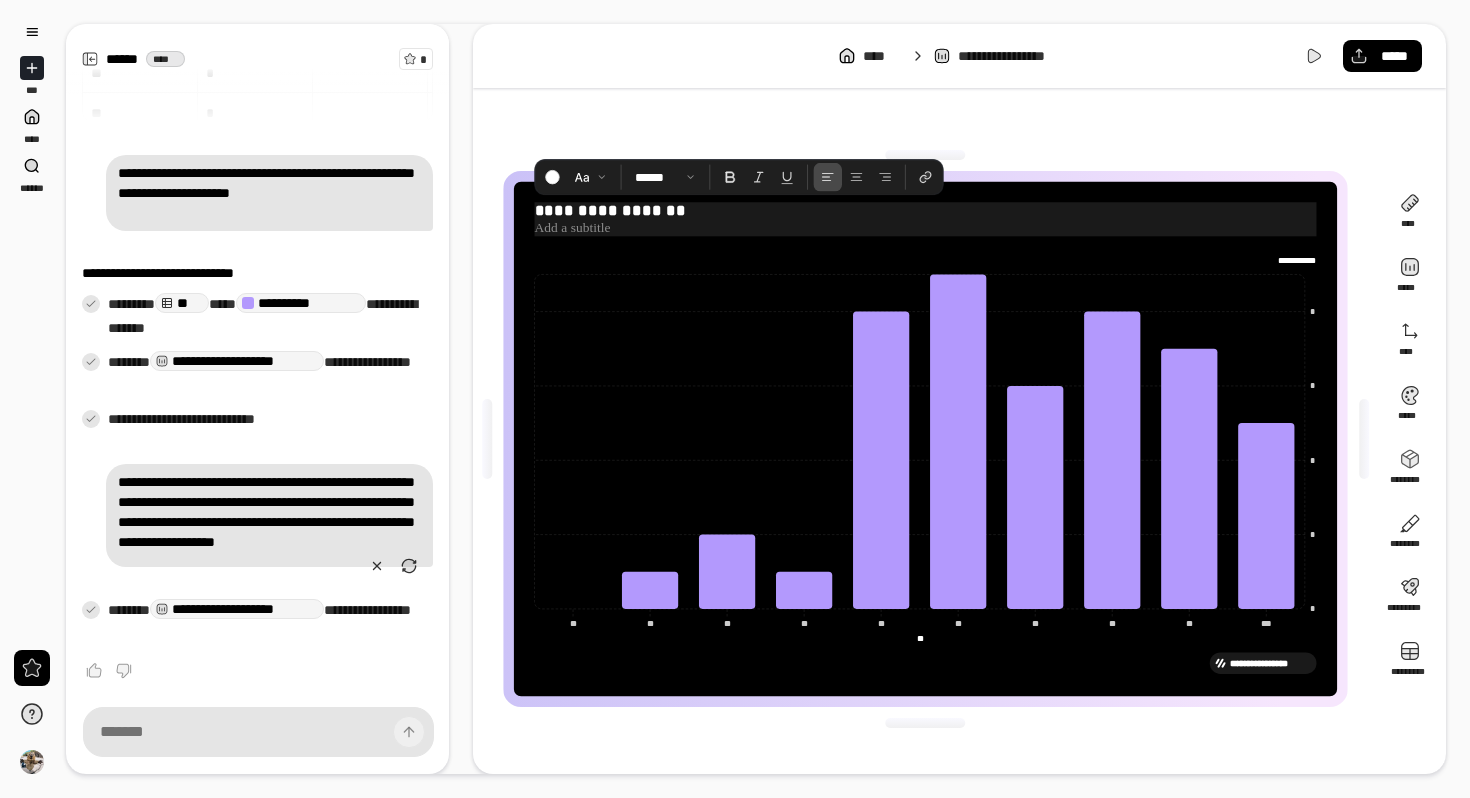 scroll, scrollTop: 108, scrollLeft: 0, axis: vertical 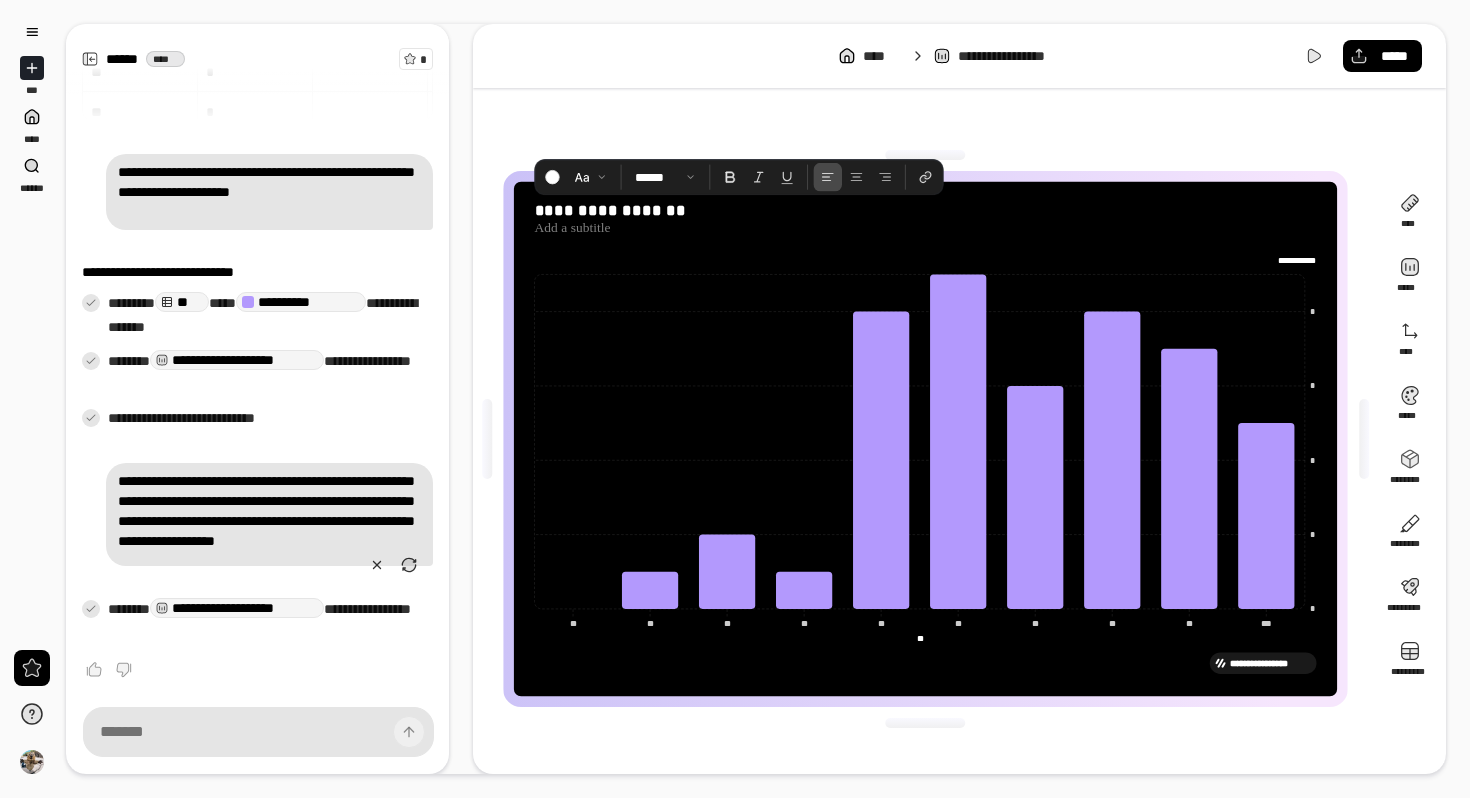 click on "**" at bounding box center [182, 302] 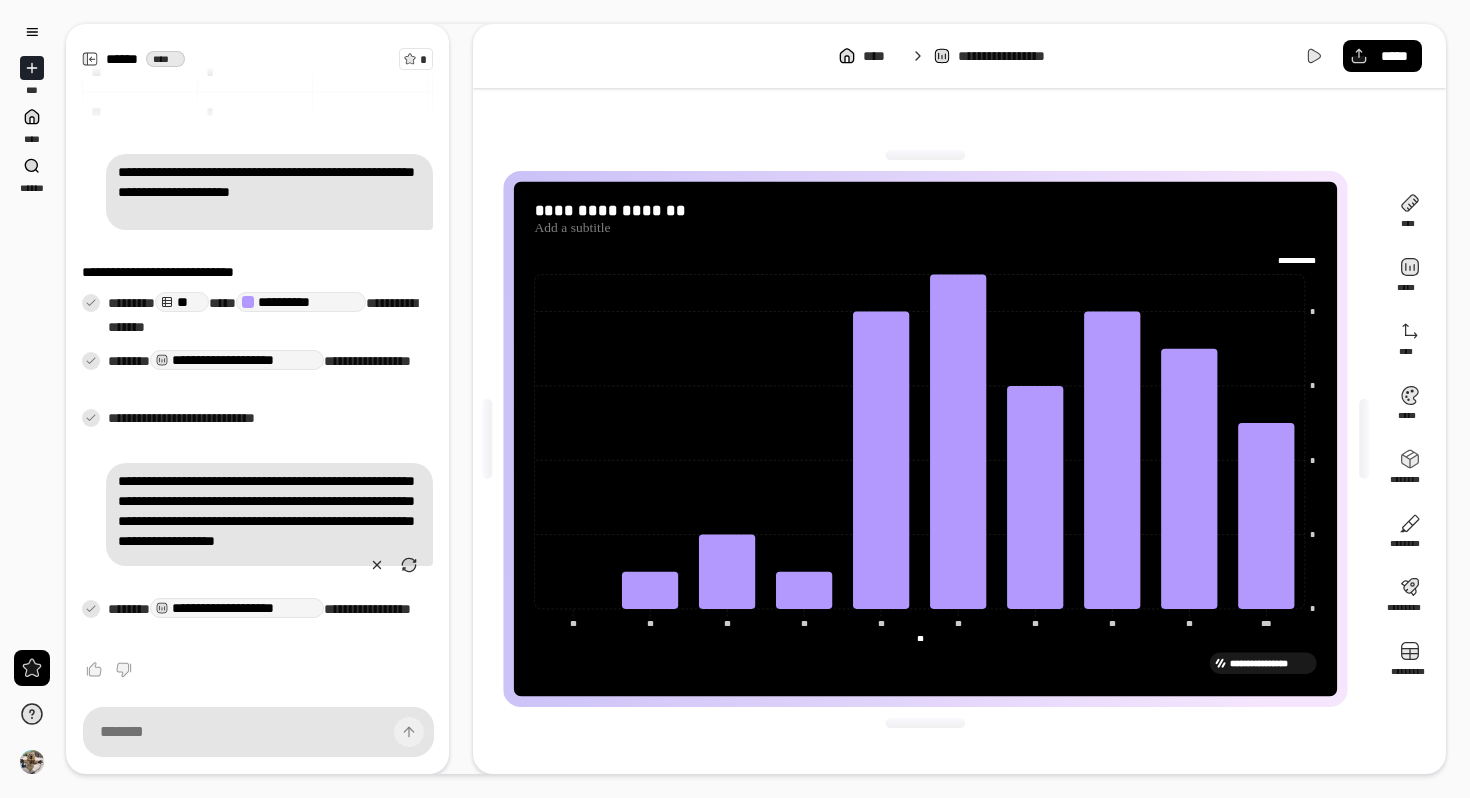 click on "**********" at bounding box center (257, 360) 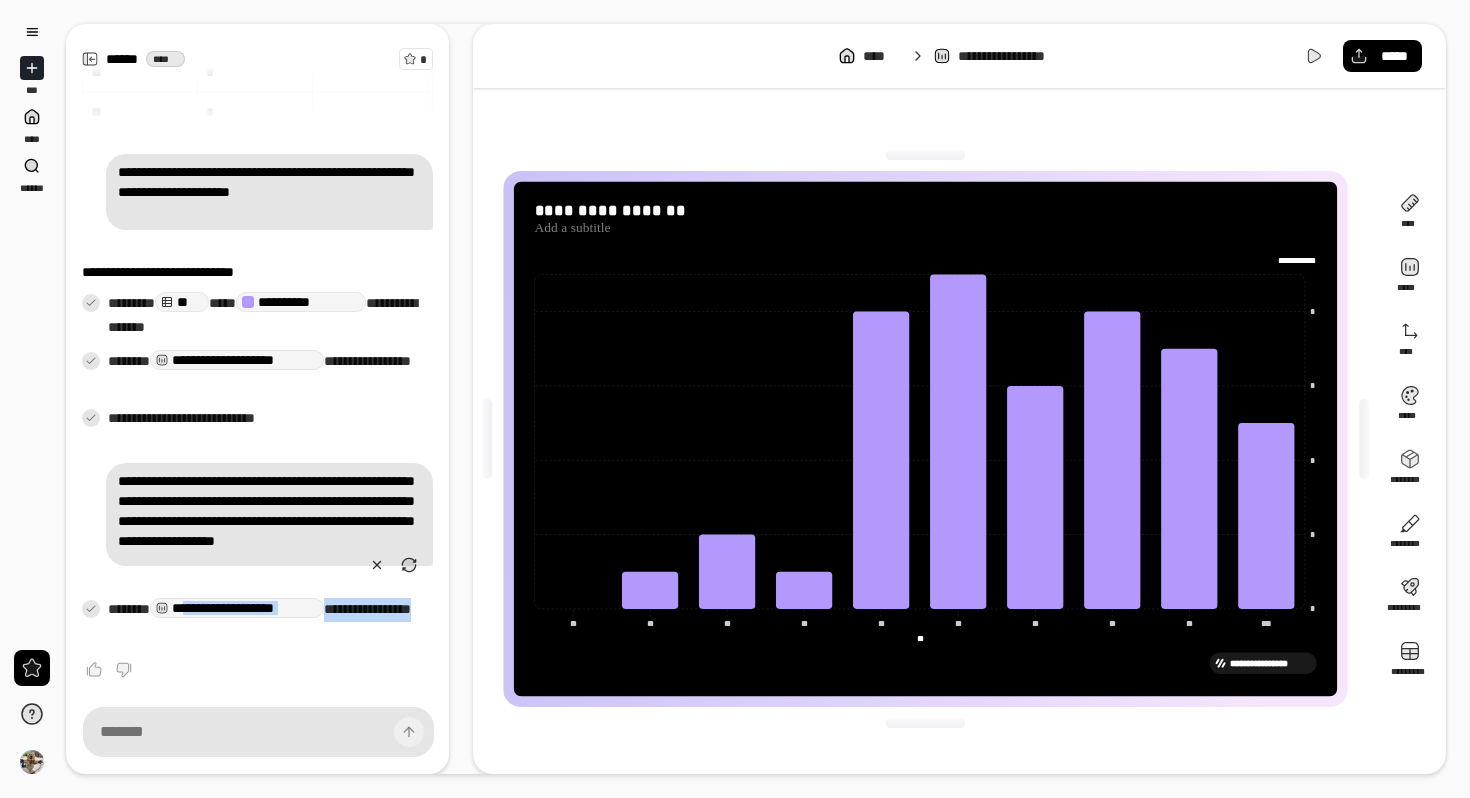 drag, startPoint x: 199, startPoint y: 614, endPoint x: 462, endPoint y: 615, distance: 263.0019 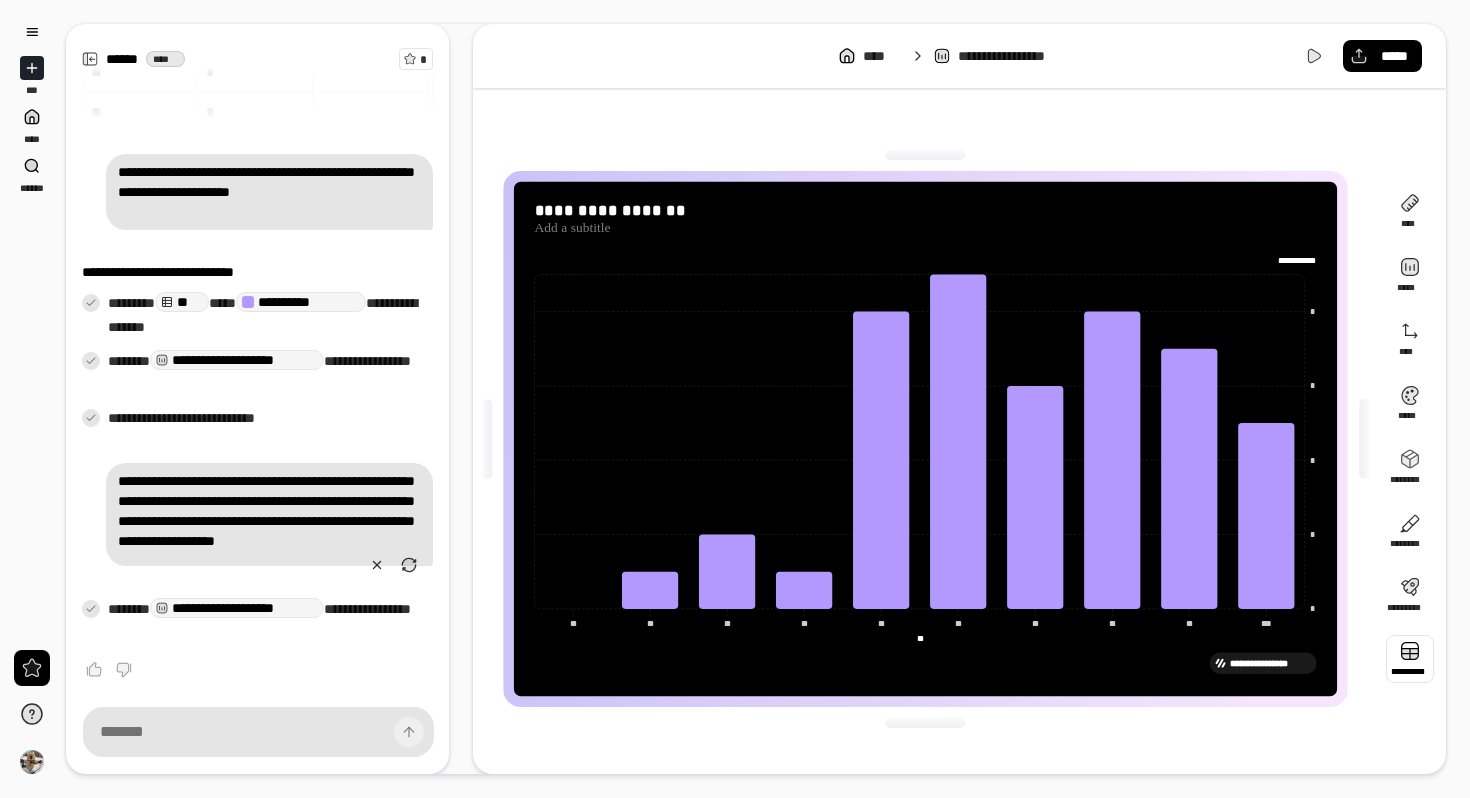 click at bounding box center (1410, 659) 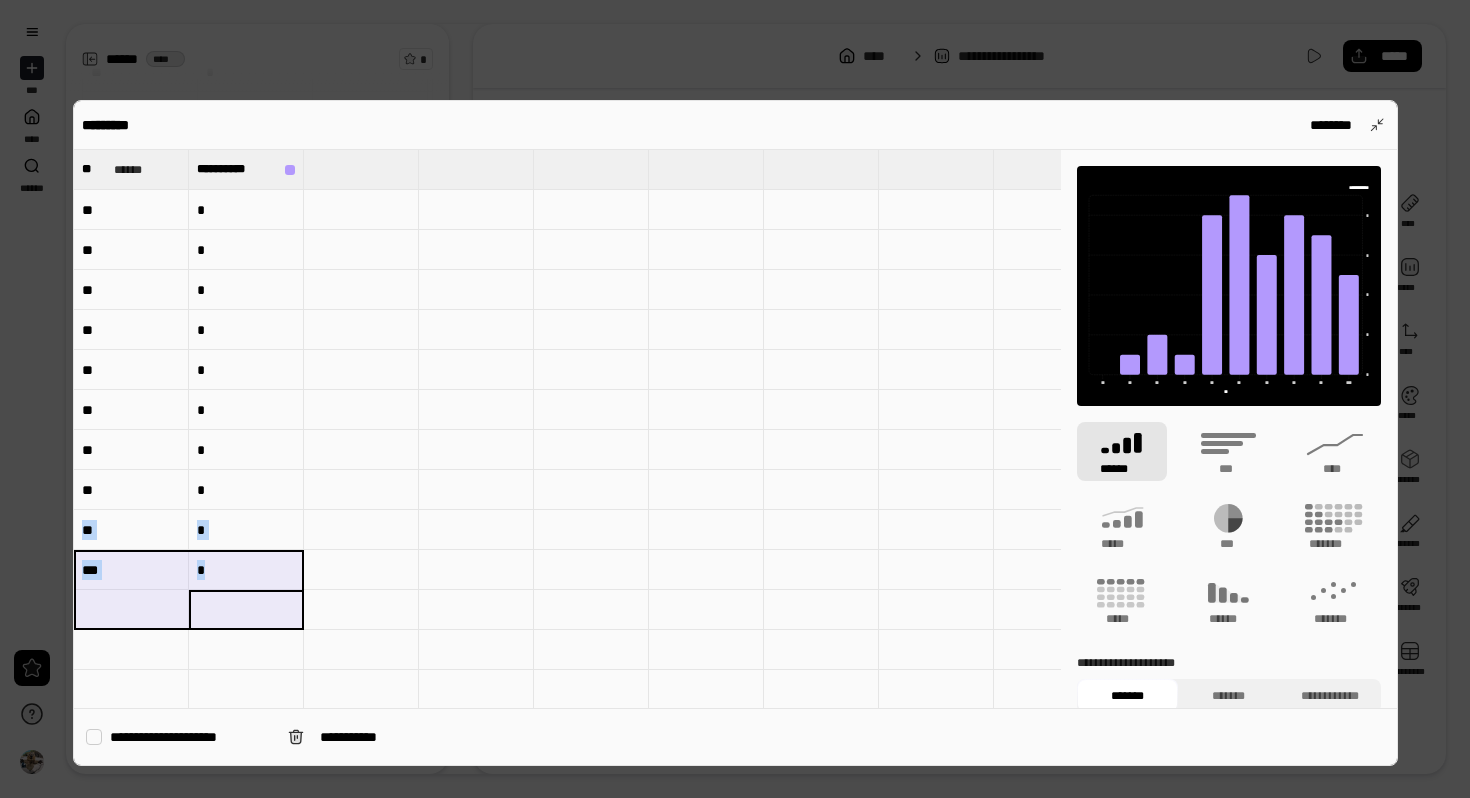 drag, startPoint x: 247, startPoint y: 591, endPoint x: 89, endPoint y: 545, distance: 164.56001 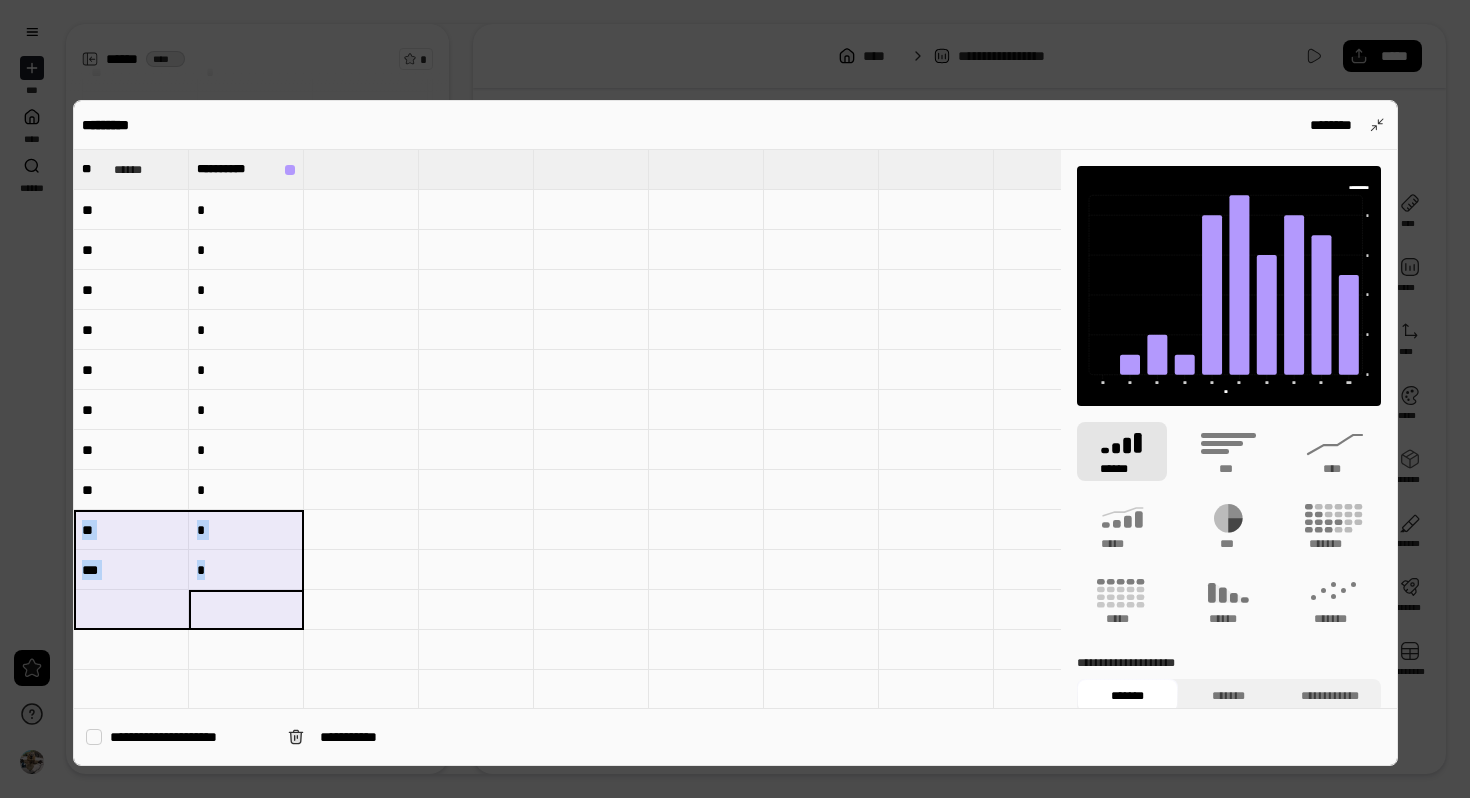 type 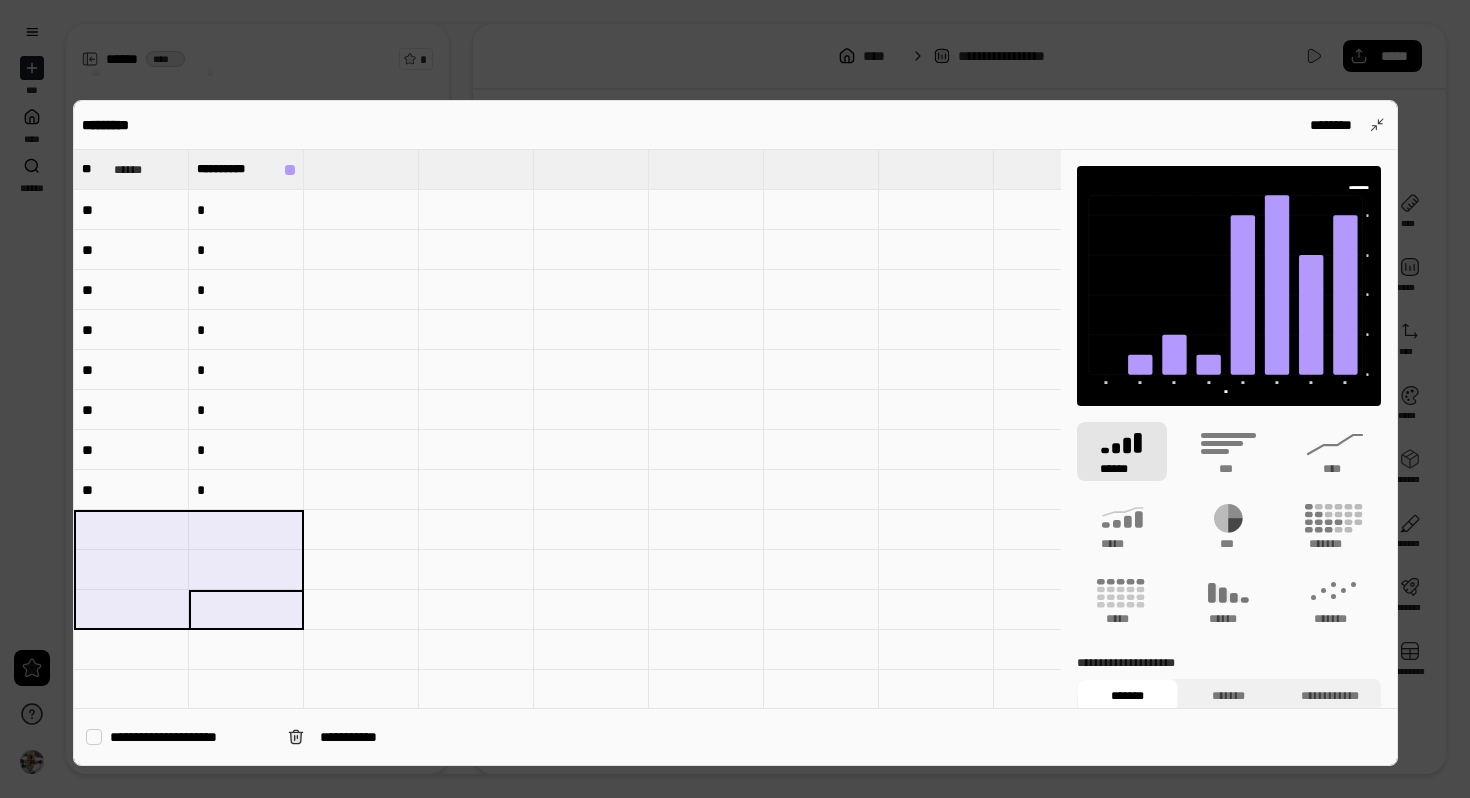 click at bounding box center [735, 399] 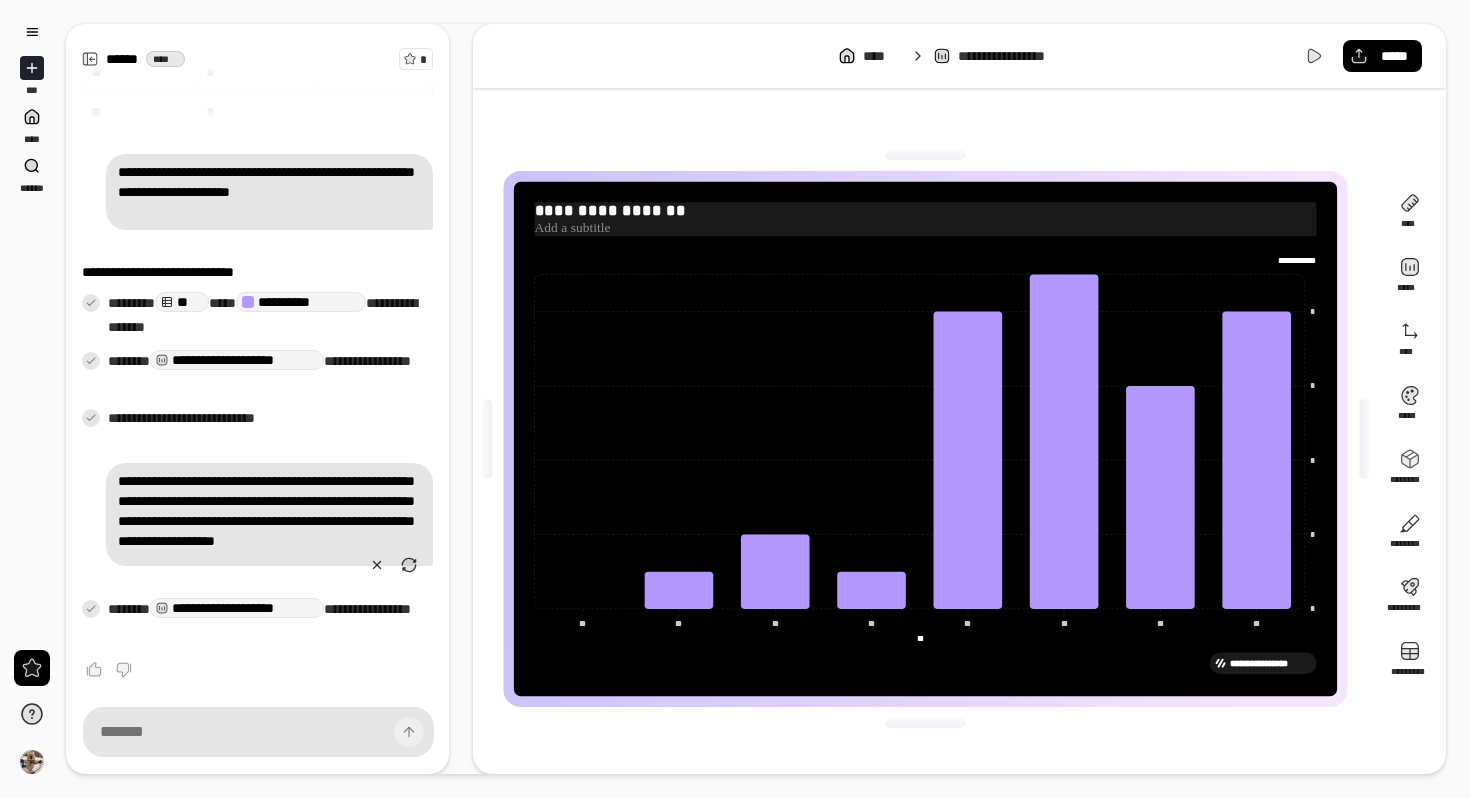 click on "**********" at bounding box center [926, 211] 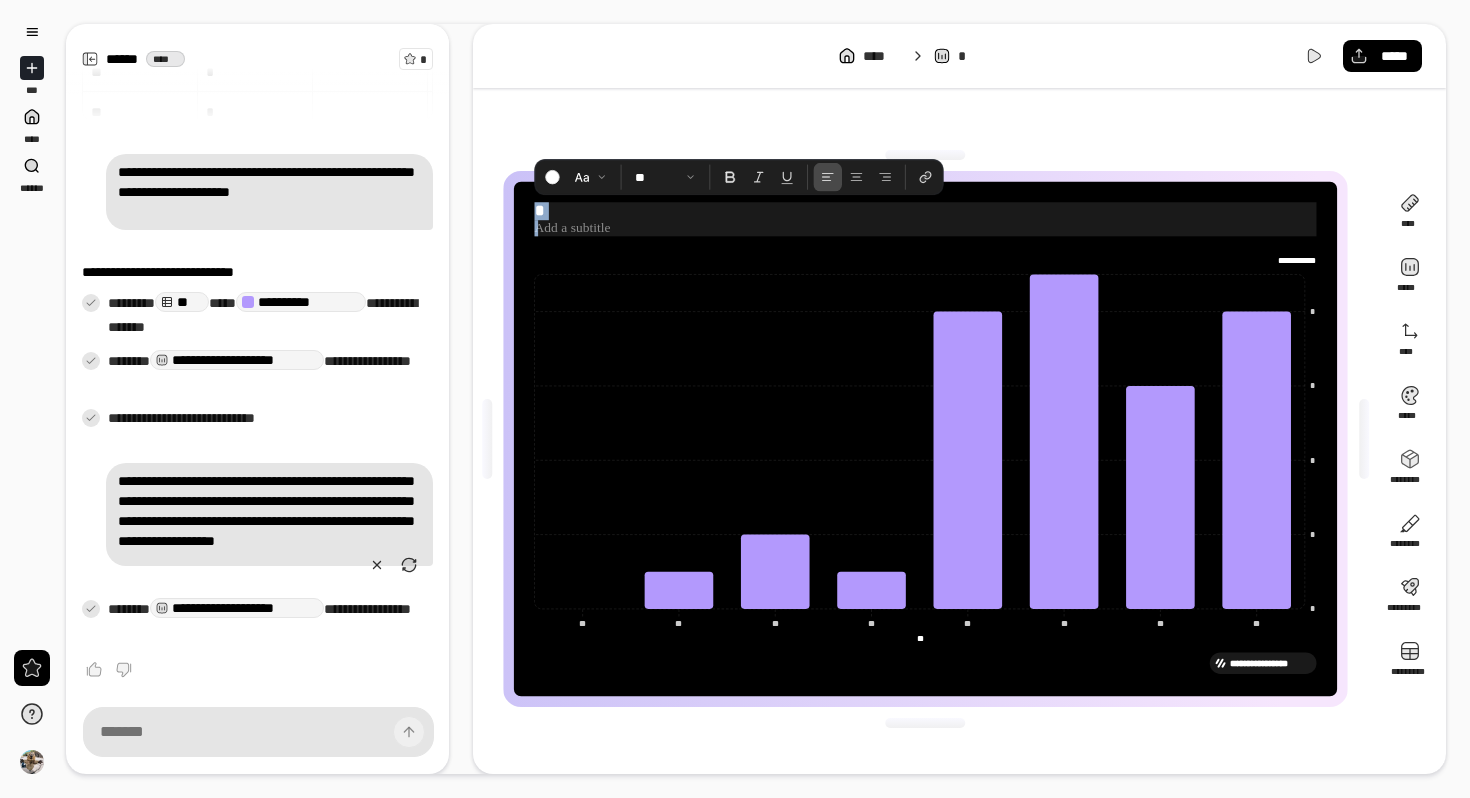 type 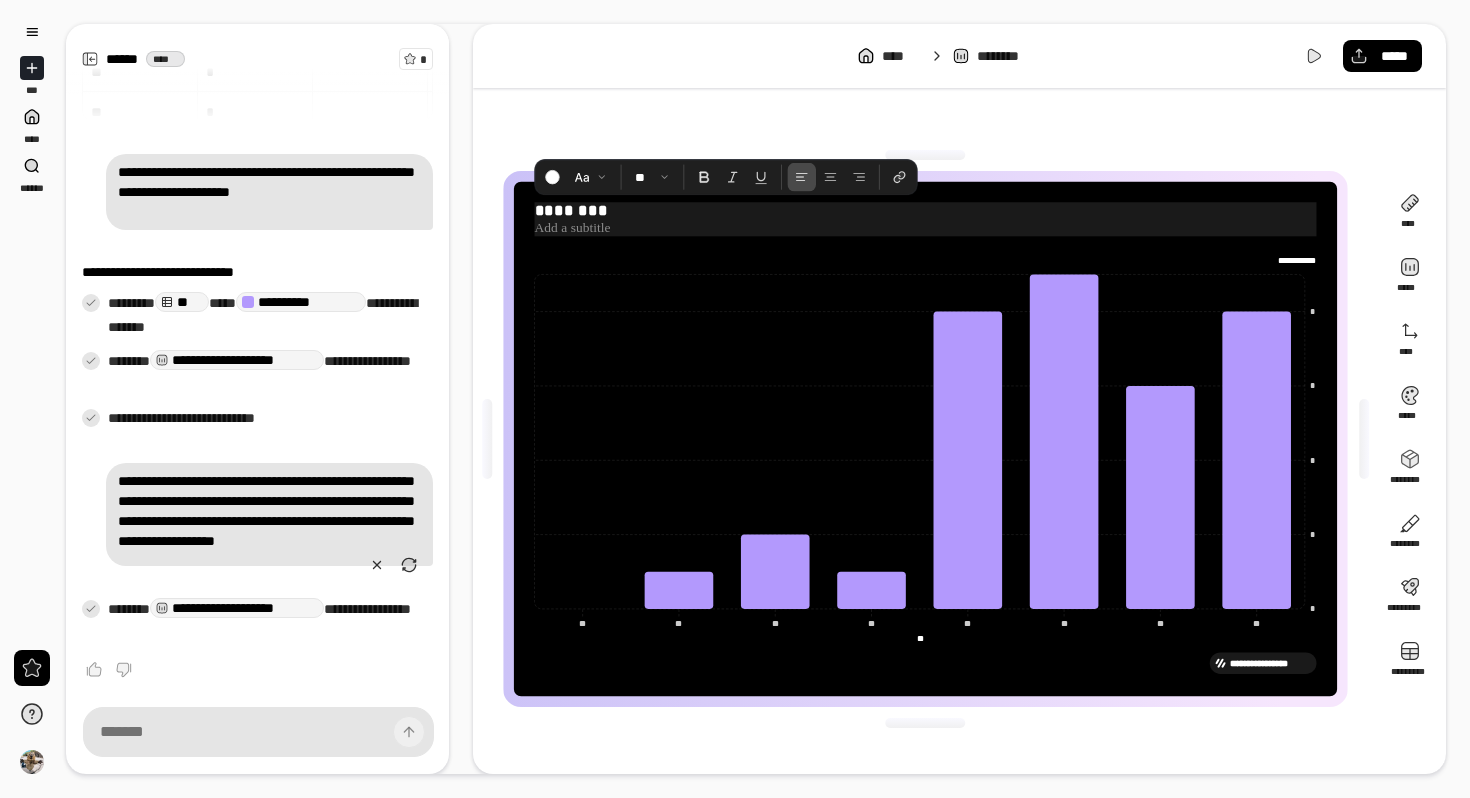 click at bounding box center (926, 228) 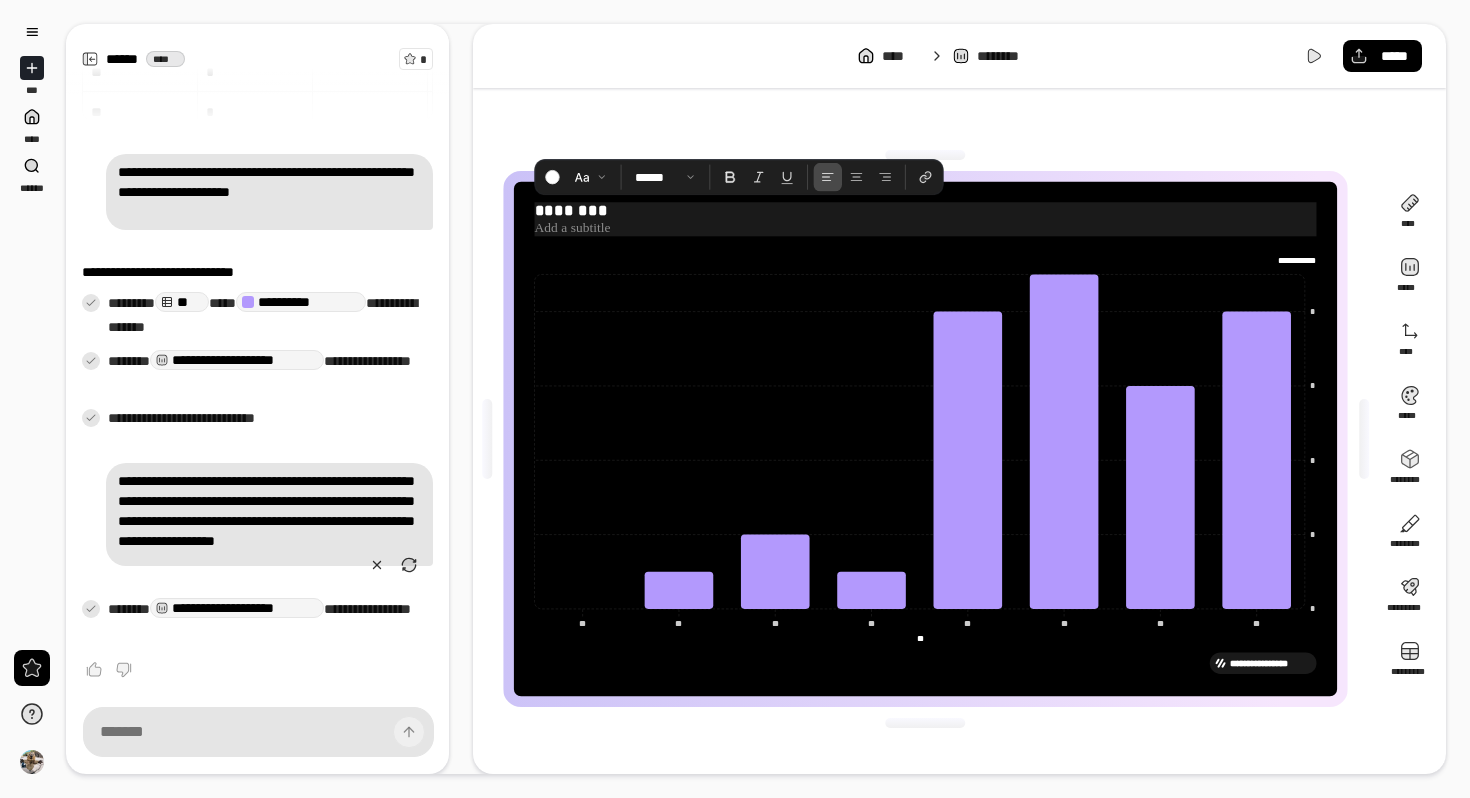 click at bounding box center [926, 228] 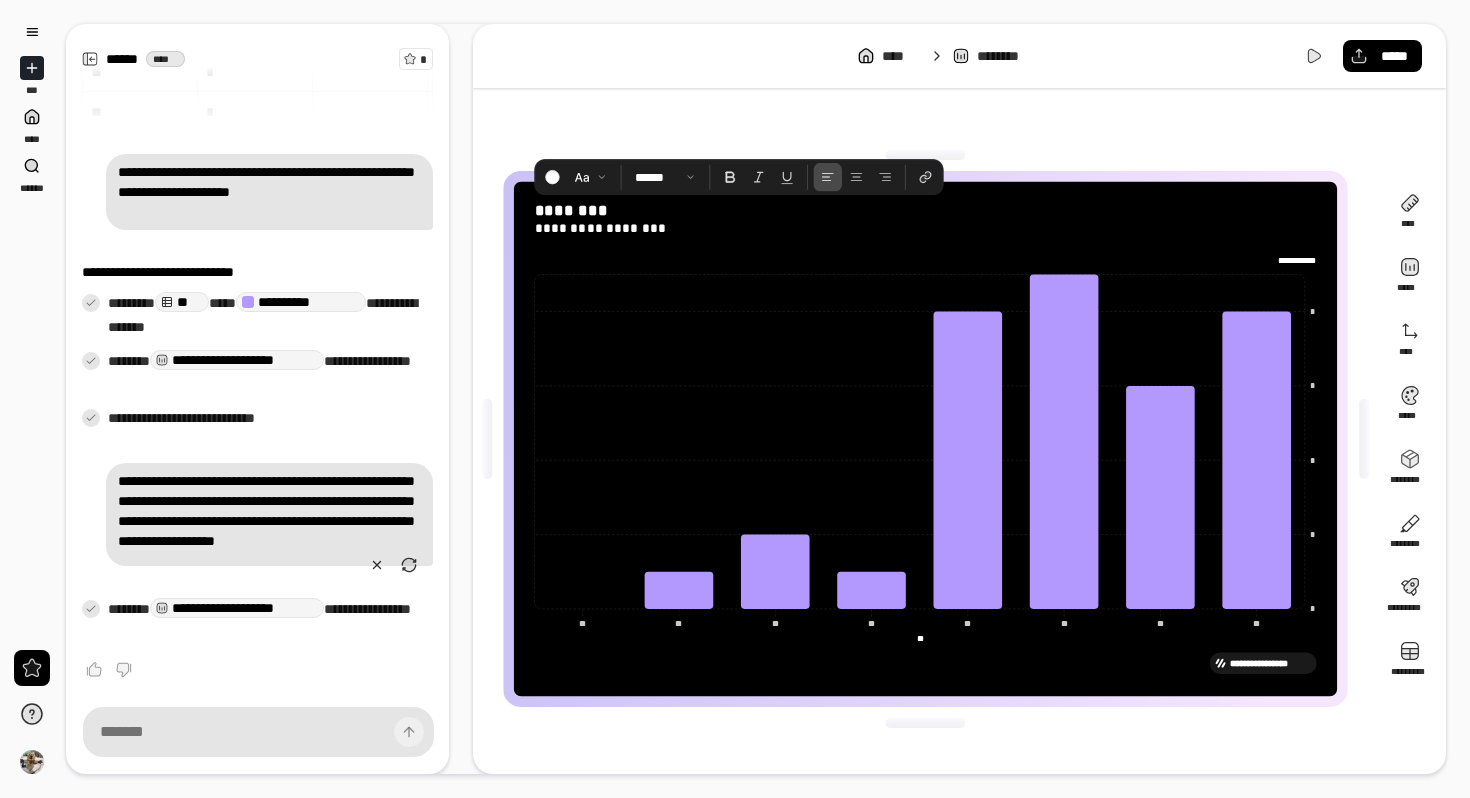 click on "**********" at bounding box center [959, 399] 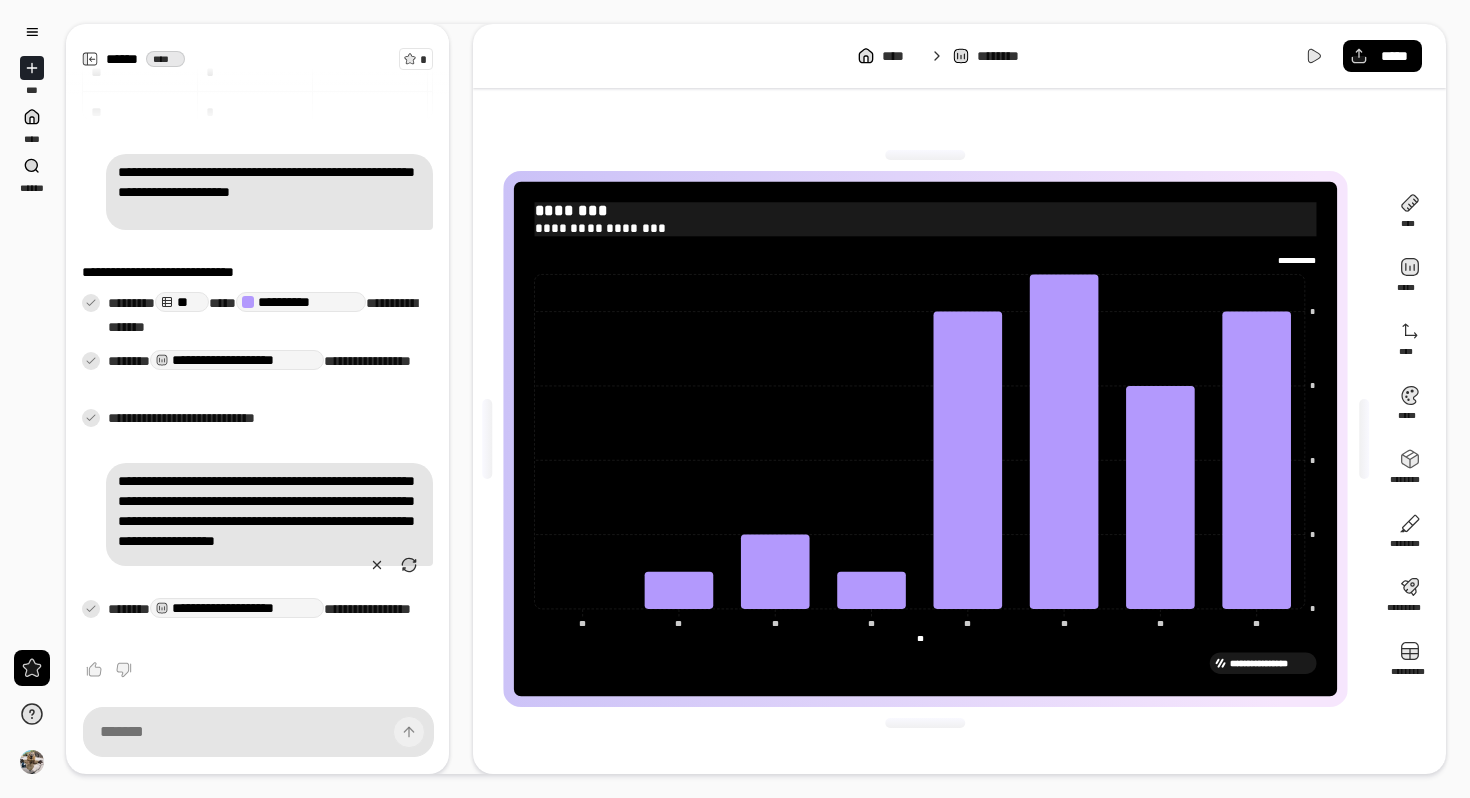 click on "**********" at bounding box center [926, 228] 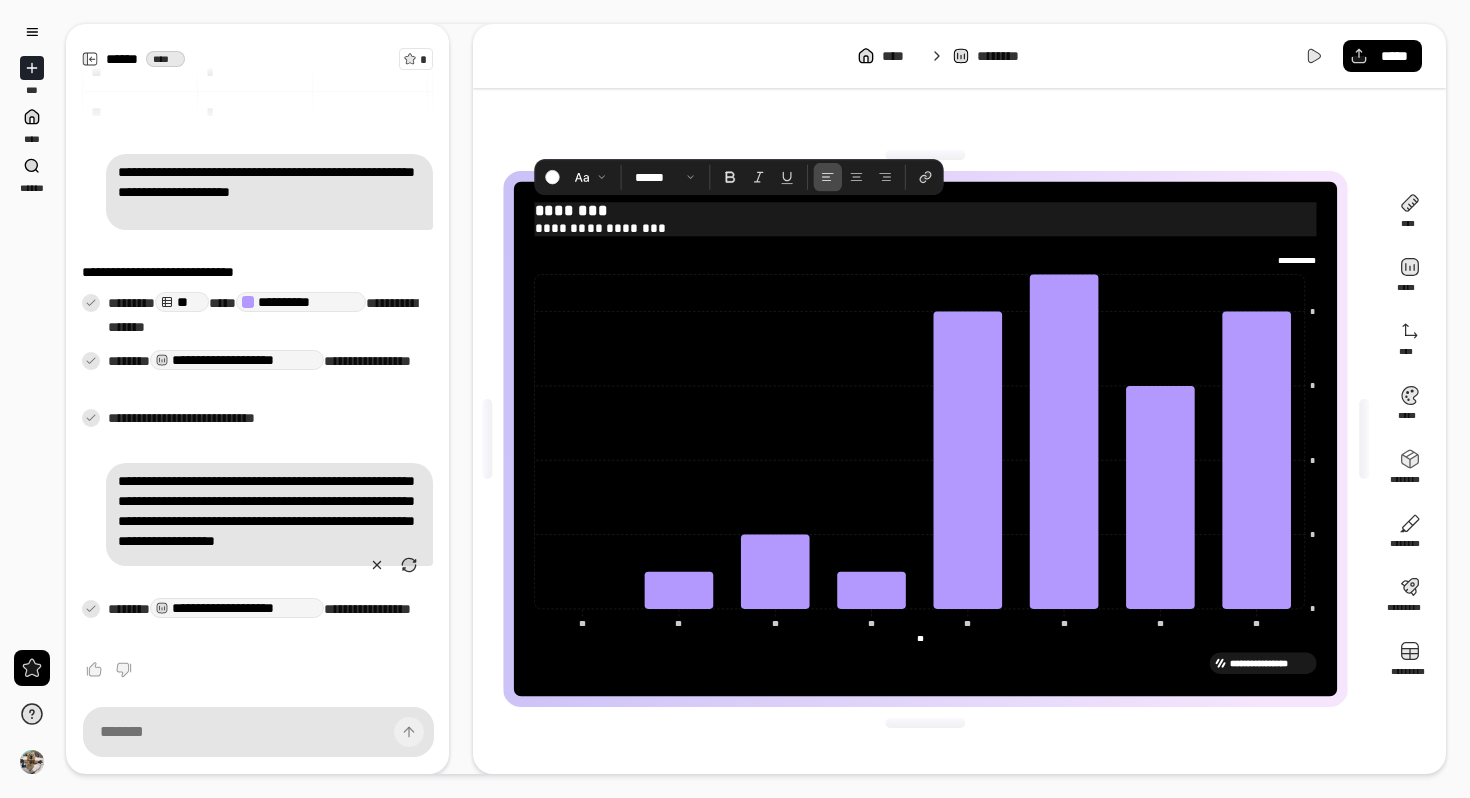 click on "**********" at bounding box center [926, 228] 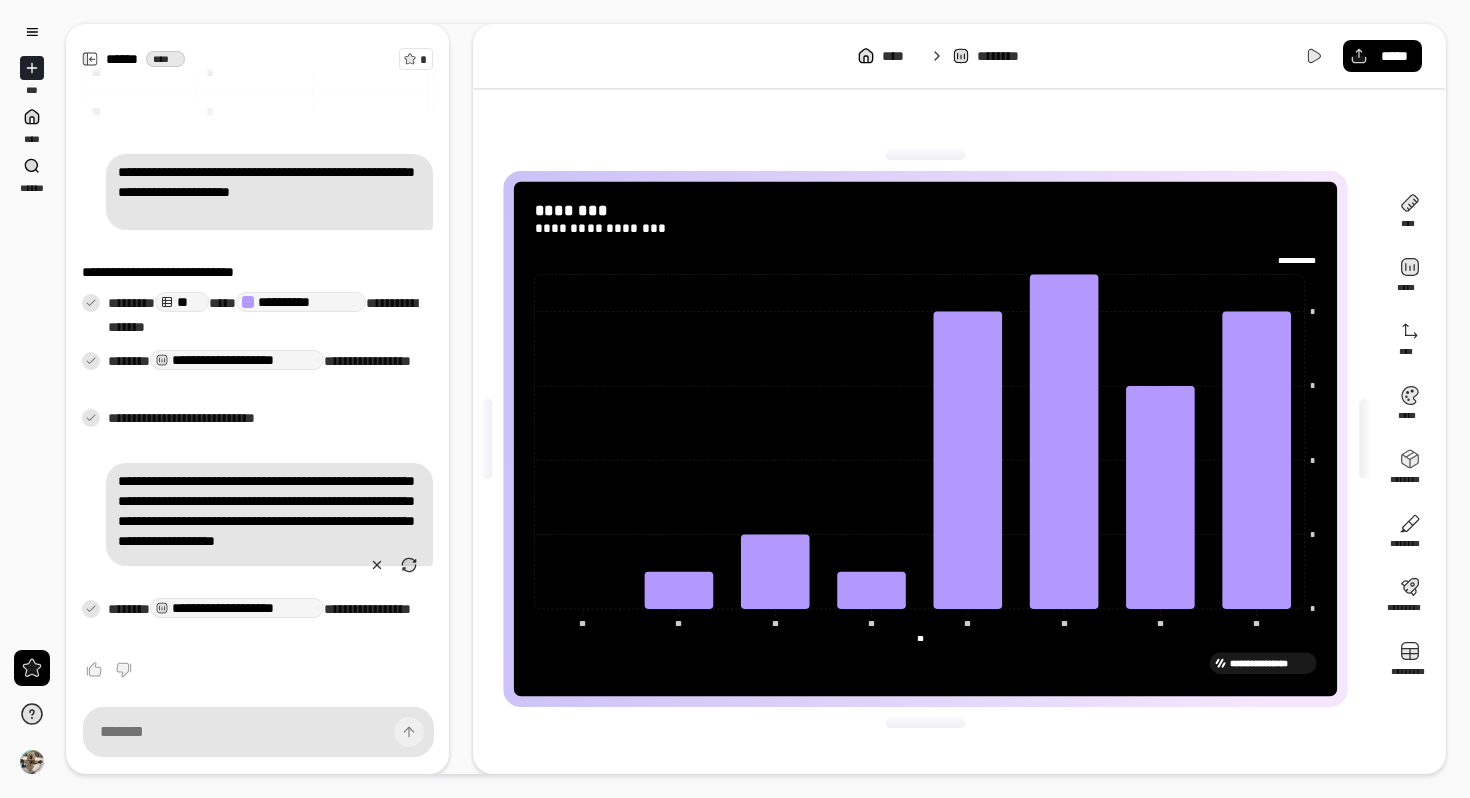 click on "**********" at bounding box center [925, 439] 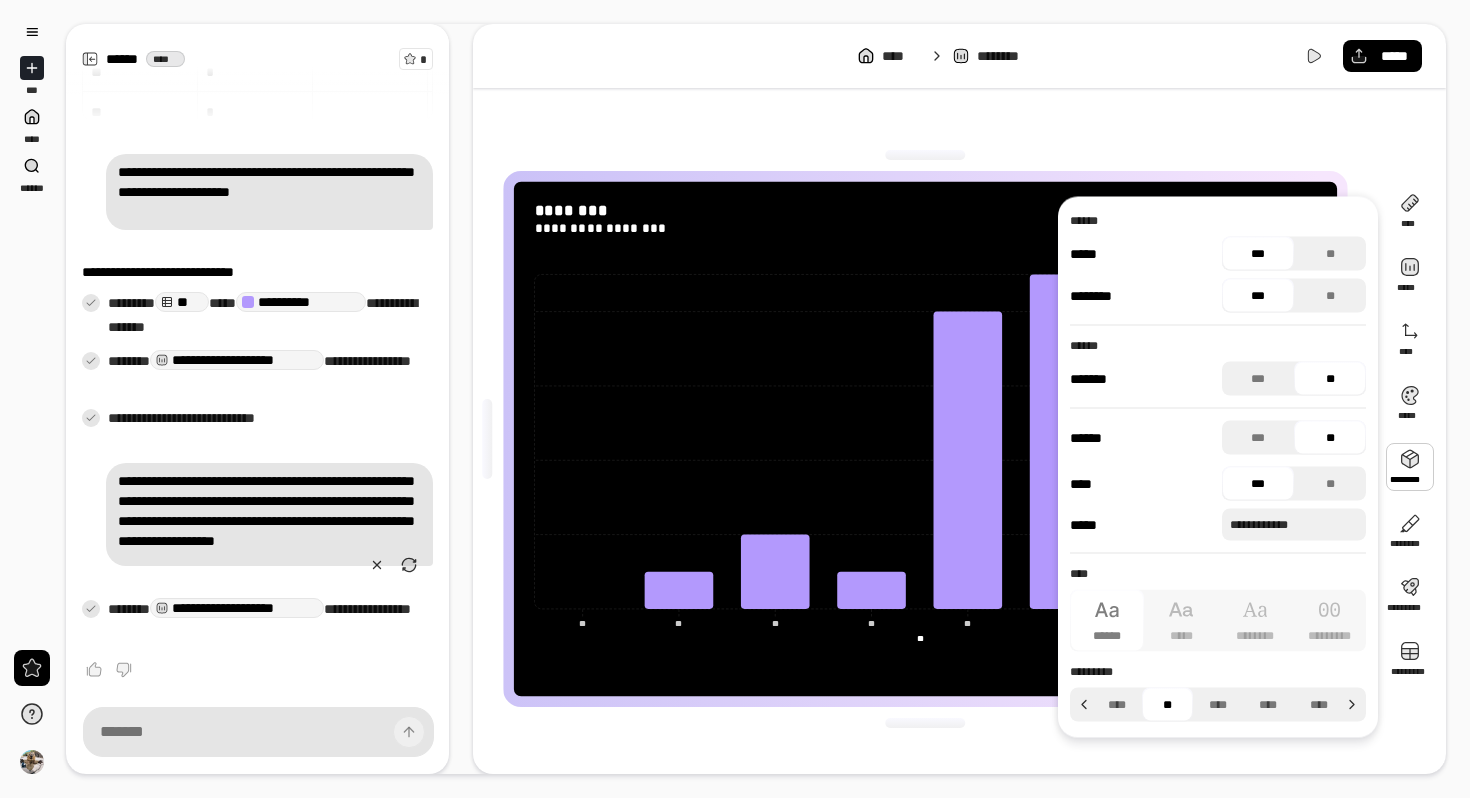 click on "**********" at bounding box center [925, 439] 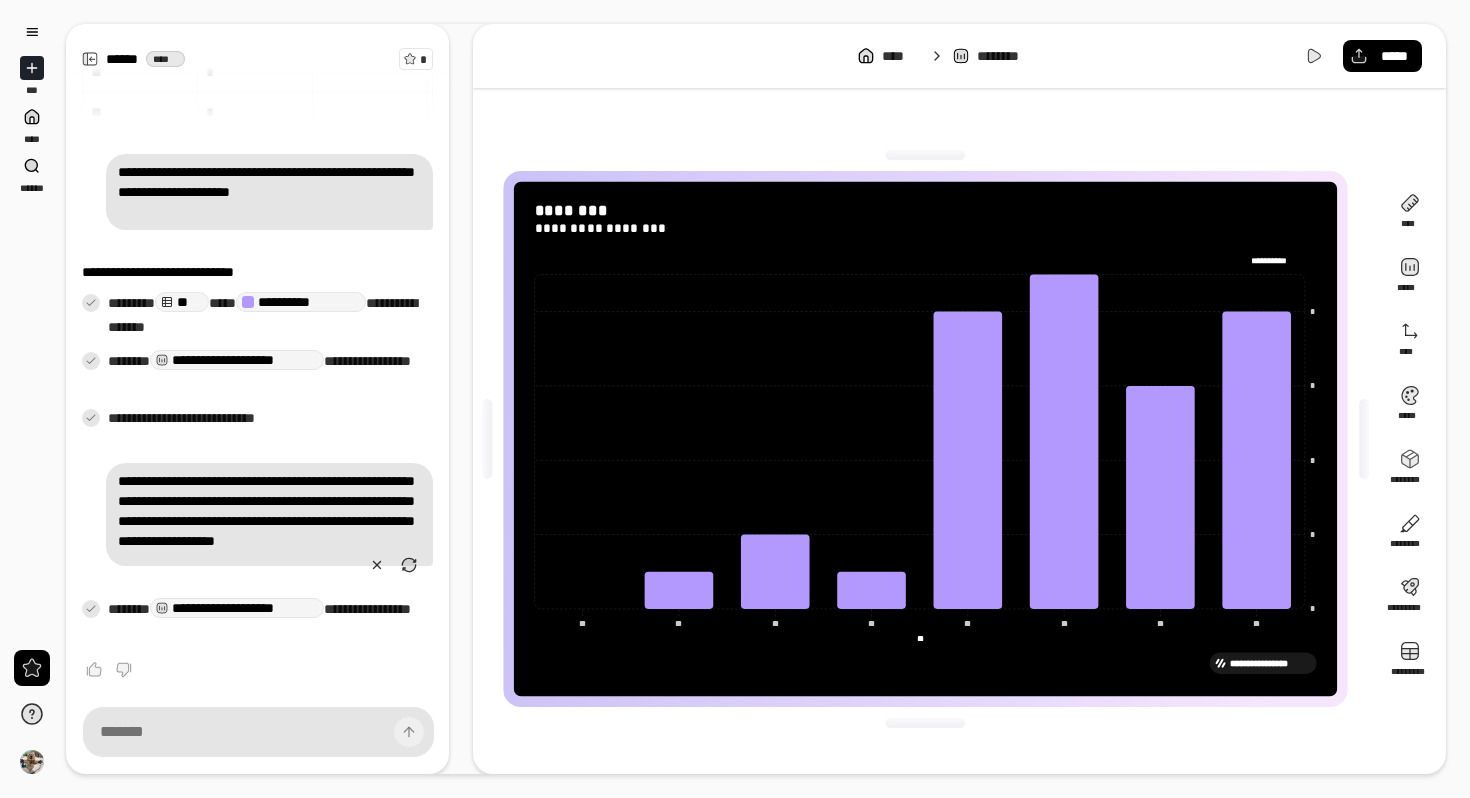 click on "**********" at bounding box center [1283, 261] 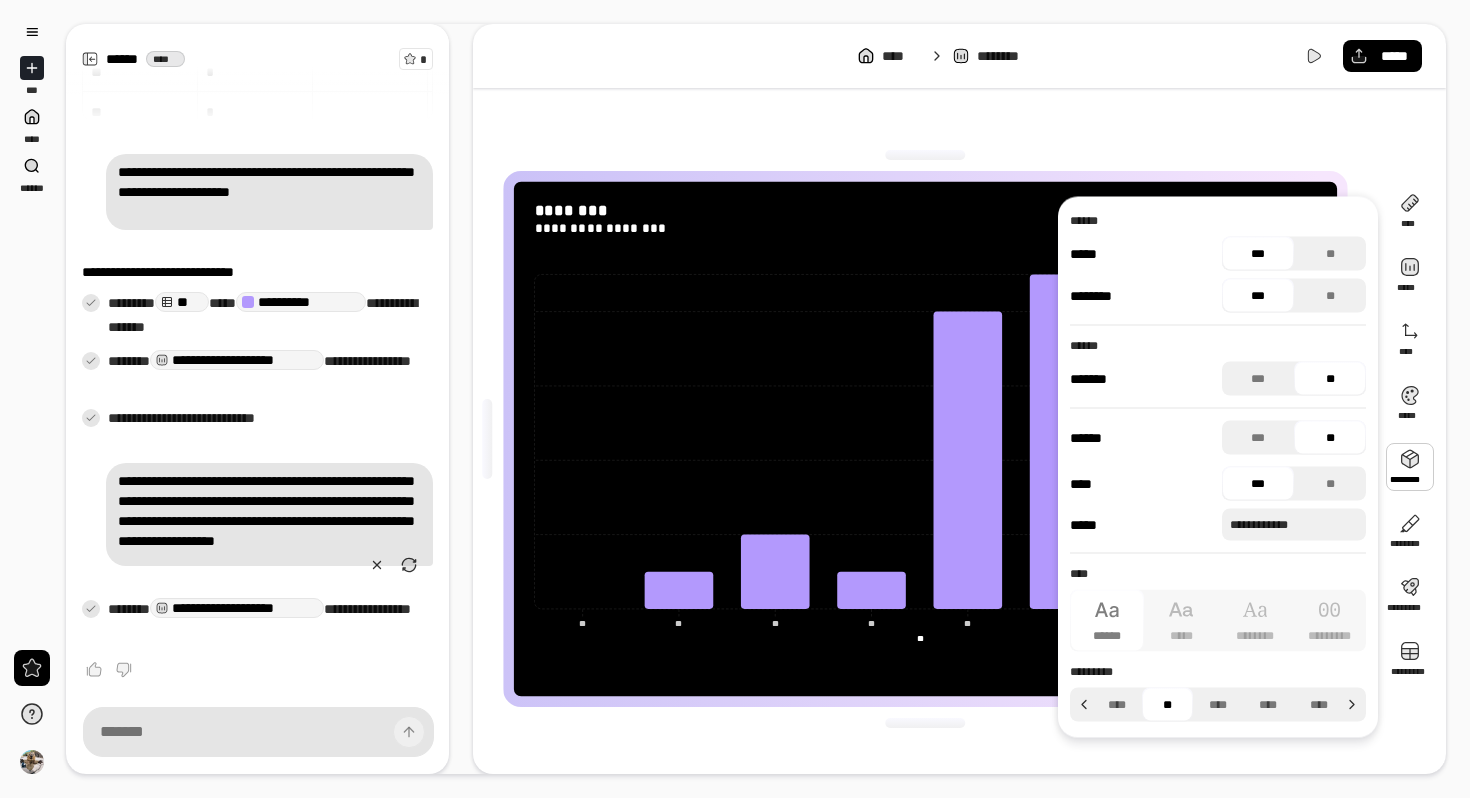 click on "**********" at bounding box center (925, 439) 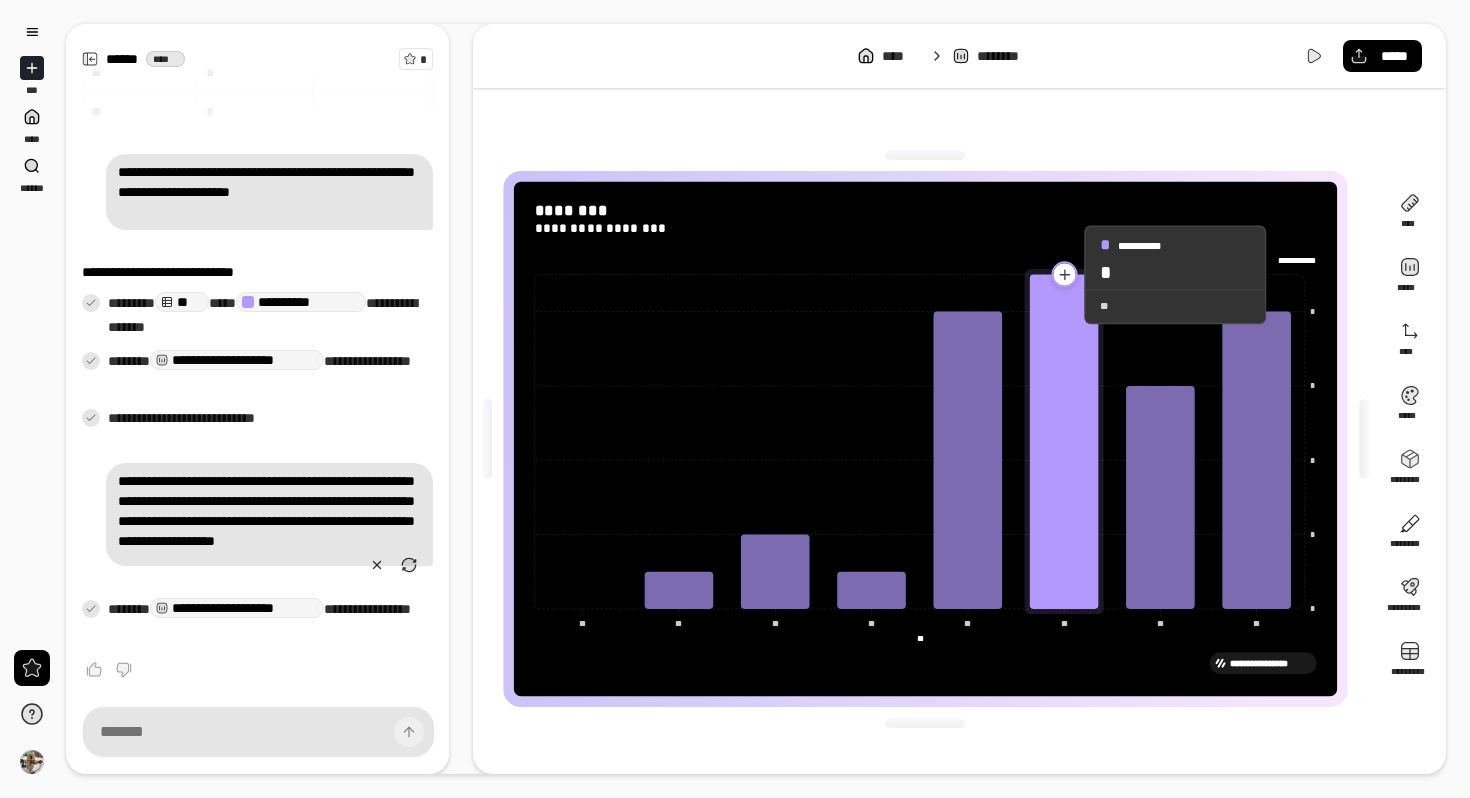 click 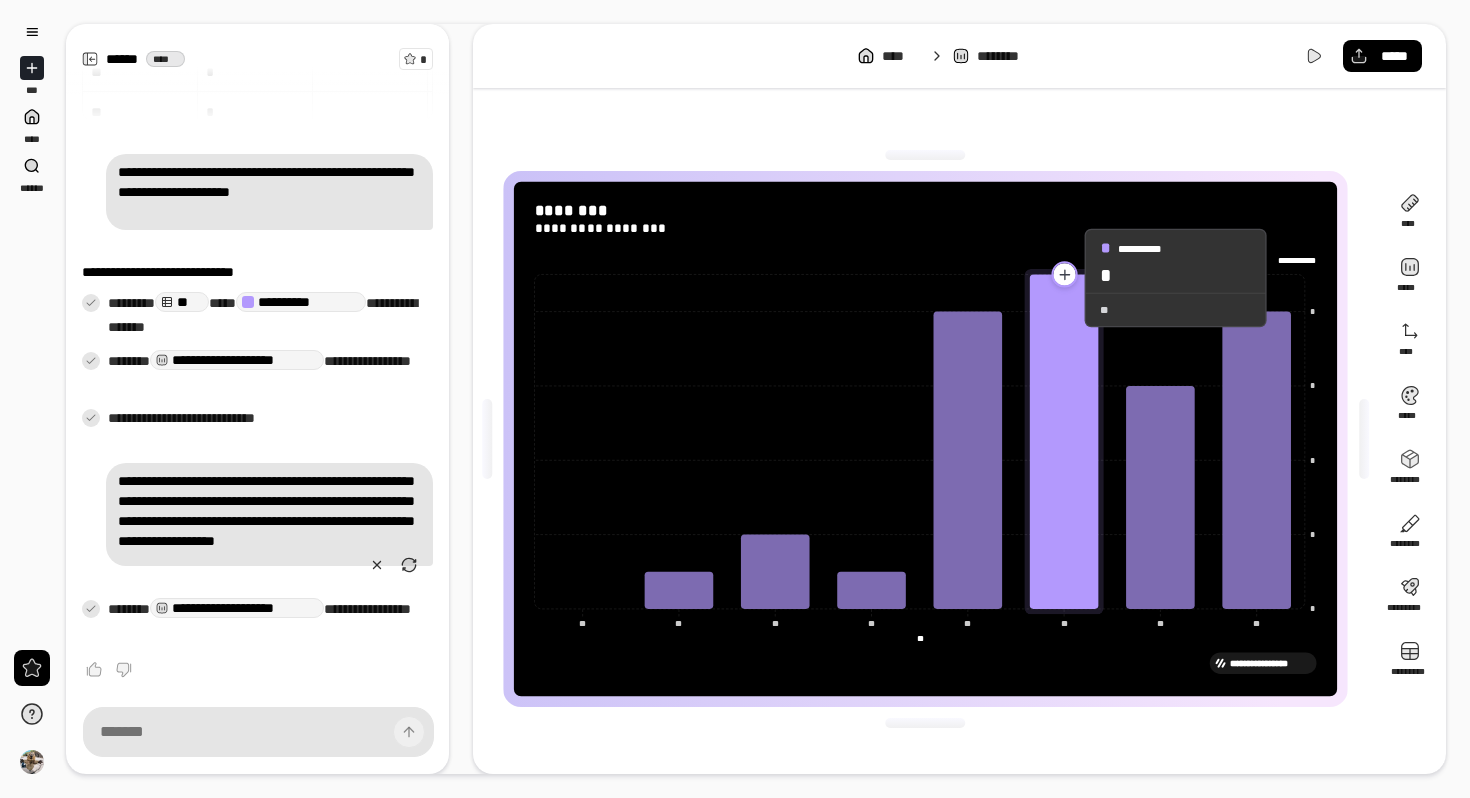 click 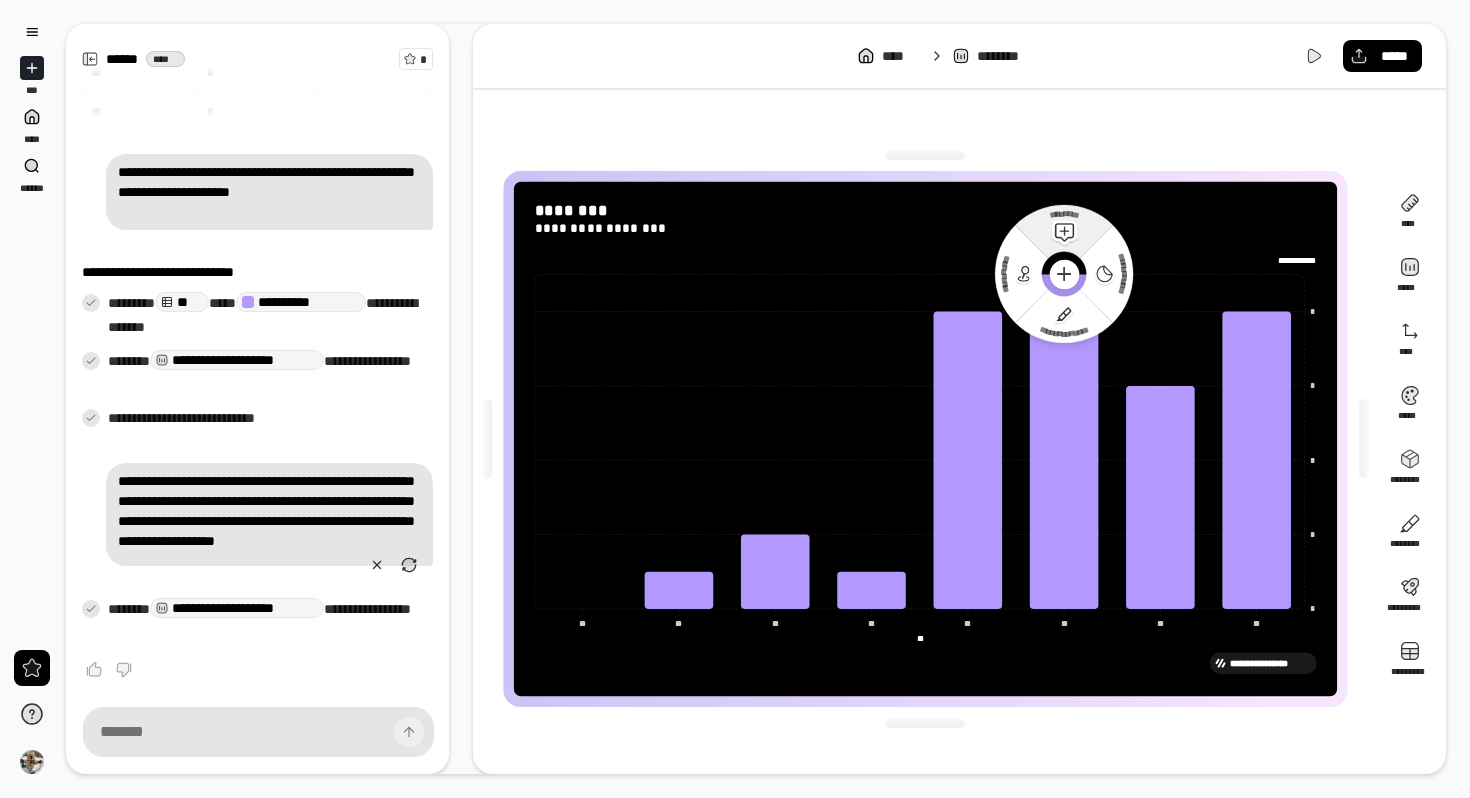 click 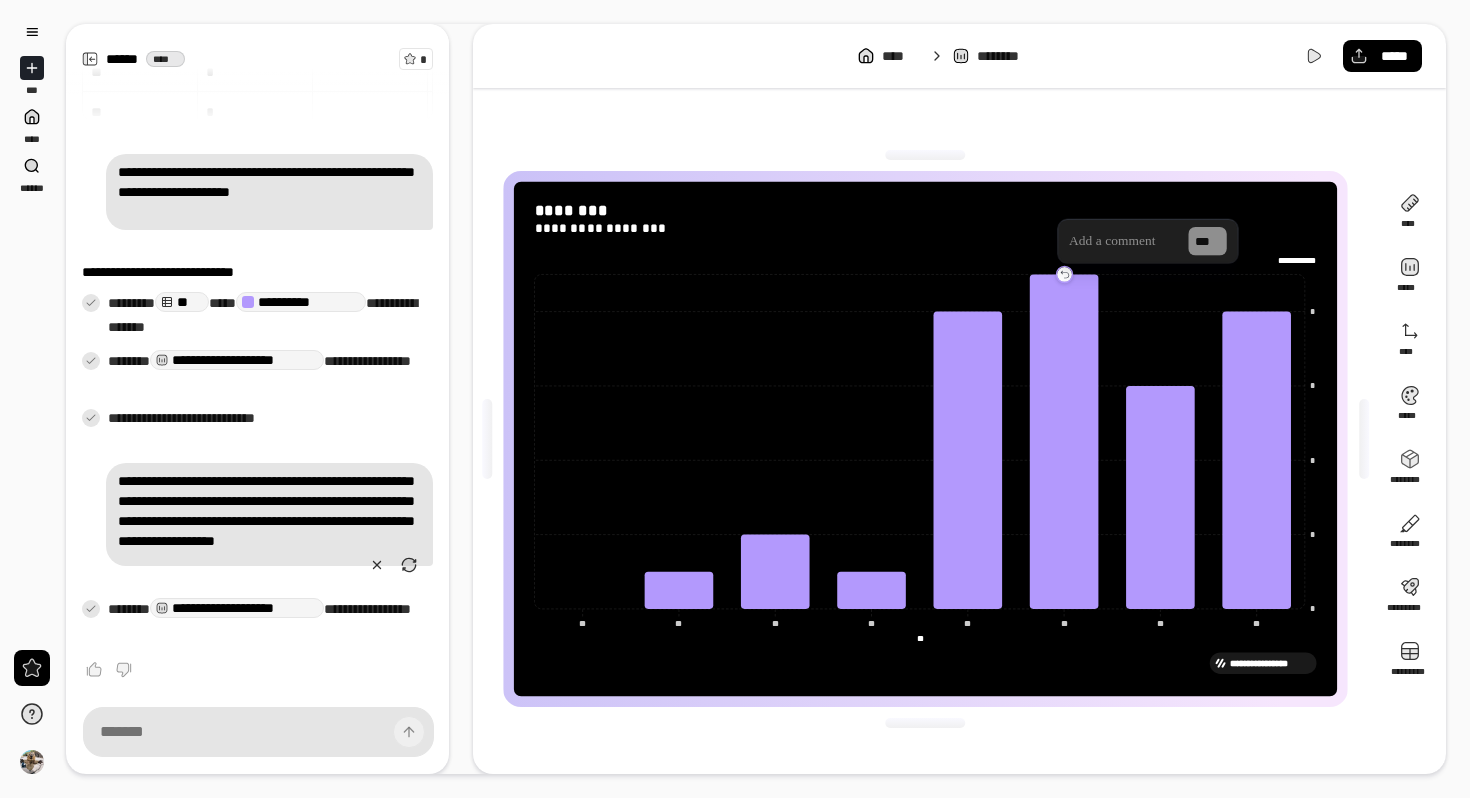 type 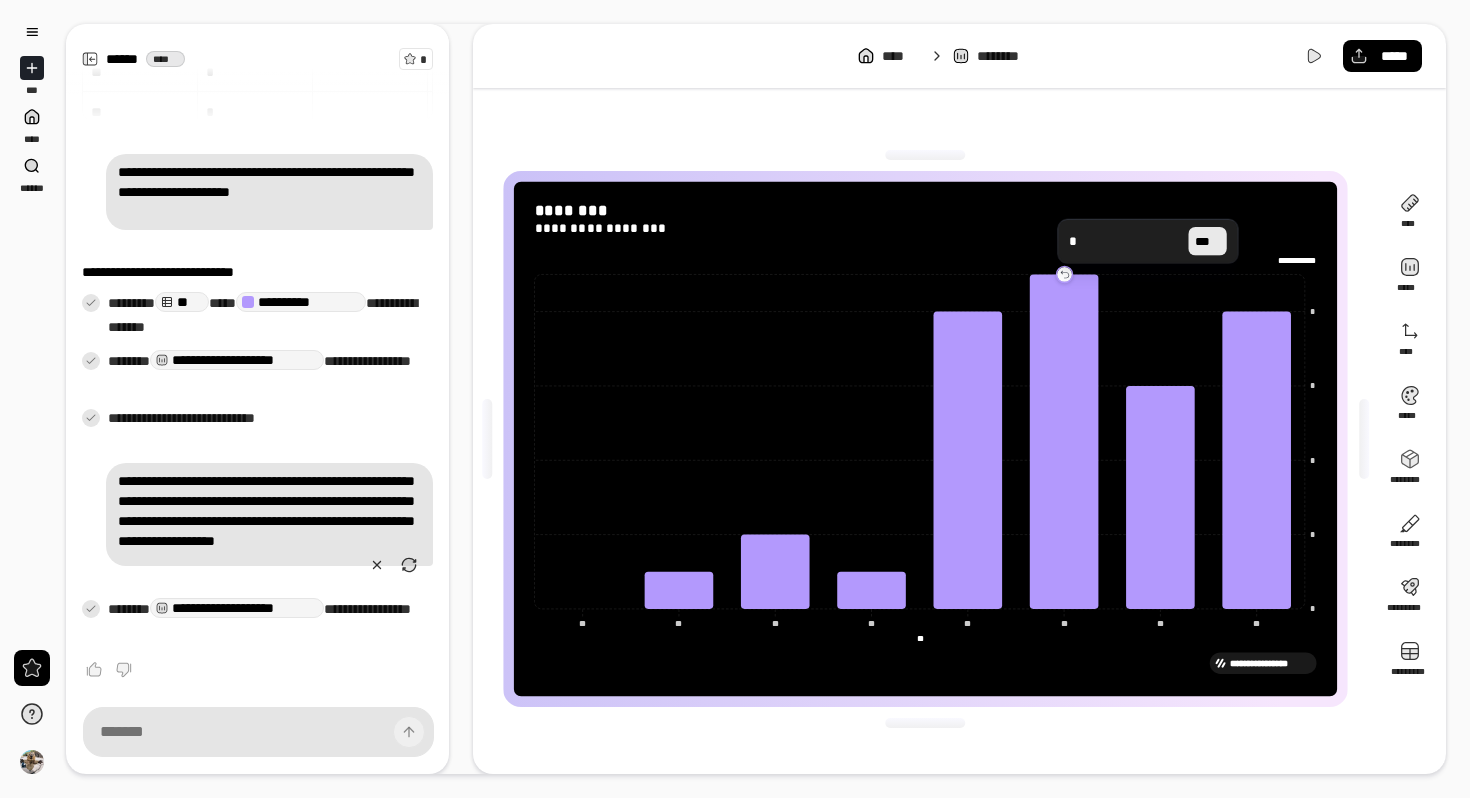 click on "***" at bounding box center [1207, 241] 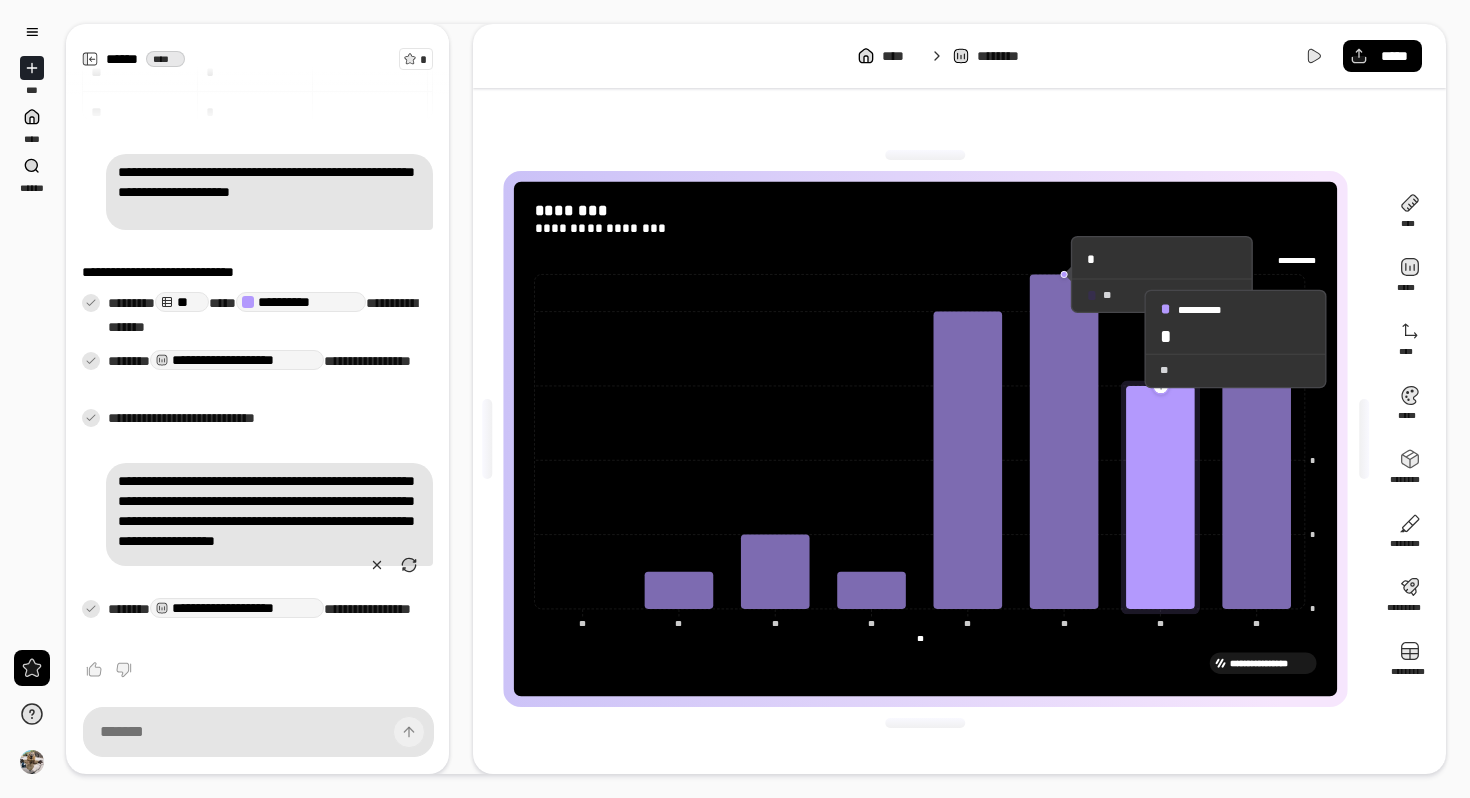 click 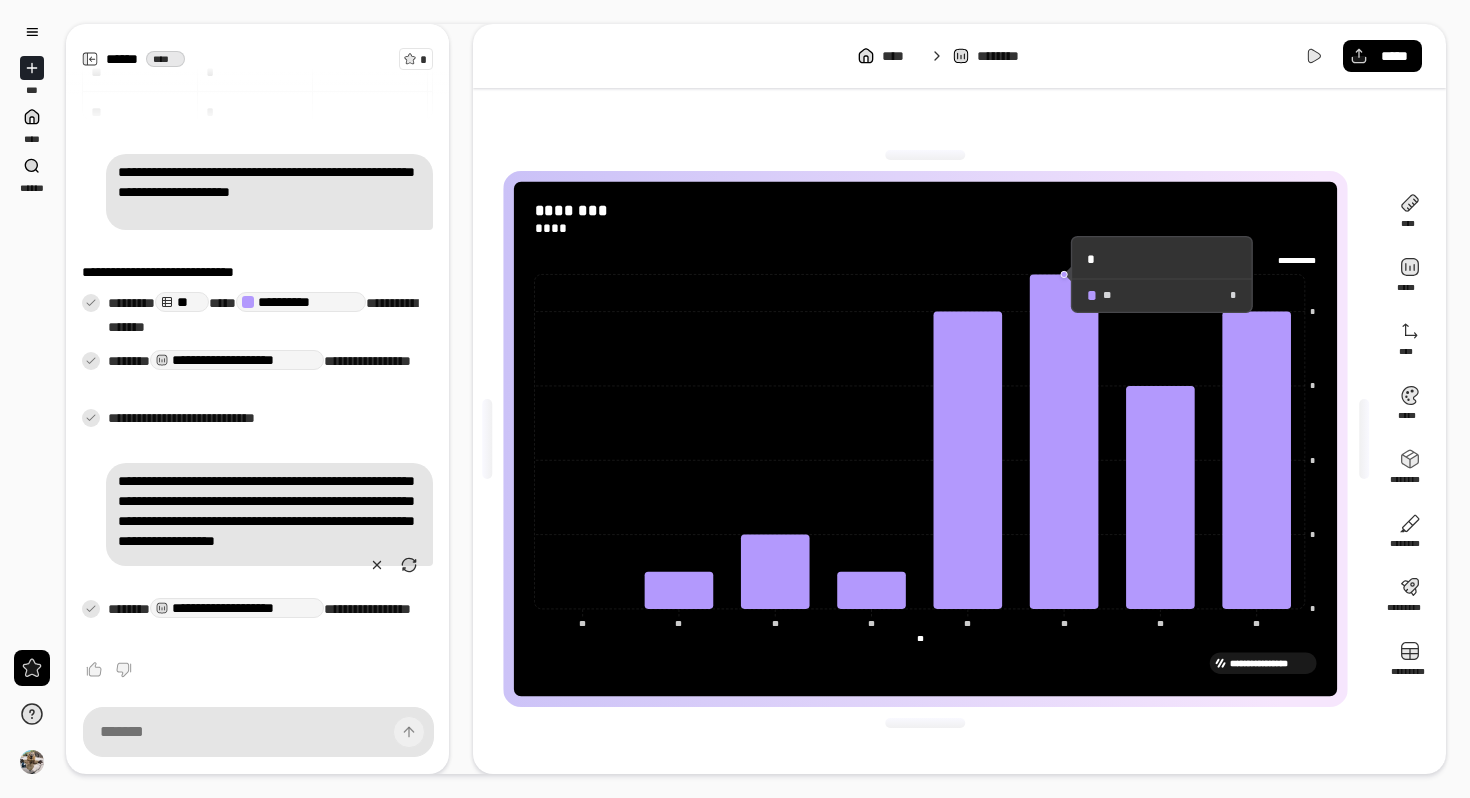 click on "**********" at bounding box center (925, 439) 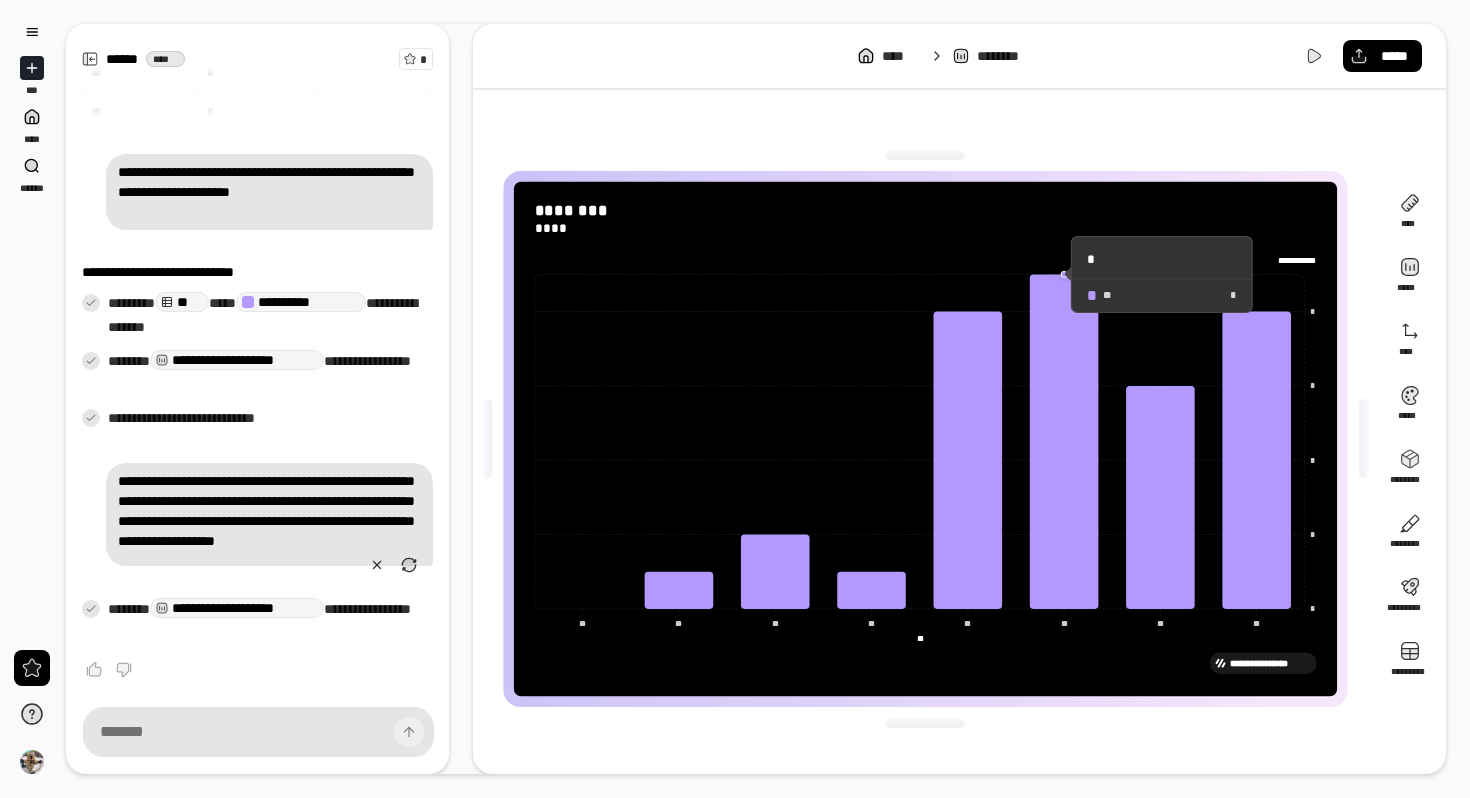 click on "*" at bounding box center (1161, 257) 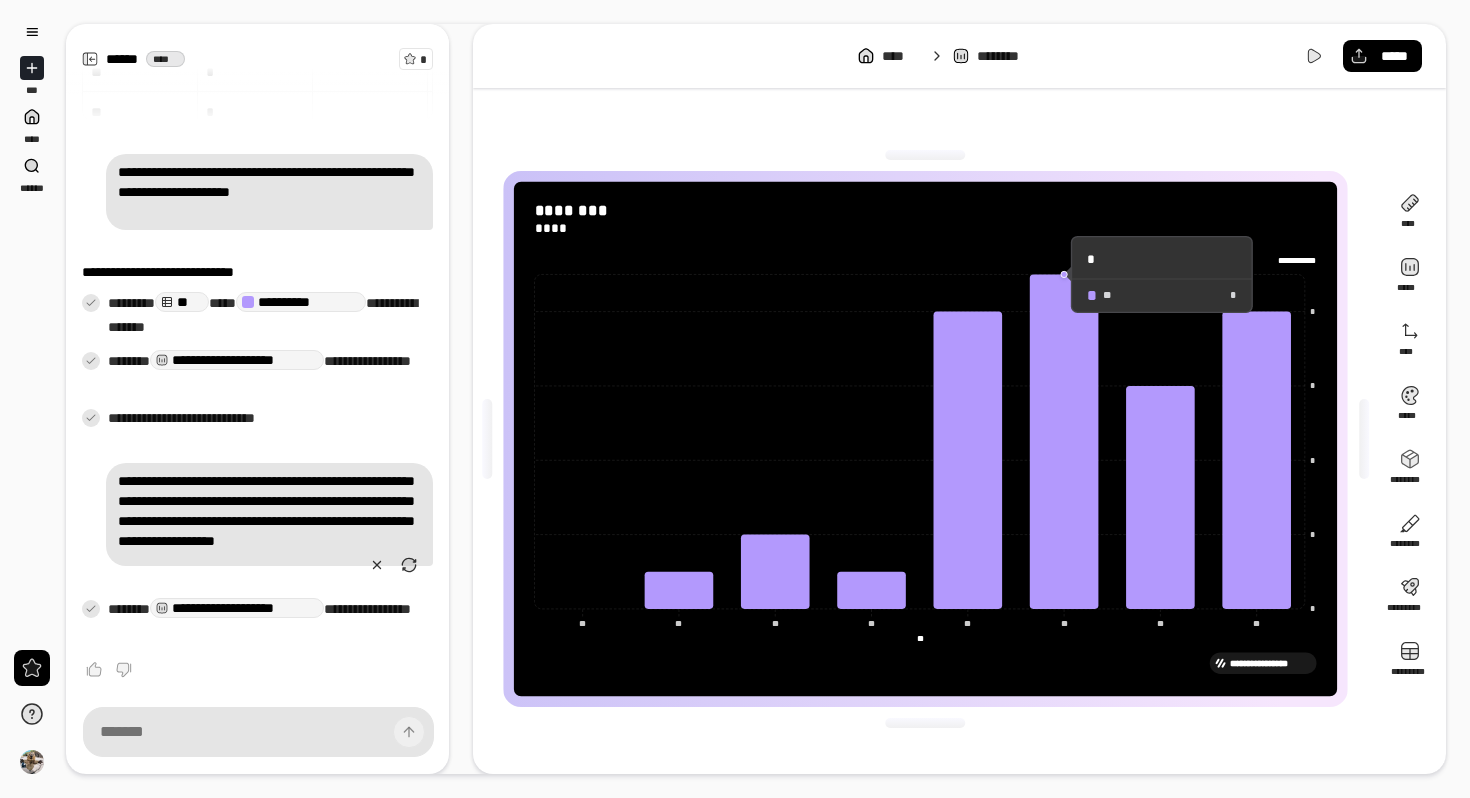 click on "**********" at bounding box center (926, 260) 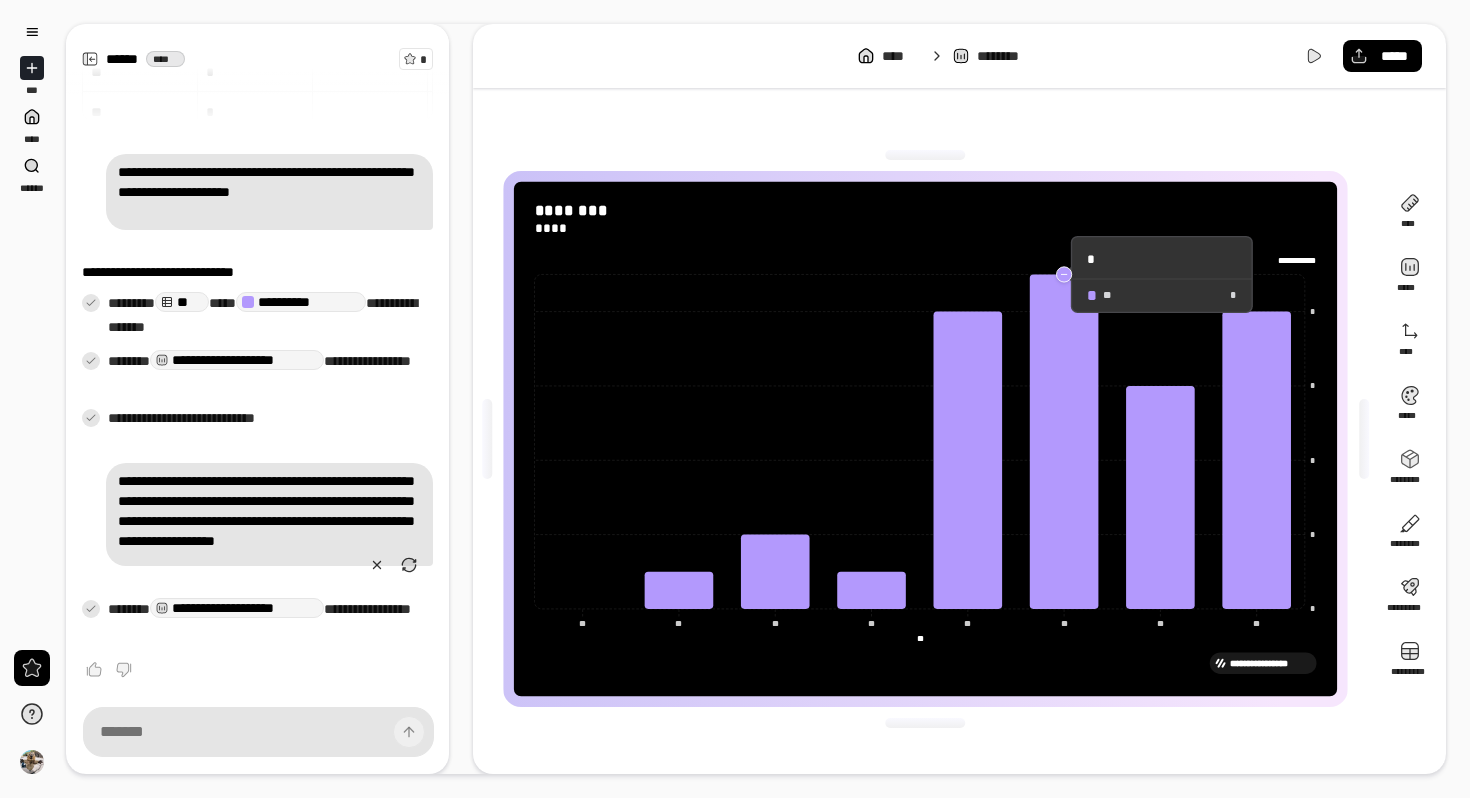 click 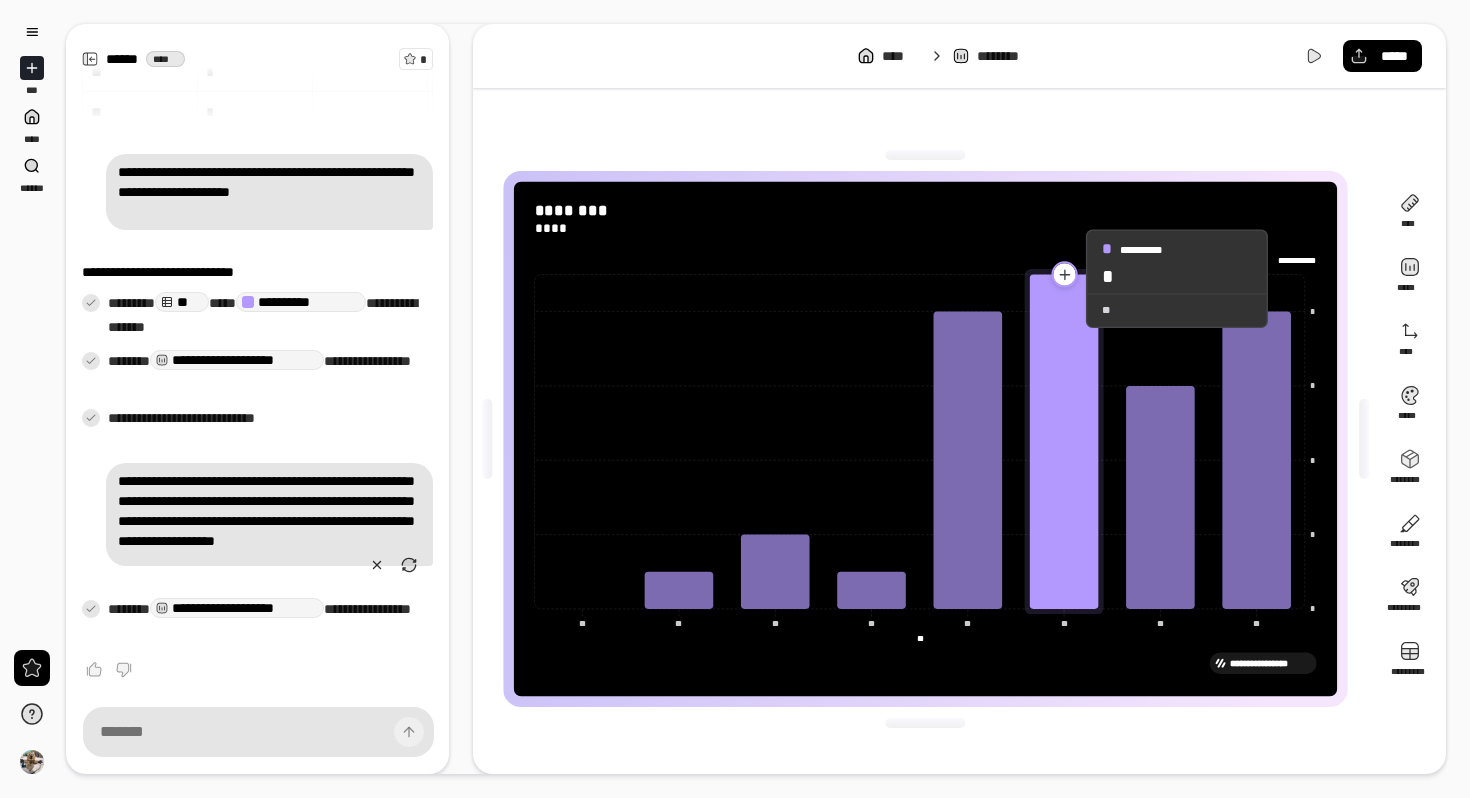 click 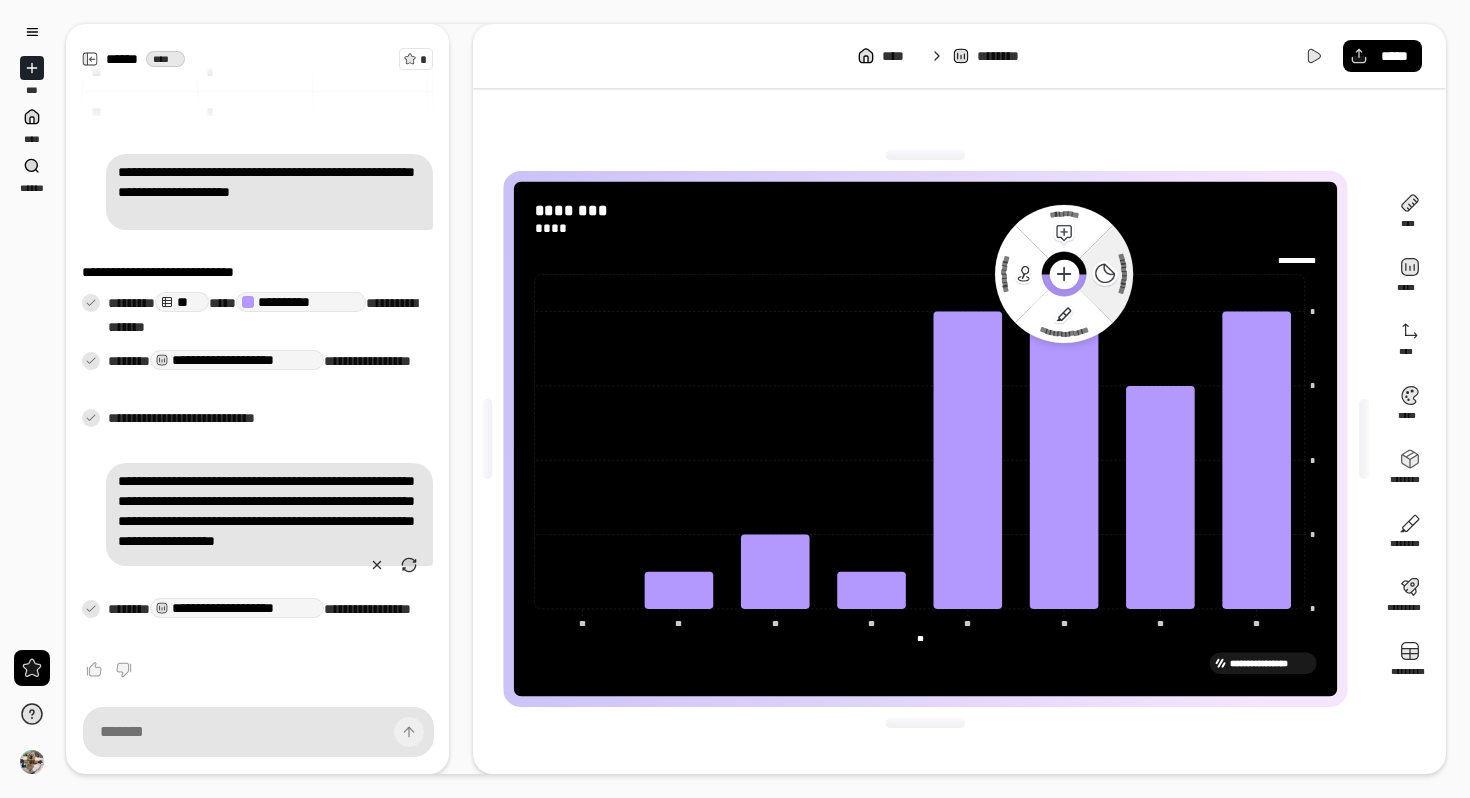 click 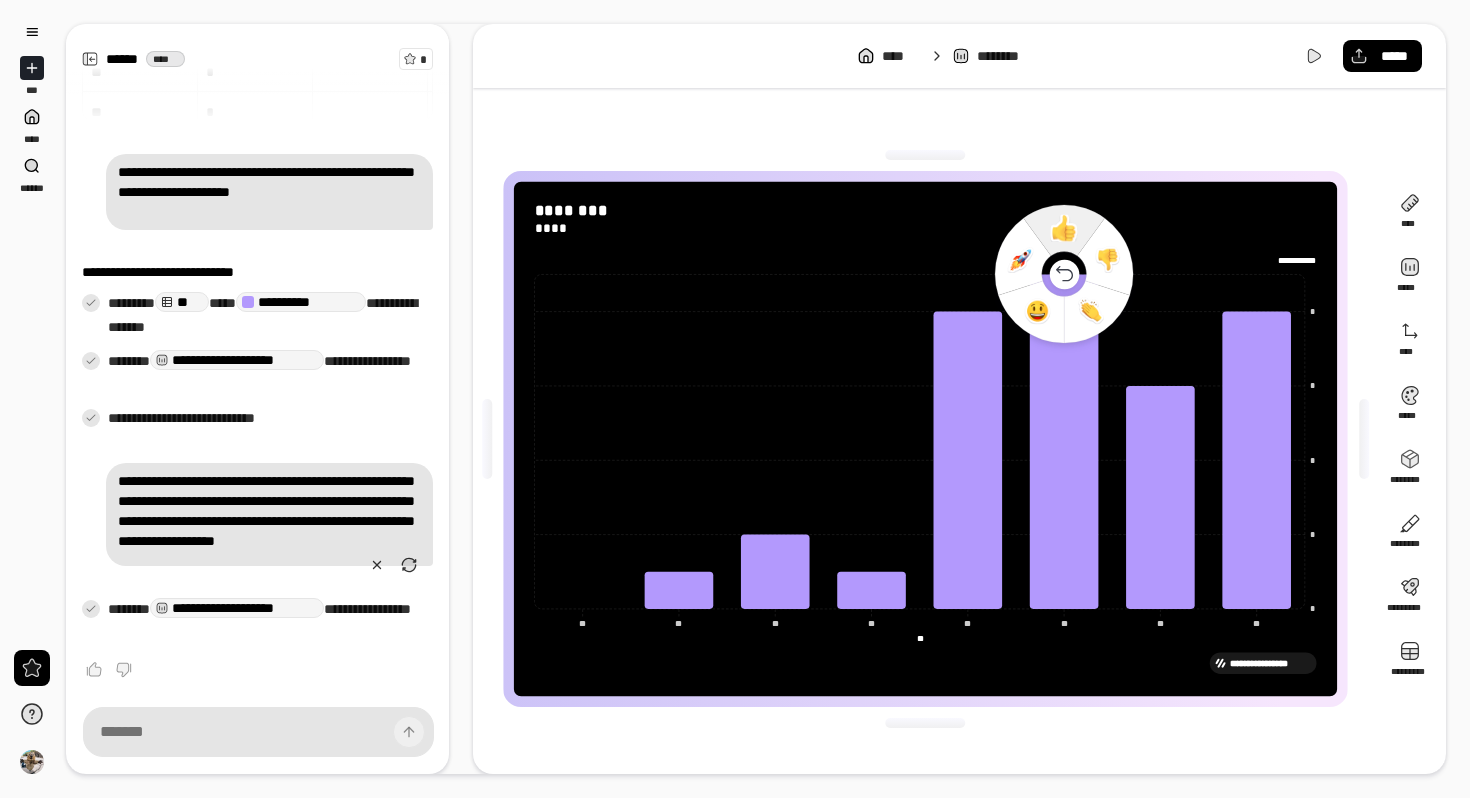 click 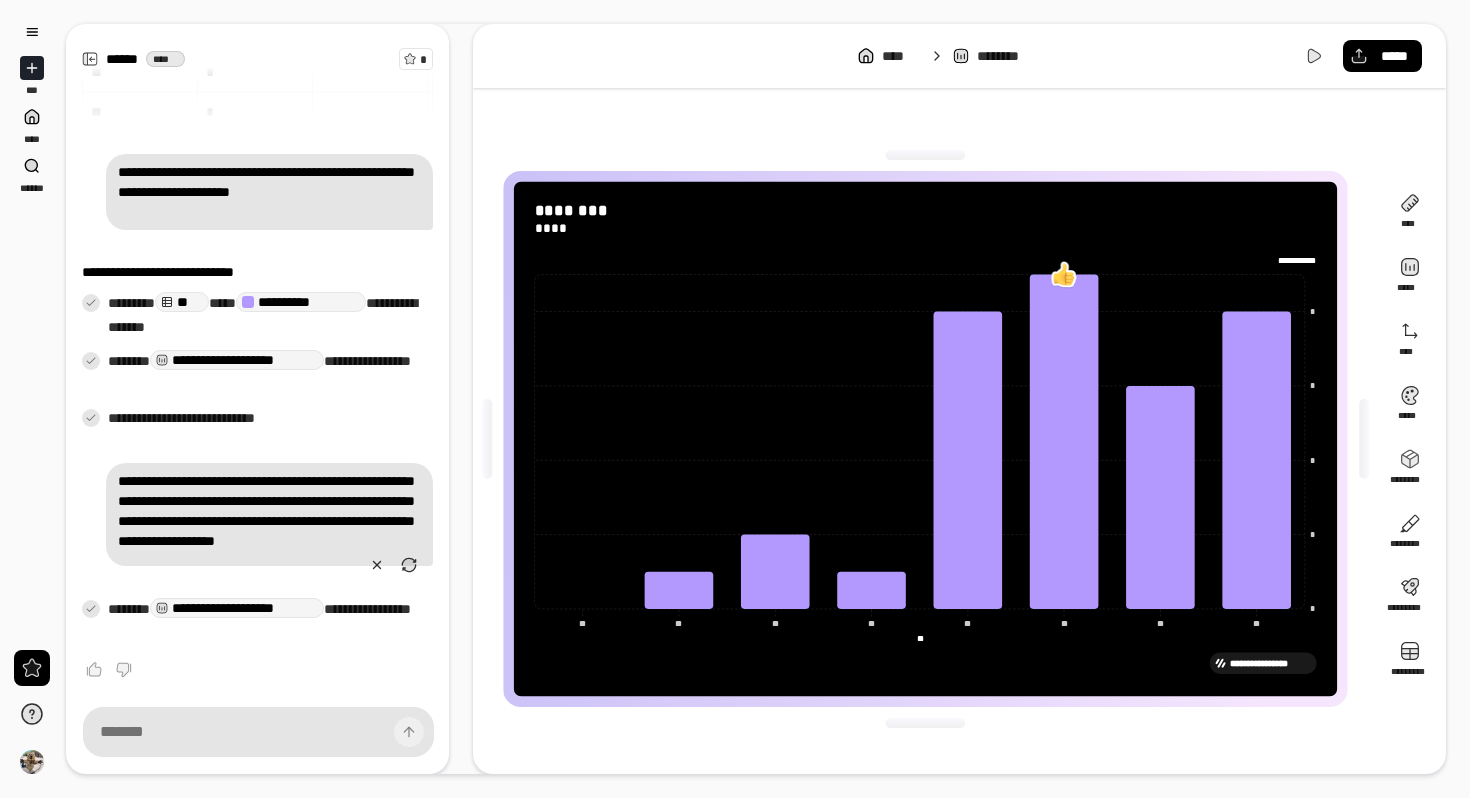 click on "******** ****" at bounding box center [926, 222] 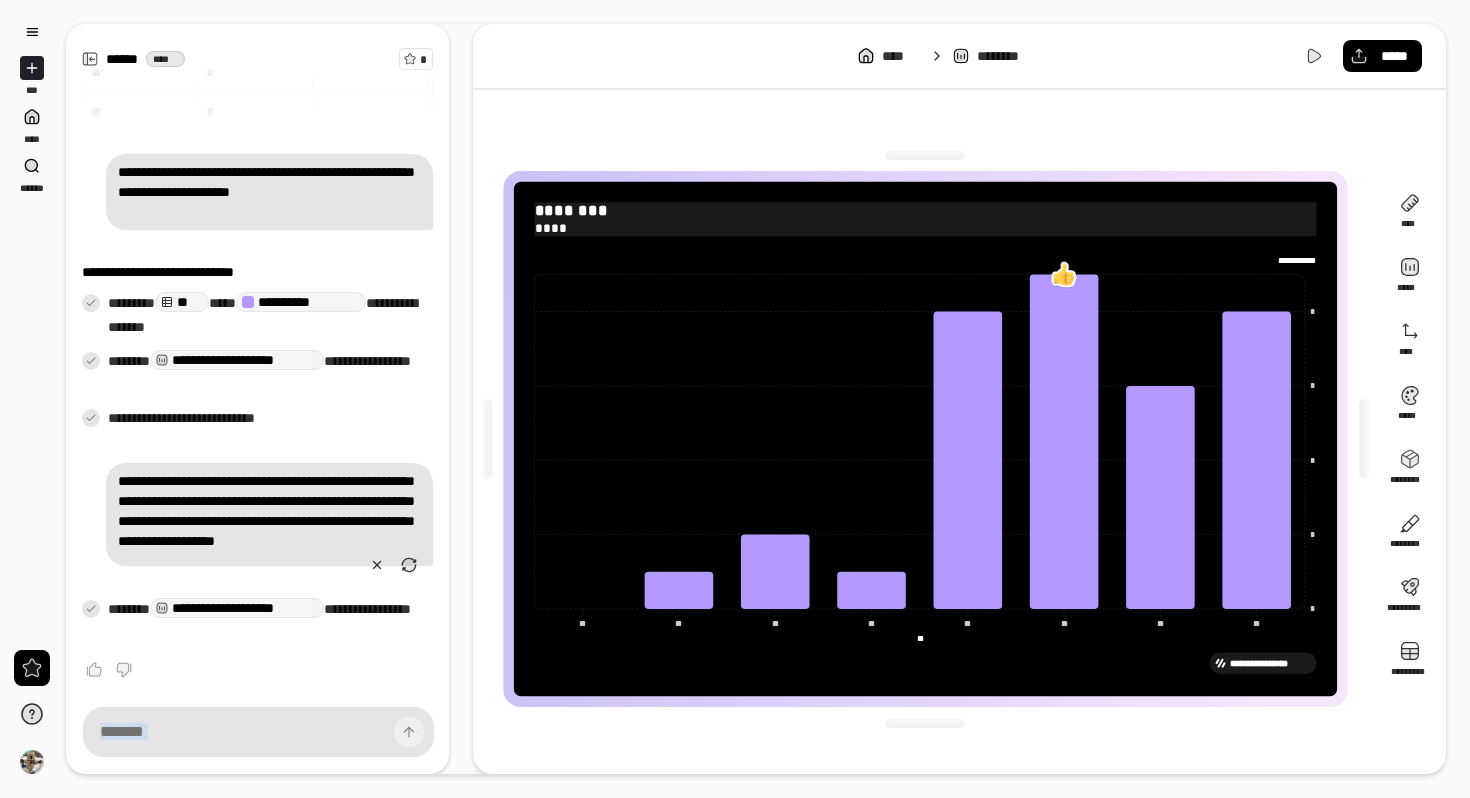 click on "****" at bounding box center [926, 228] 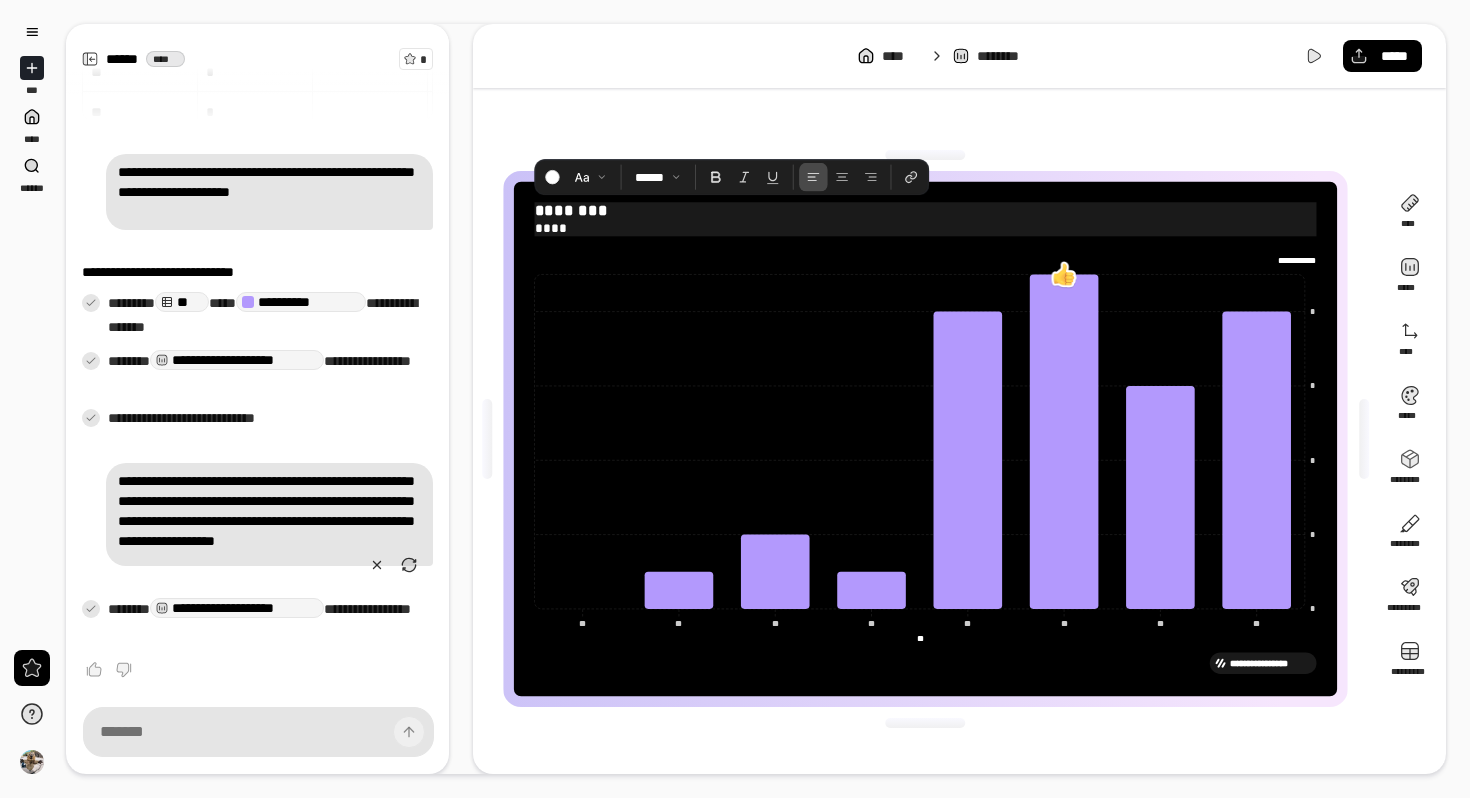 click on "****" at bounding box center [926, 228] 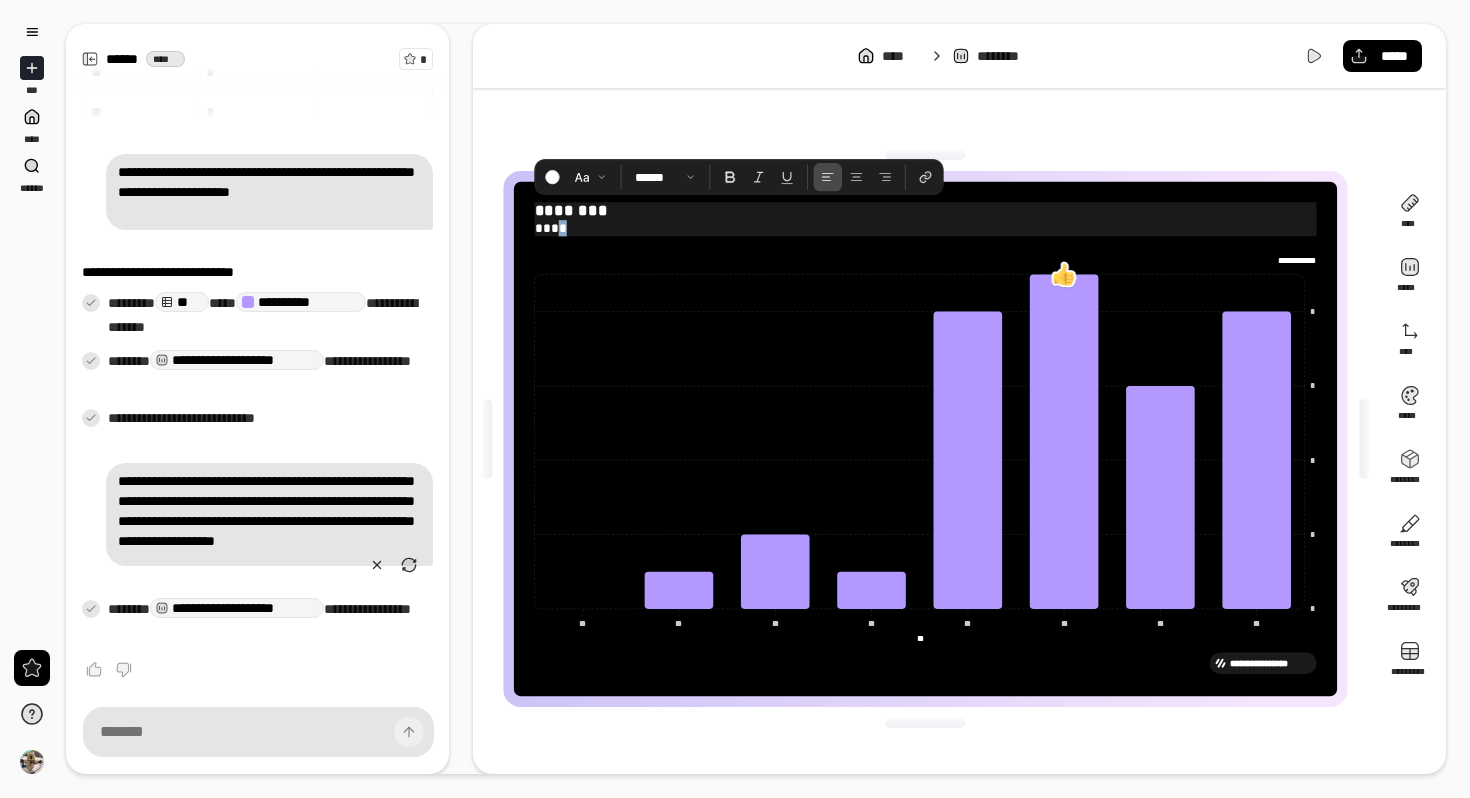 click on "********" at bounding box center (926, 211) 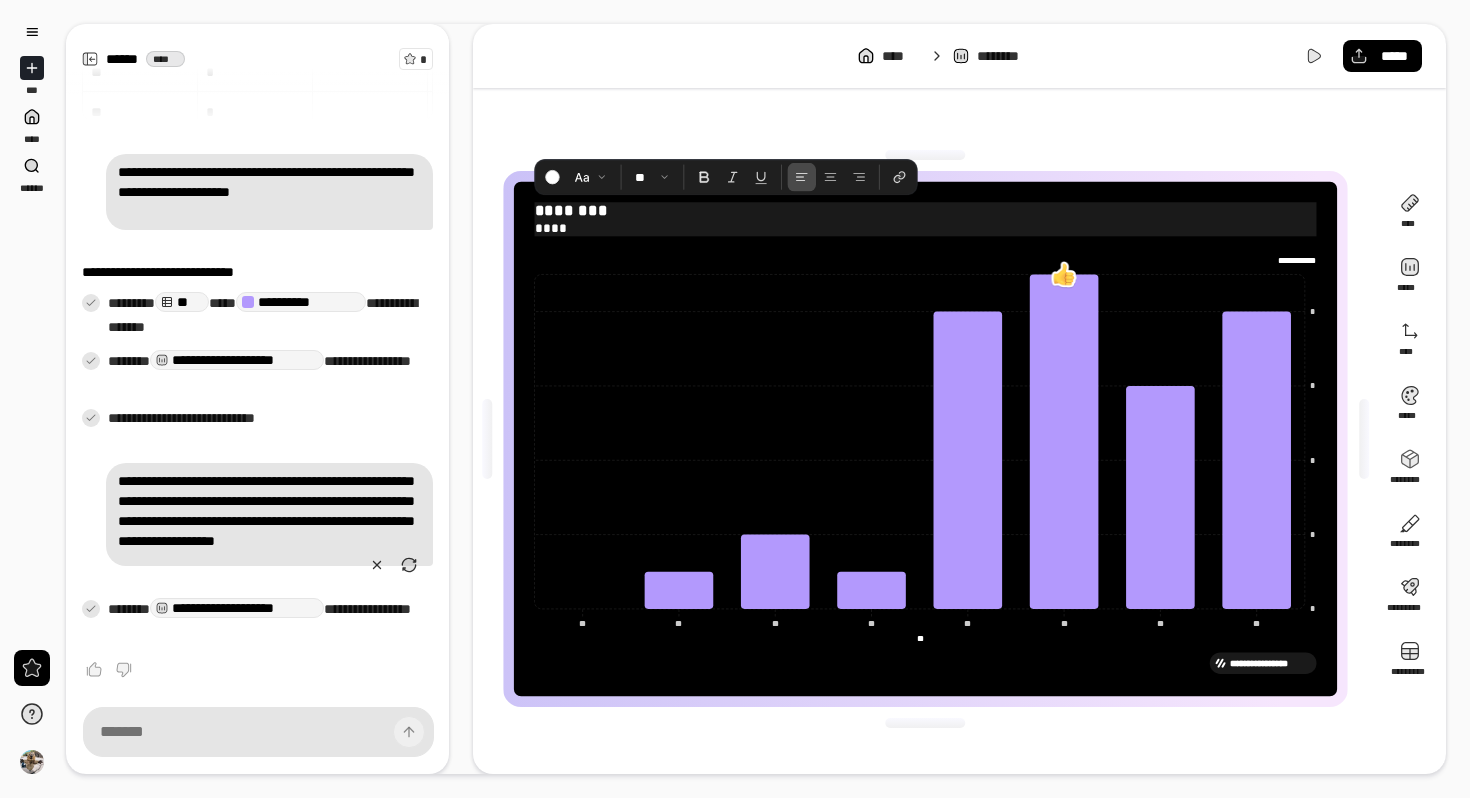 click on "********" at bounding box center [926, 211] 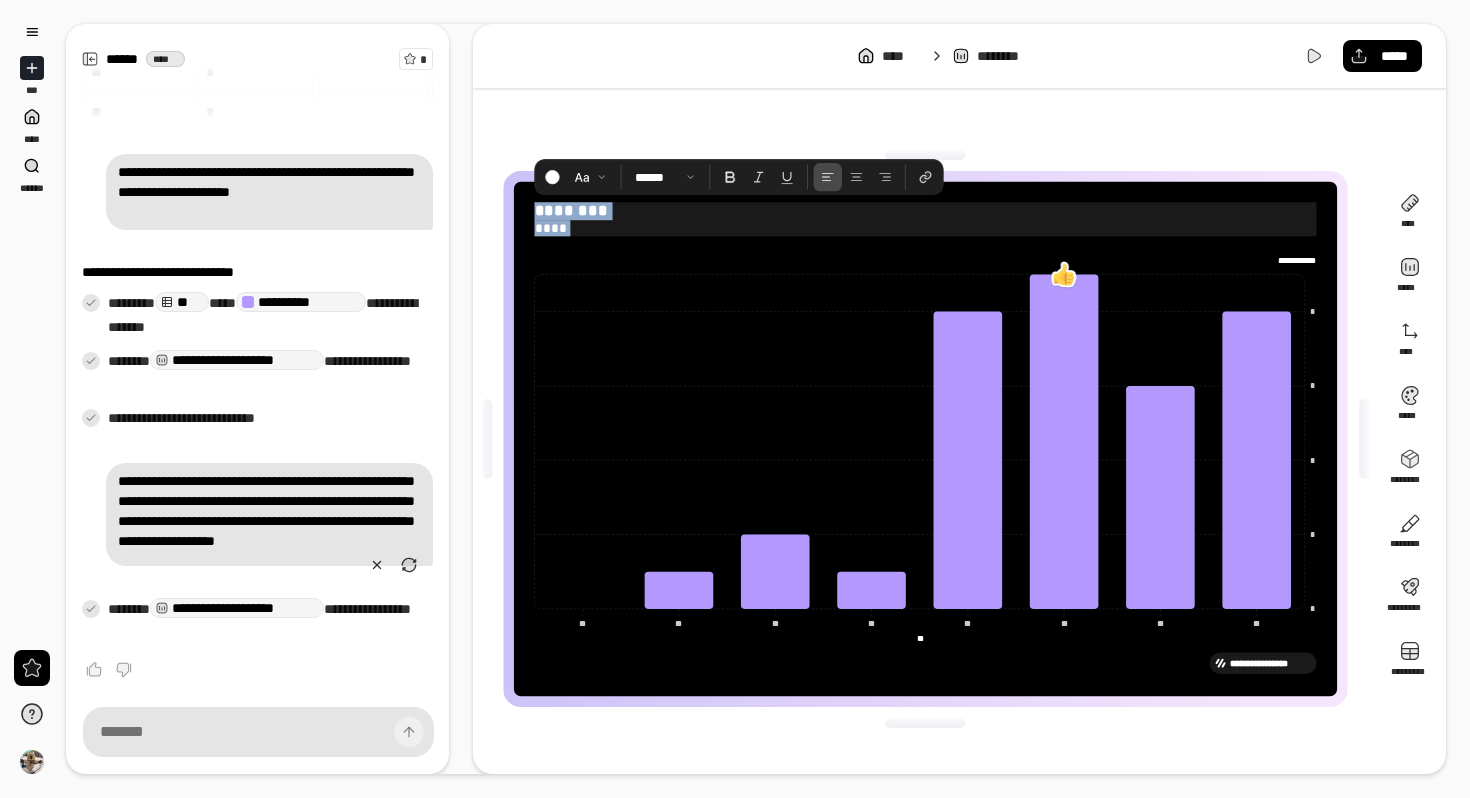 click on "********" at bounding box center (926, 211) 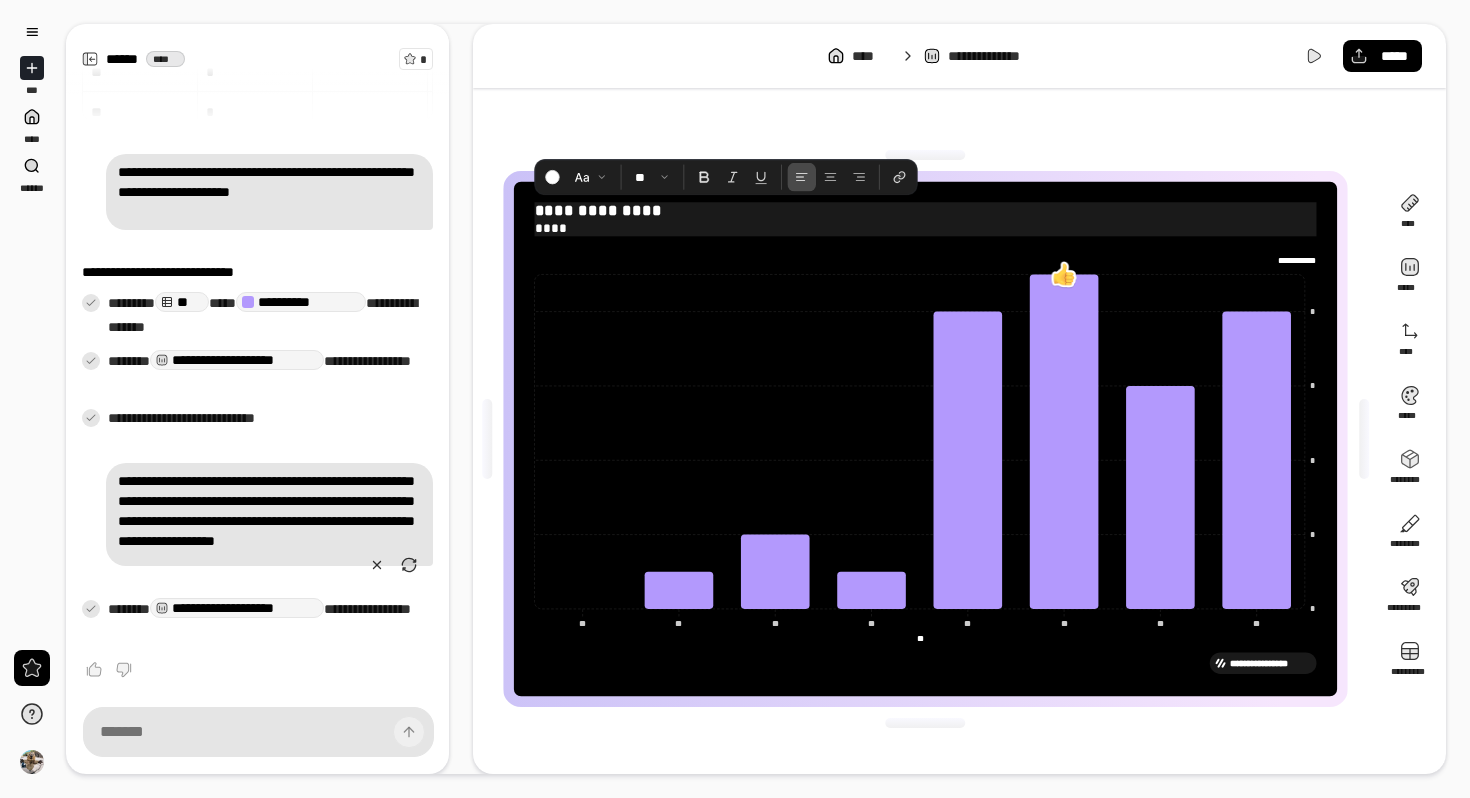 click on "****" at bounding box center [926, 228] 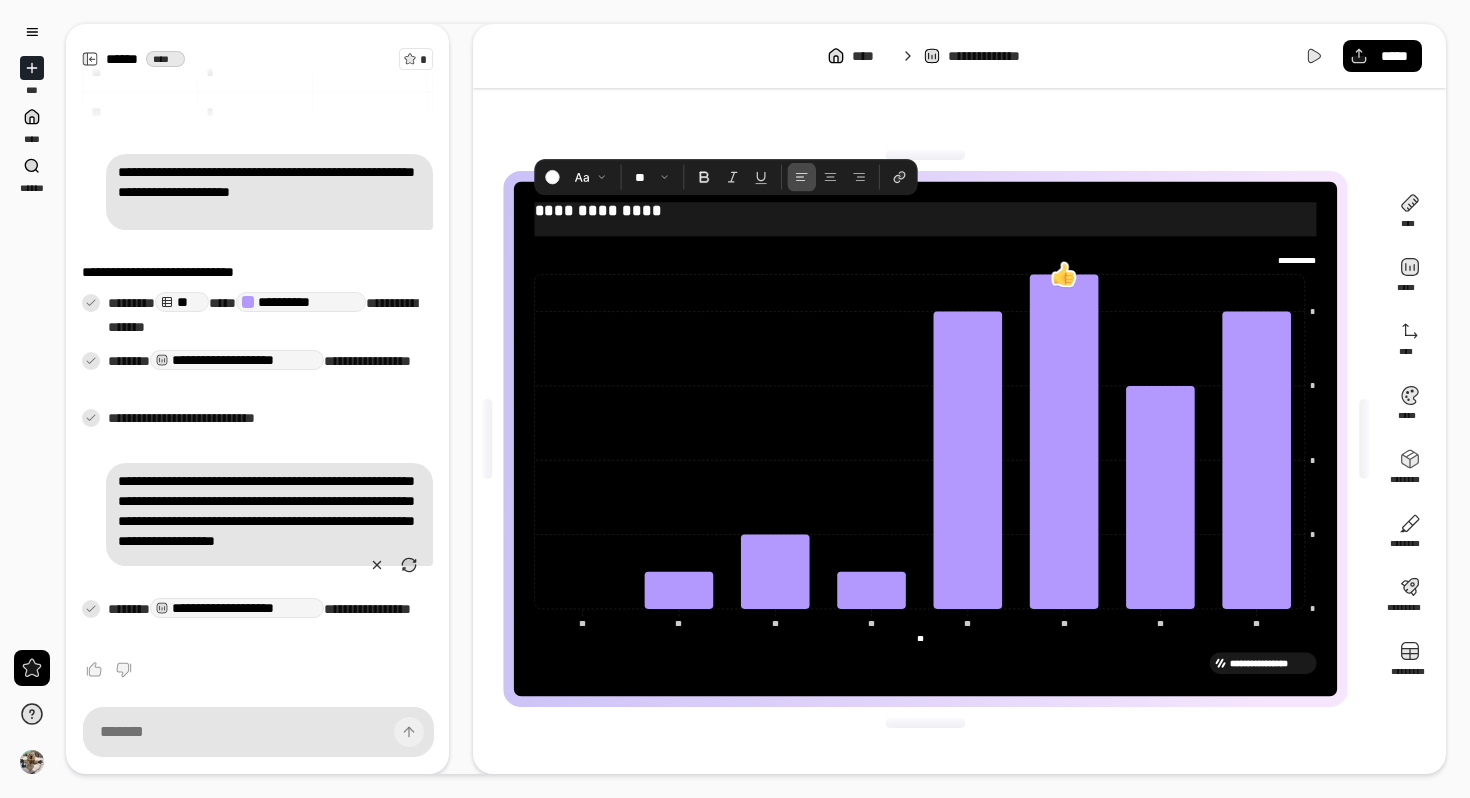 click on "**********" at bounding box center (926, 211) 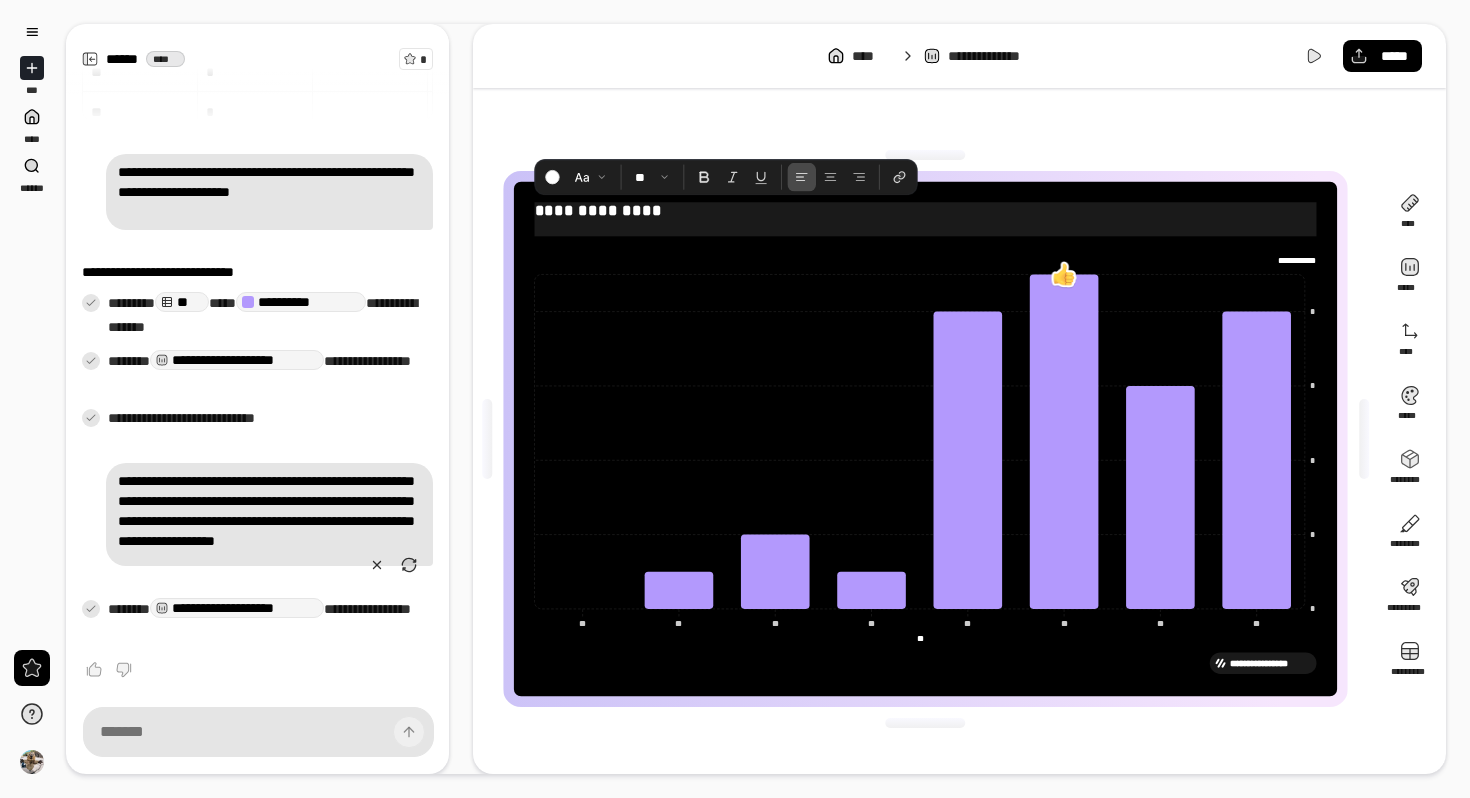 click on "**********" at bounding box center [926, 211] 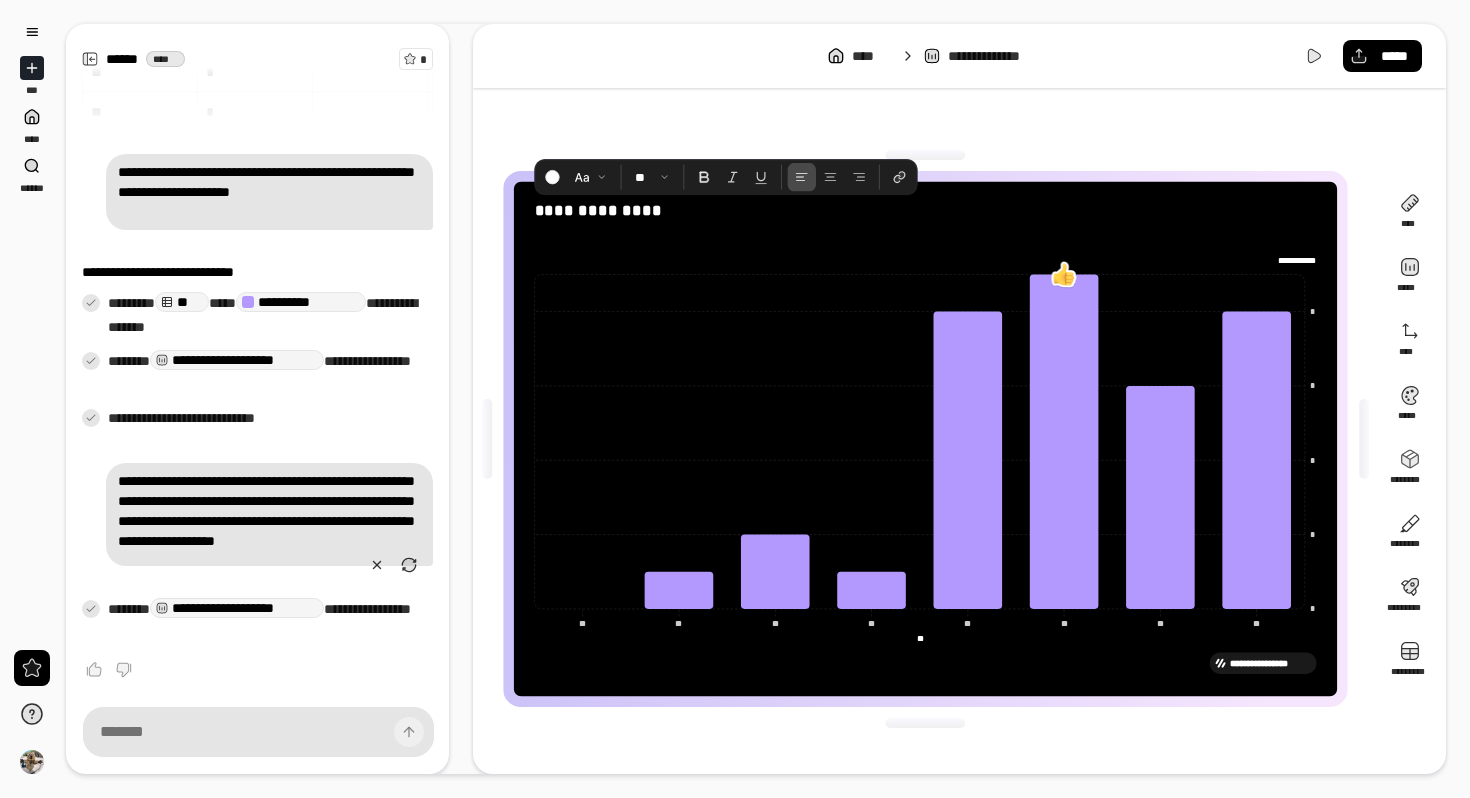 click on "**********" at bounding box center (925, 439) 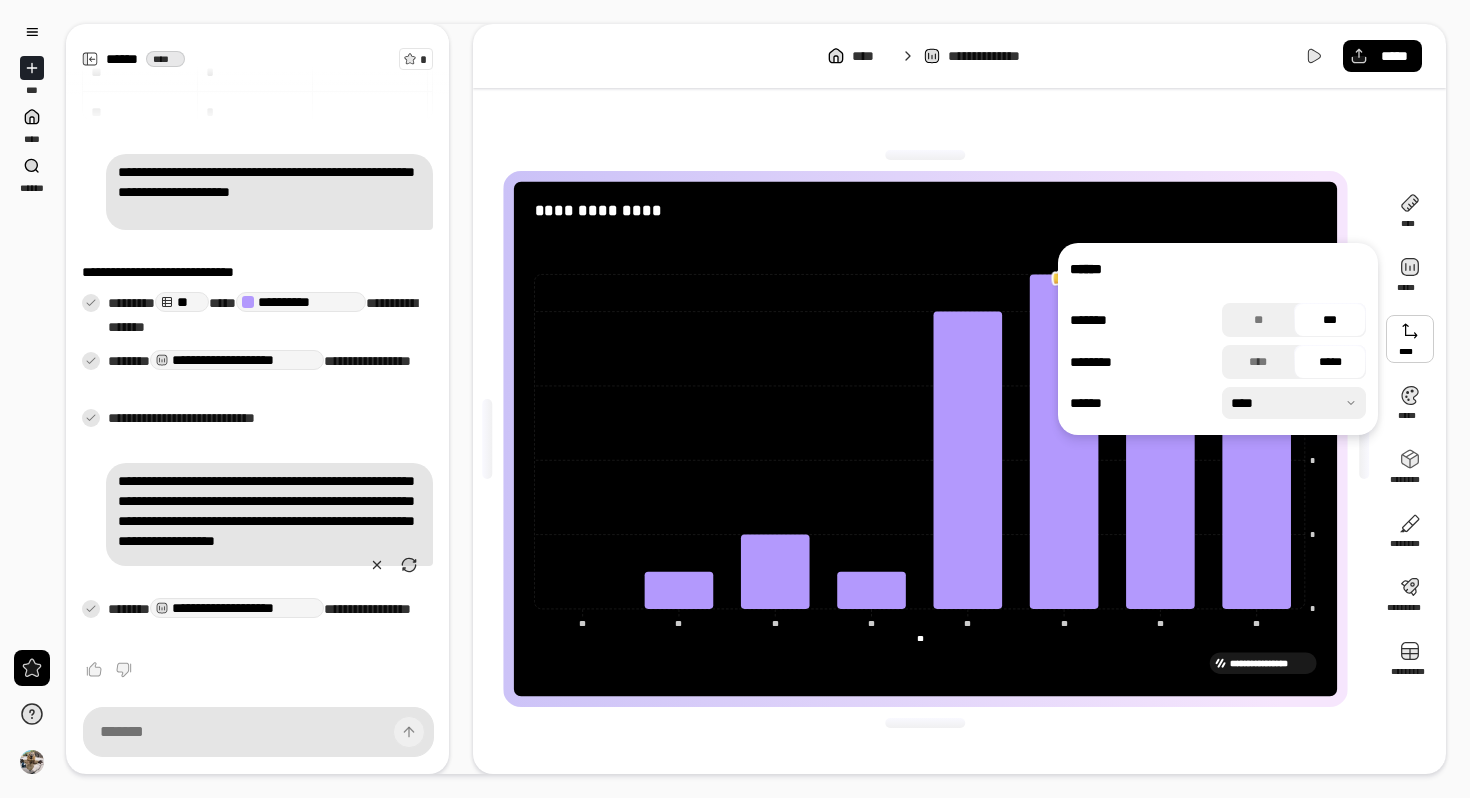click at bounding box center (1410, 339) 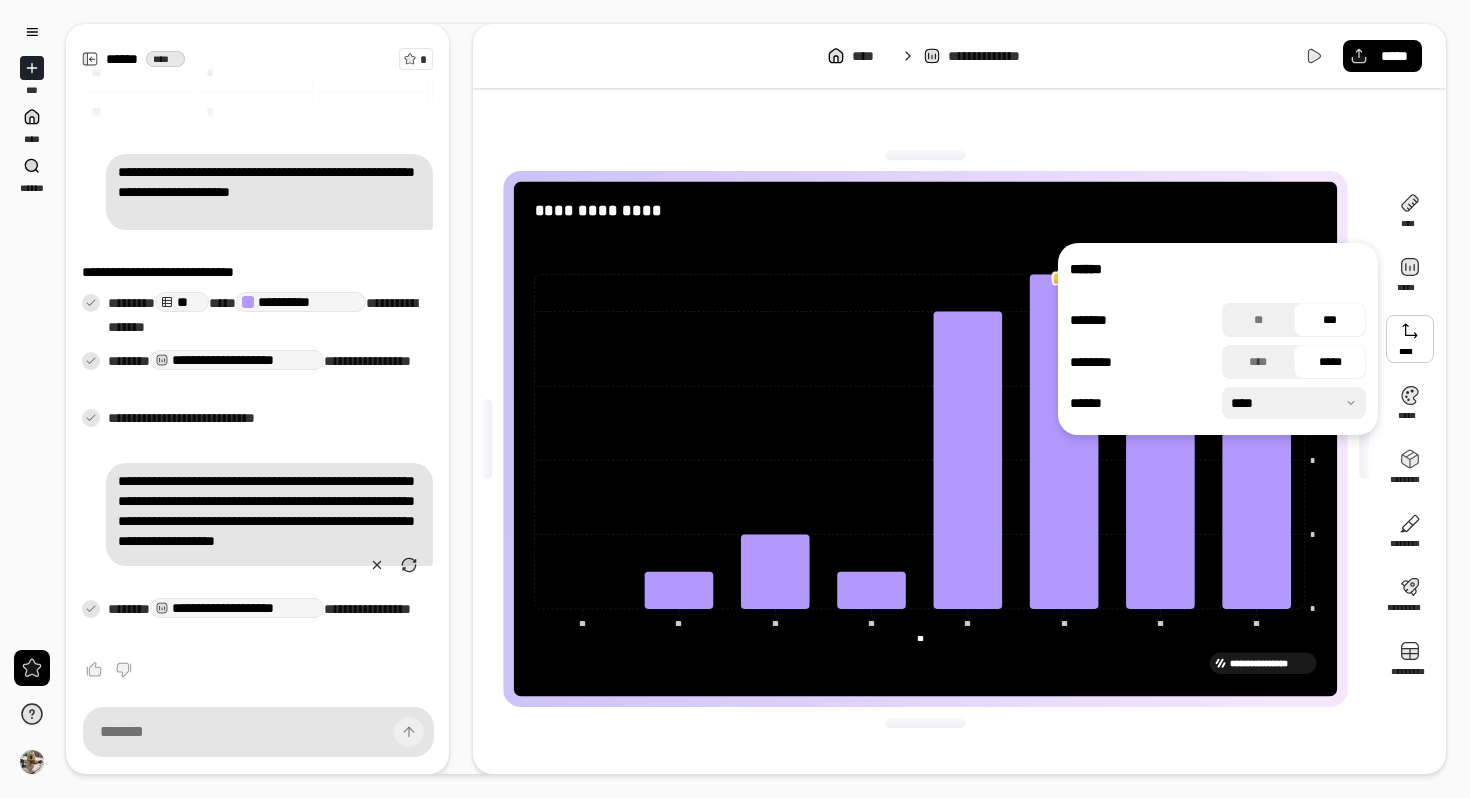 click on "***" at bounding box center [1330, 320] 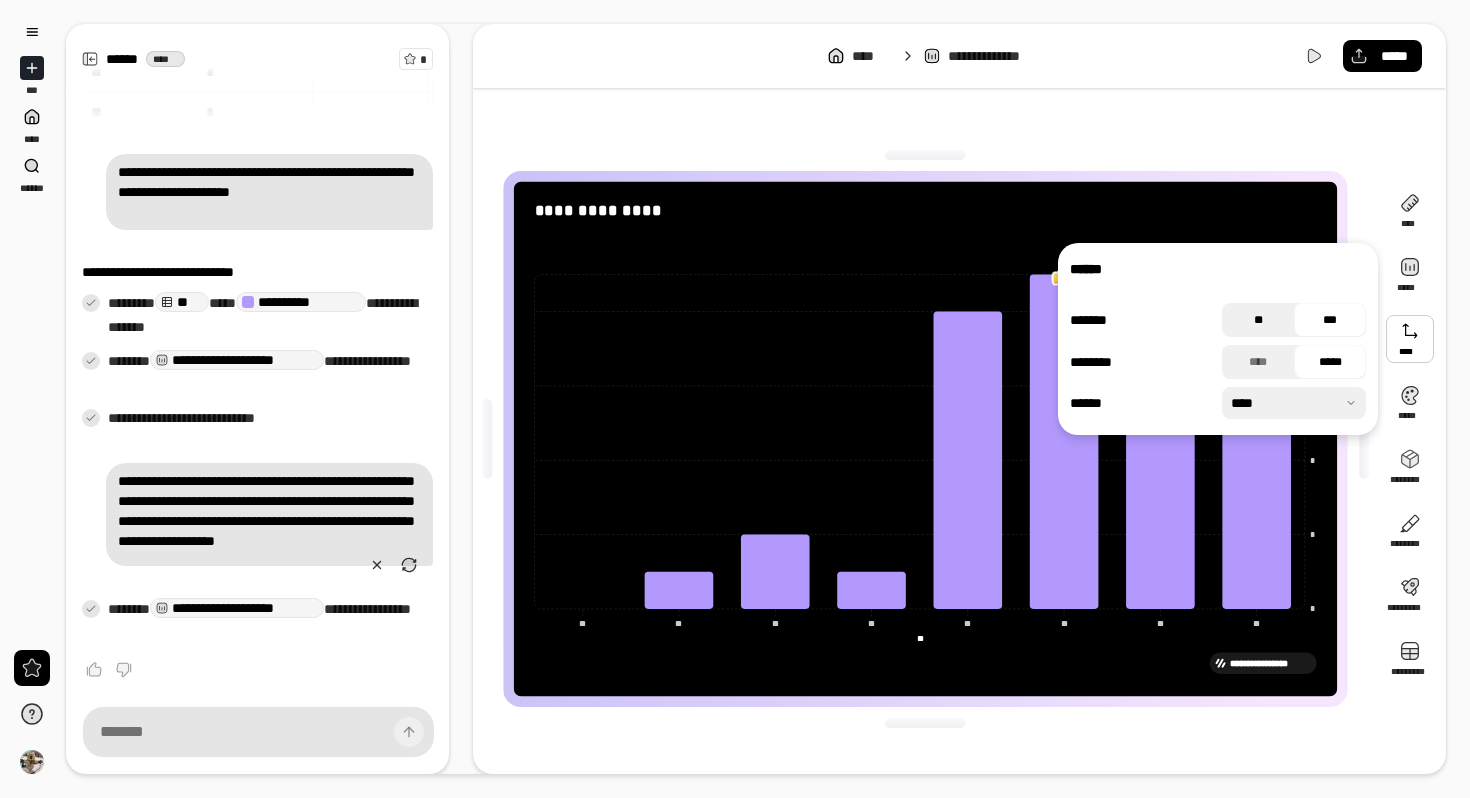 click on "**" at bounding box center (1258, 320) 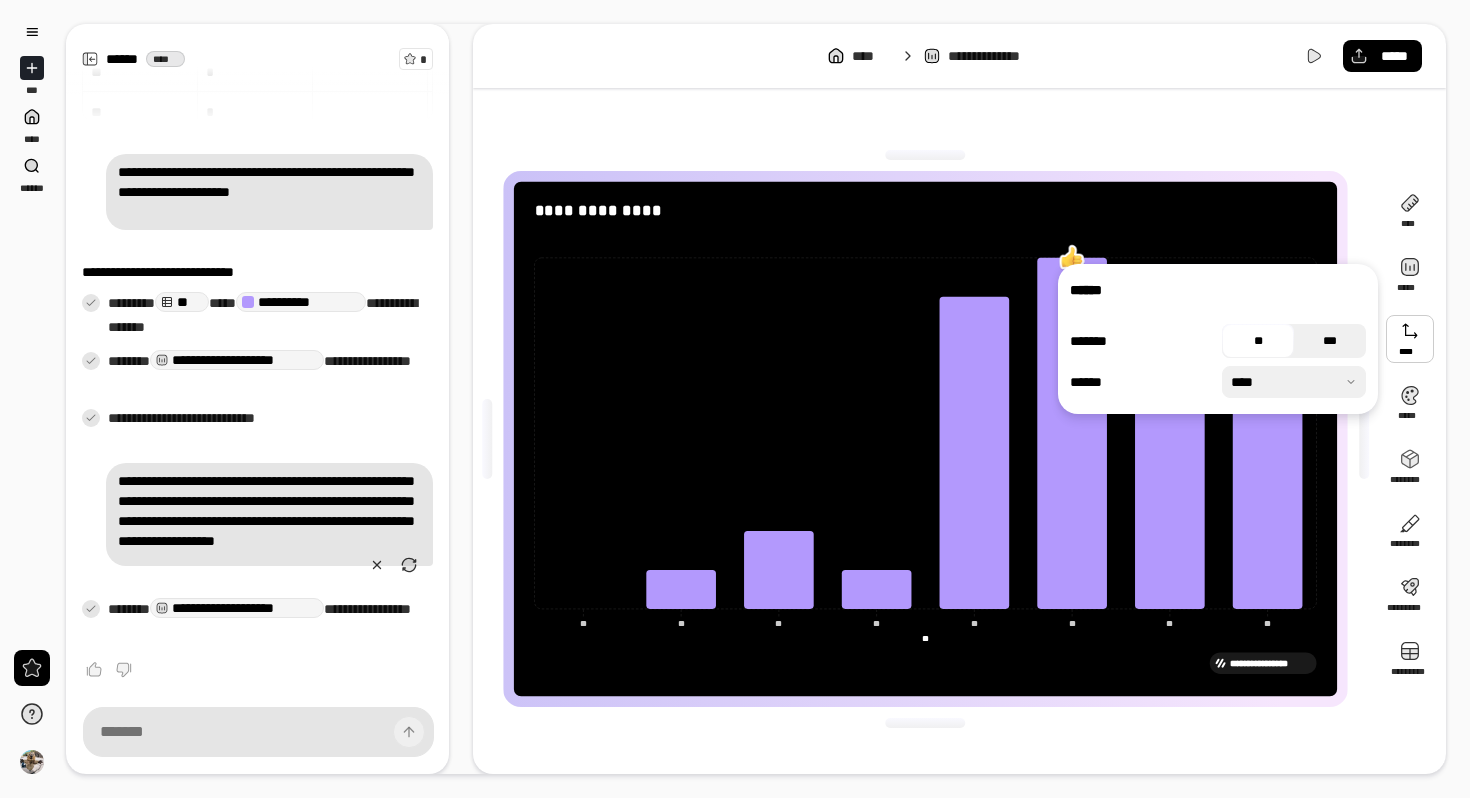 click on "***" at bounding box center [1330, 341] 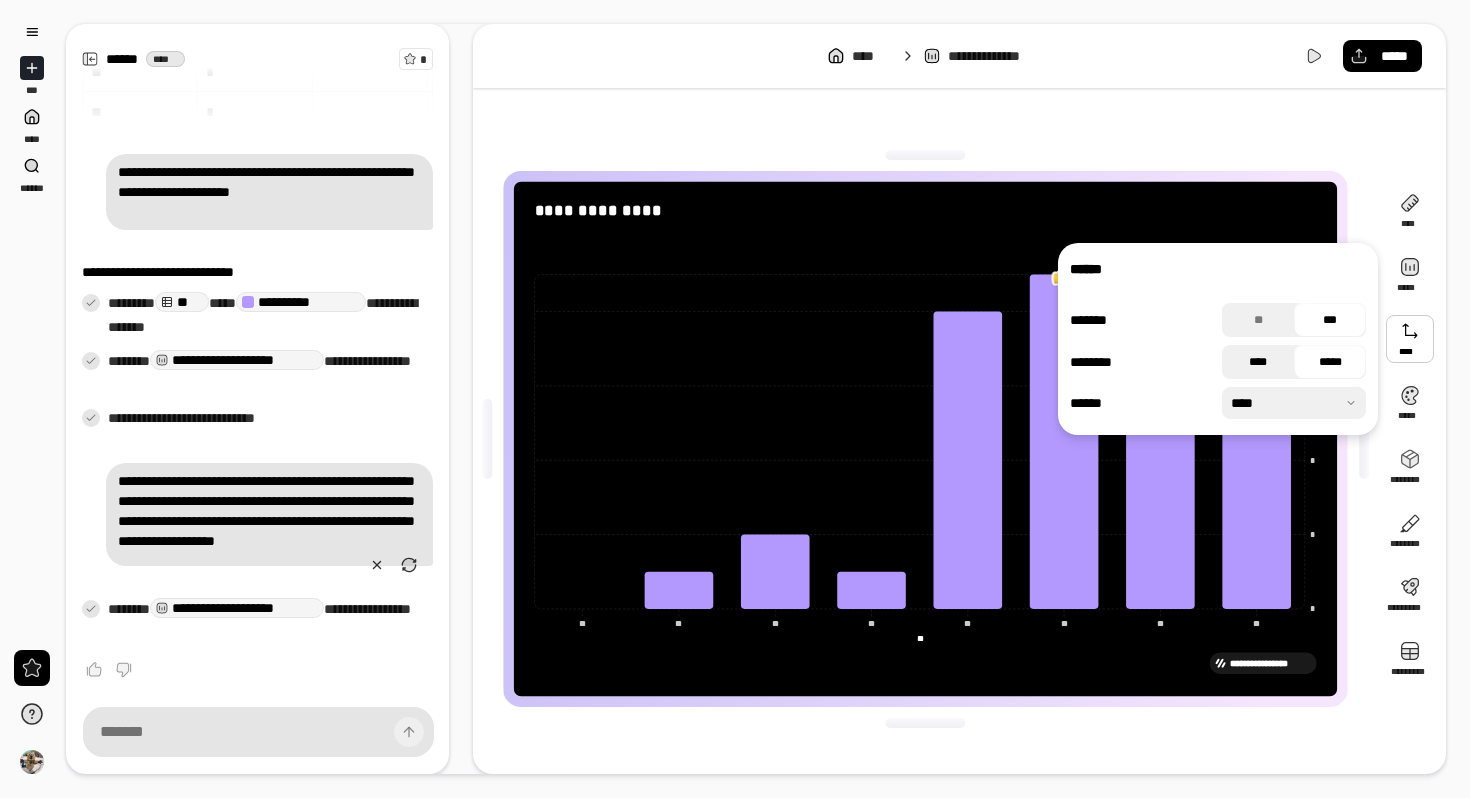 click on "****" at bounding box center [1258, 362] 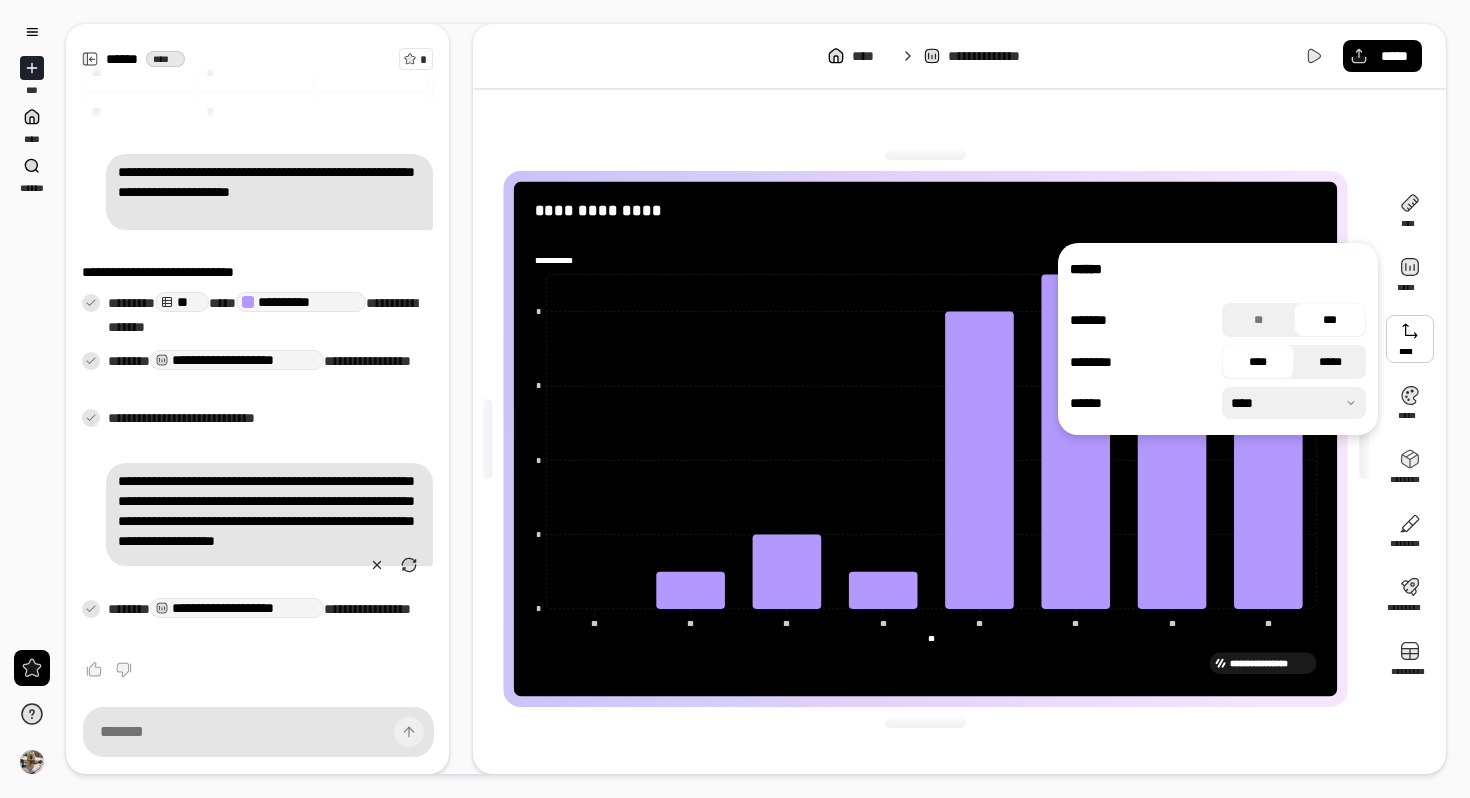 click on "*****" at bounding box center (1330, 362) 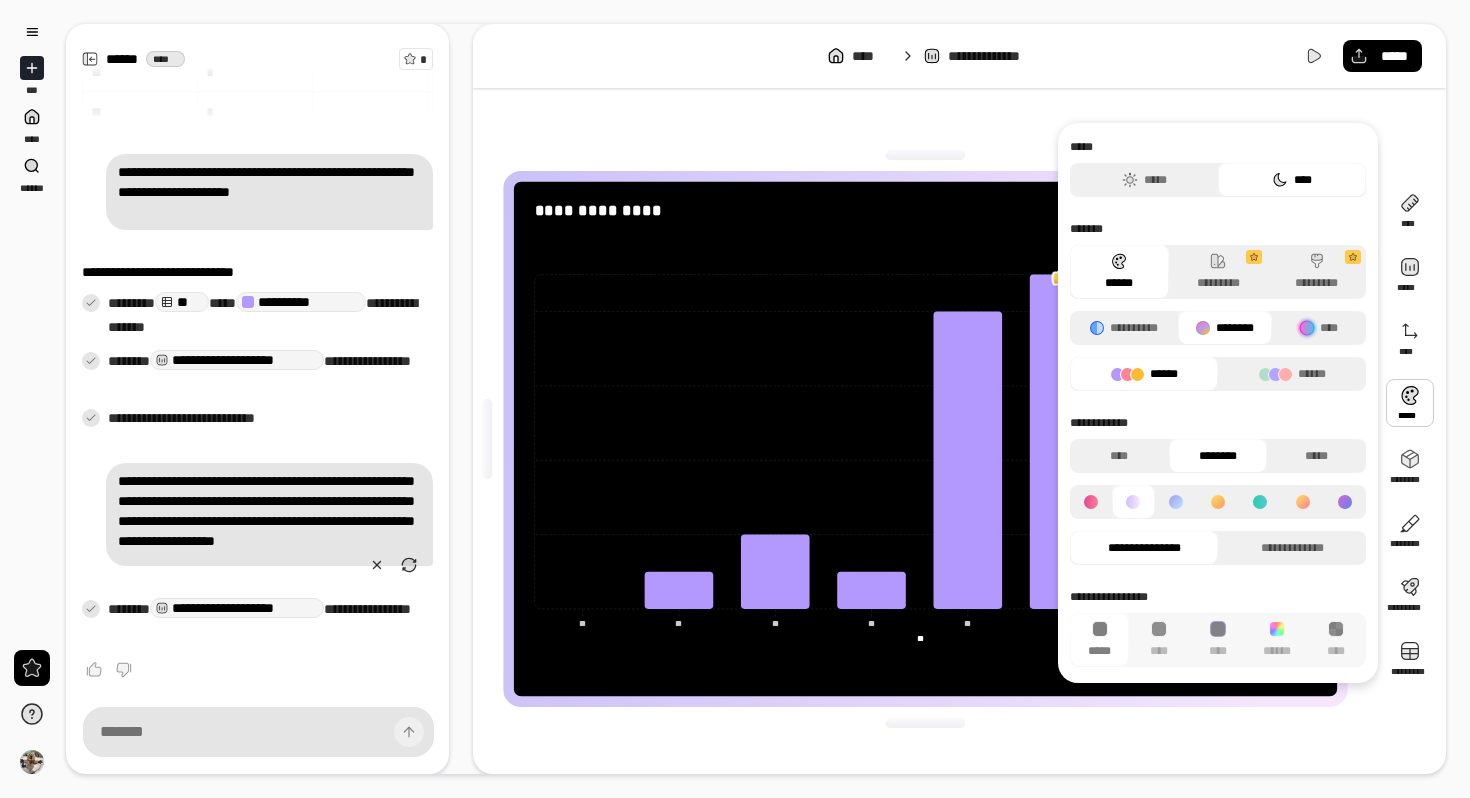 click at bounding box center (1260, 502) 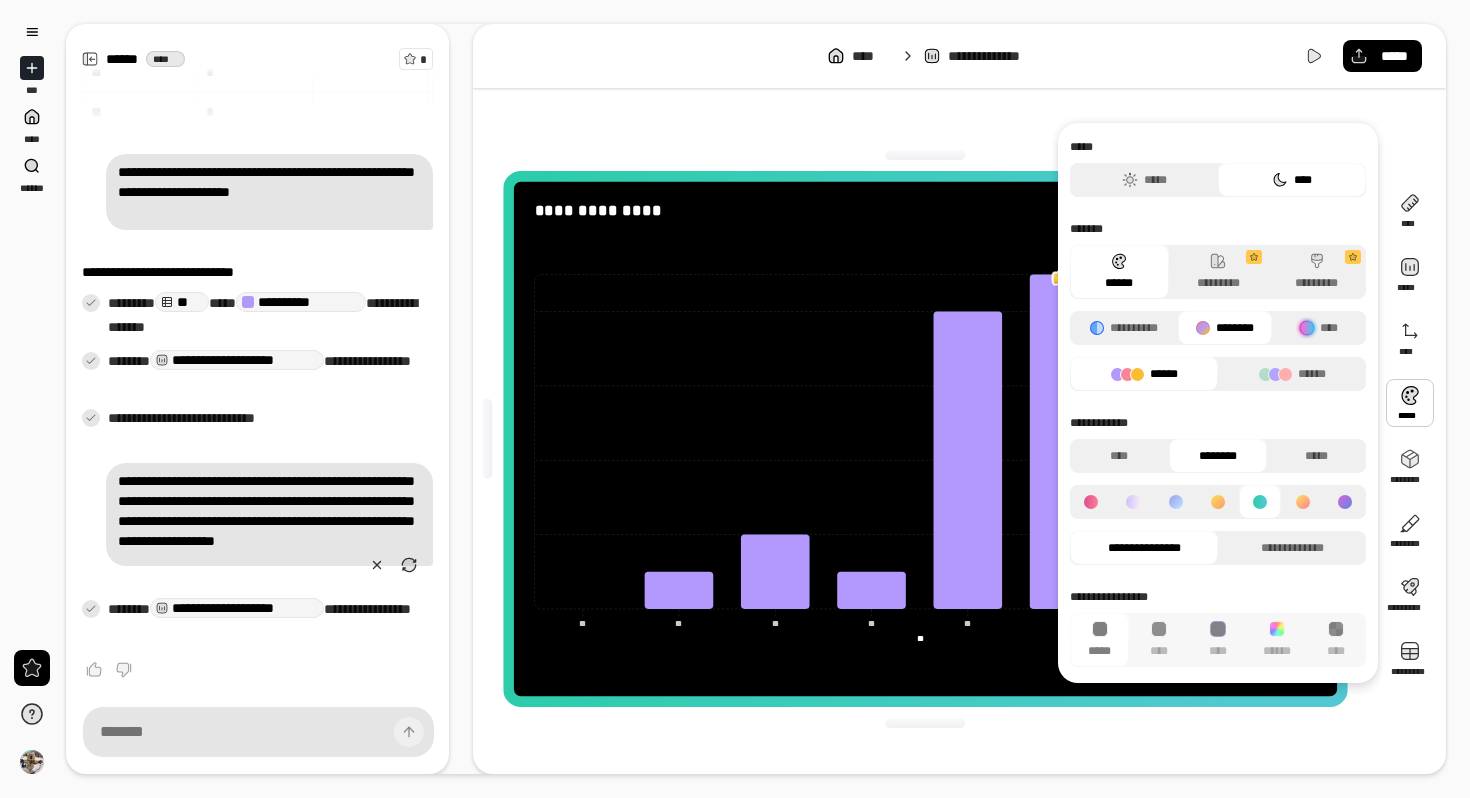 click at bounding box center [1260, 502] 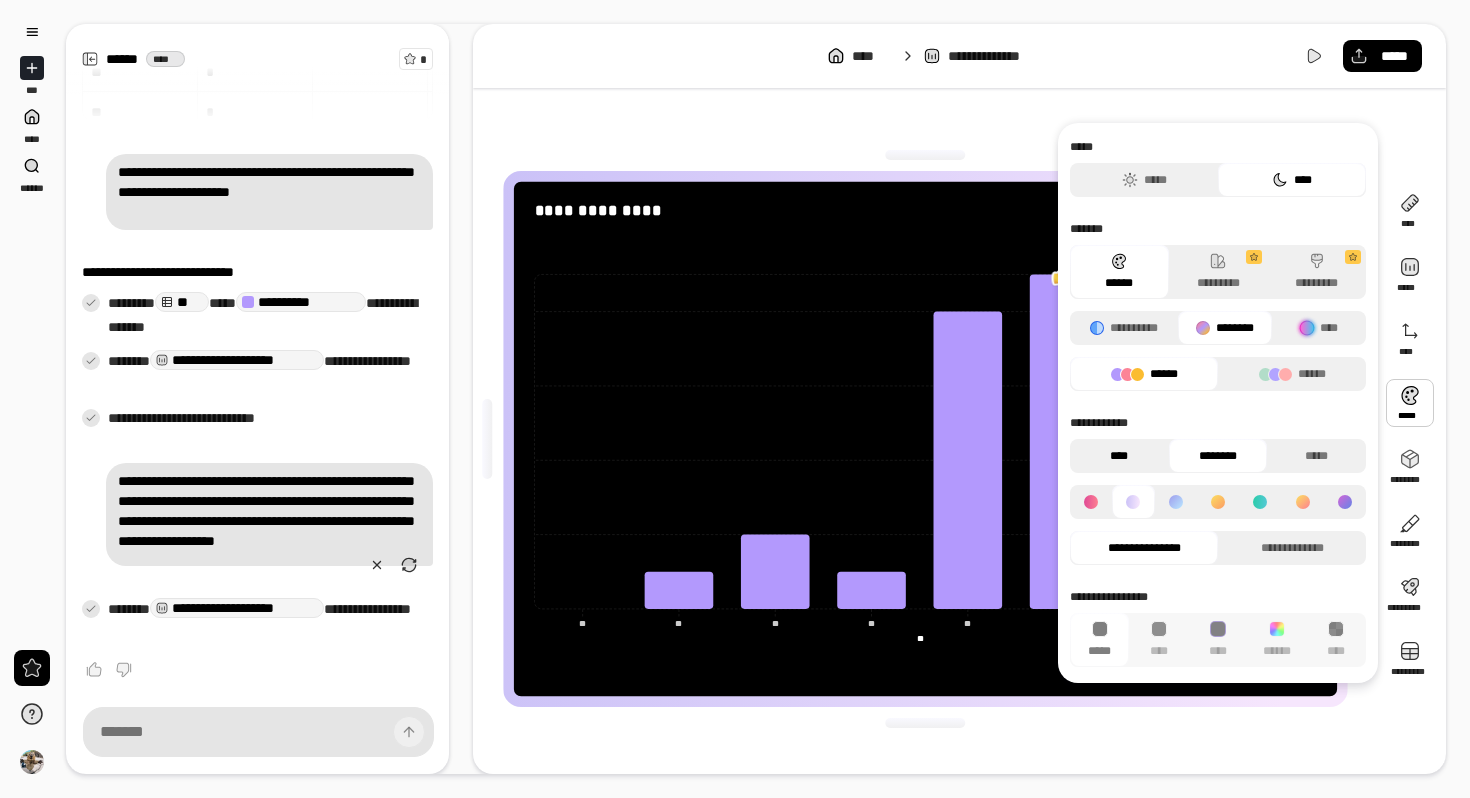 click on "****" at bounding box center (1119, 456) 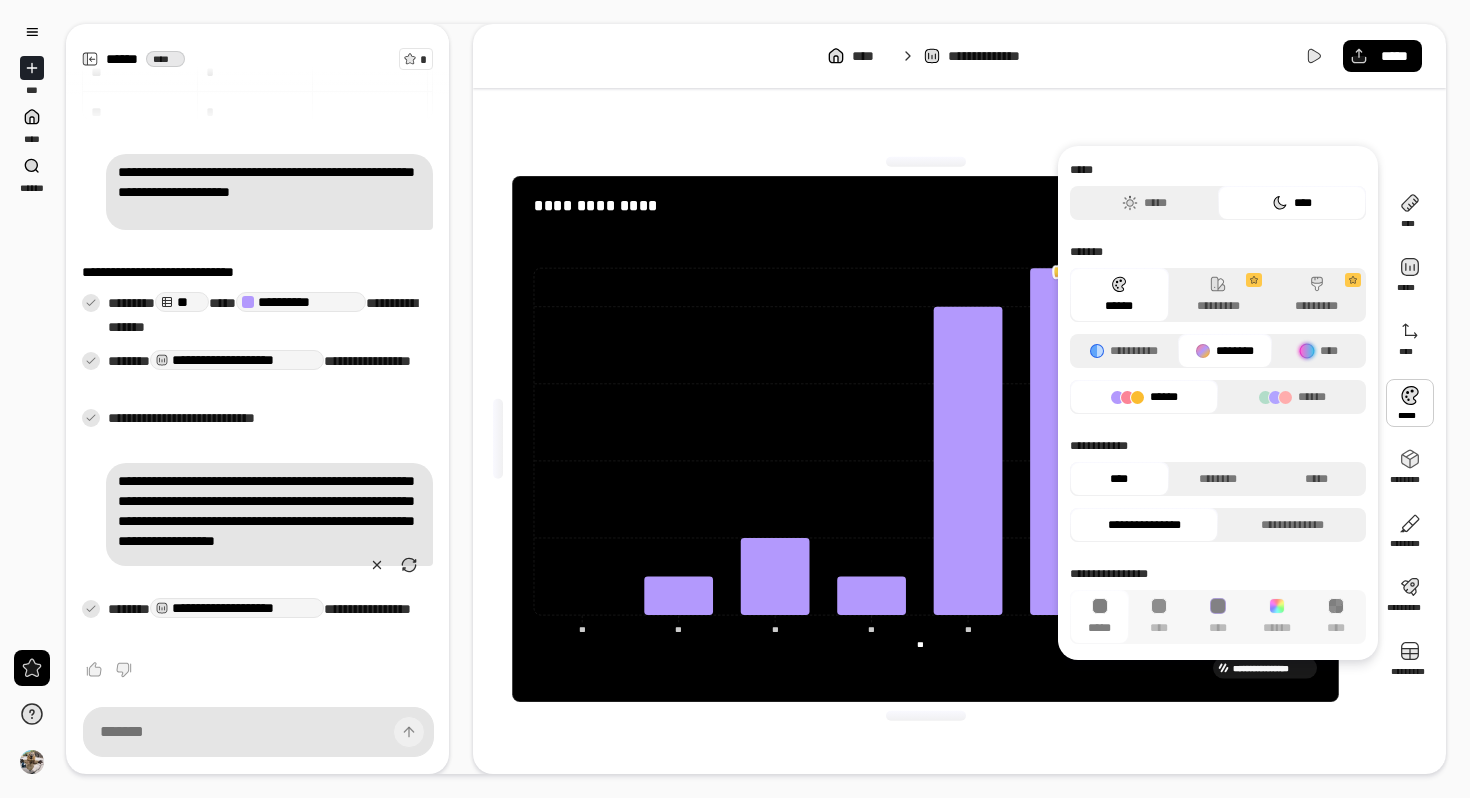 click on "********" at bounding box center [1225, 351] 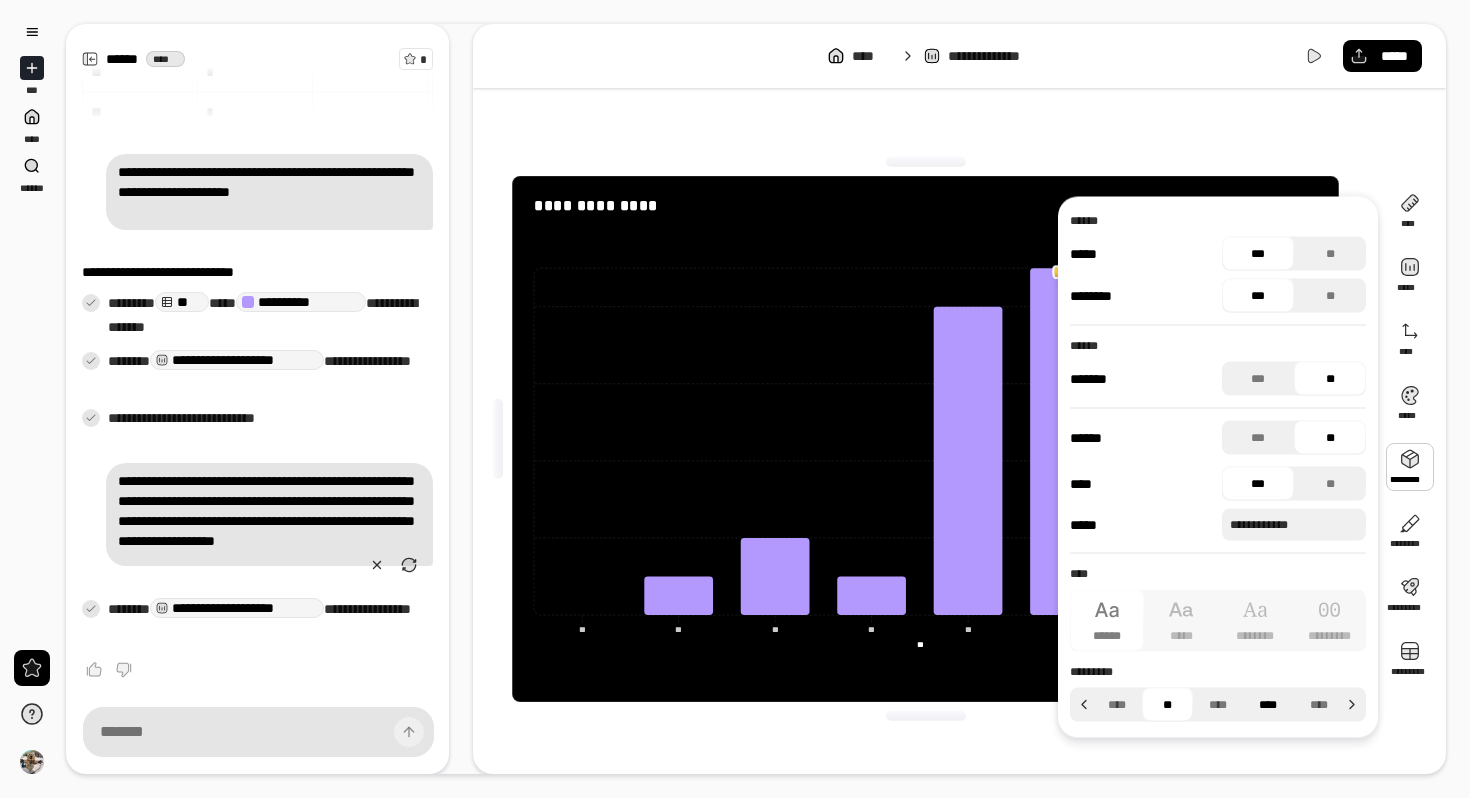 click on "****" at bounding box center (1268, 705) 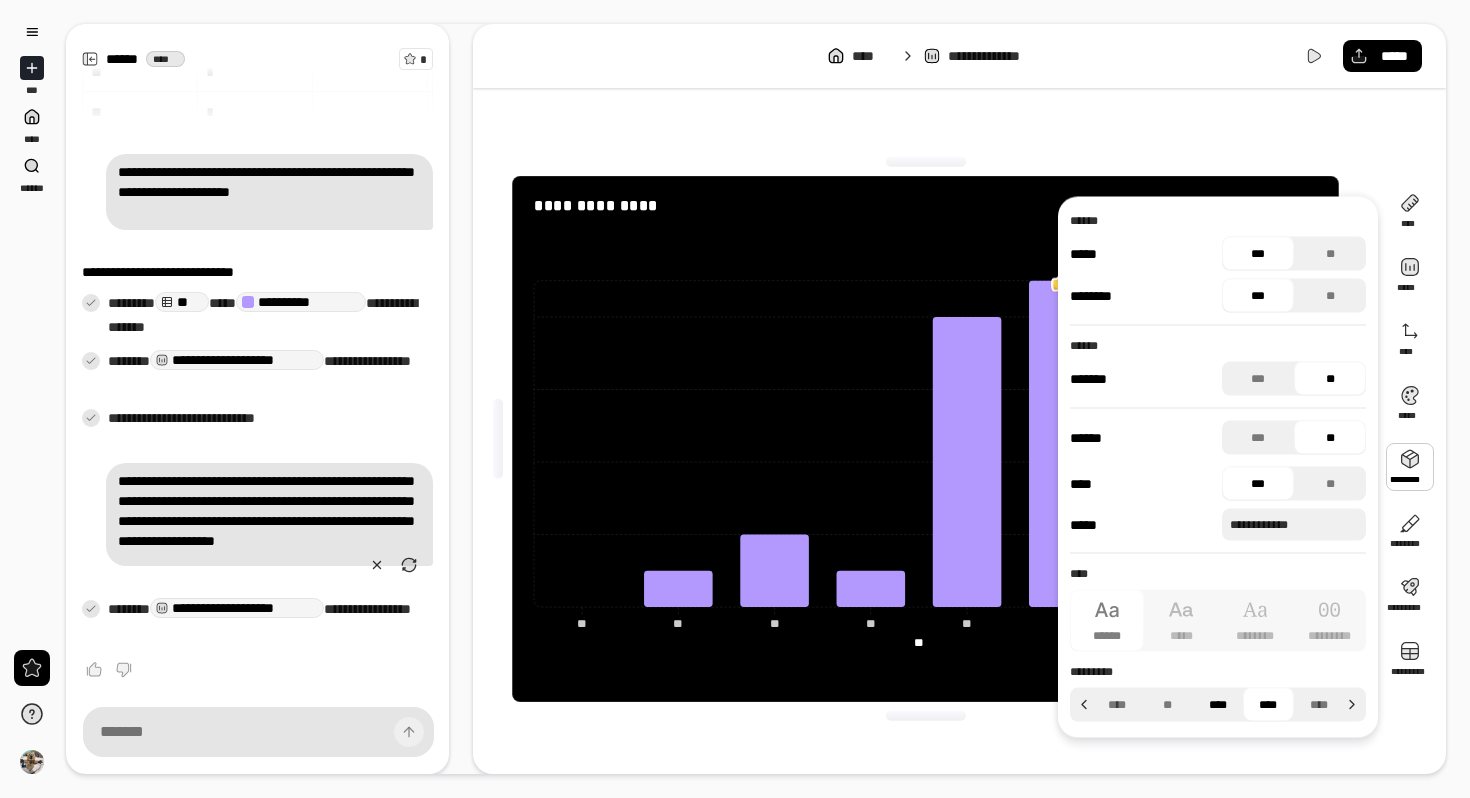 click on "****" at bounding box center [1218, 705] 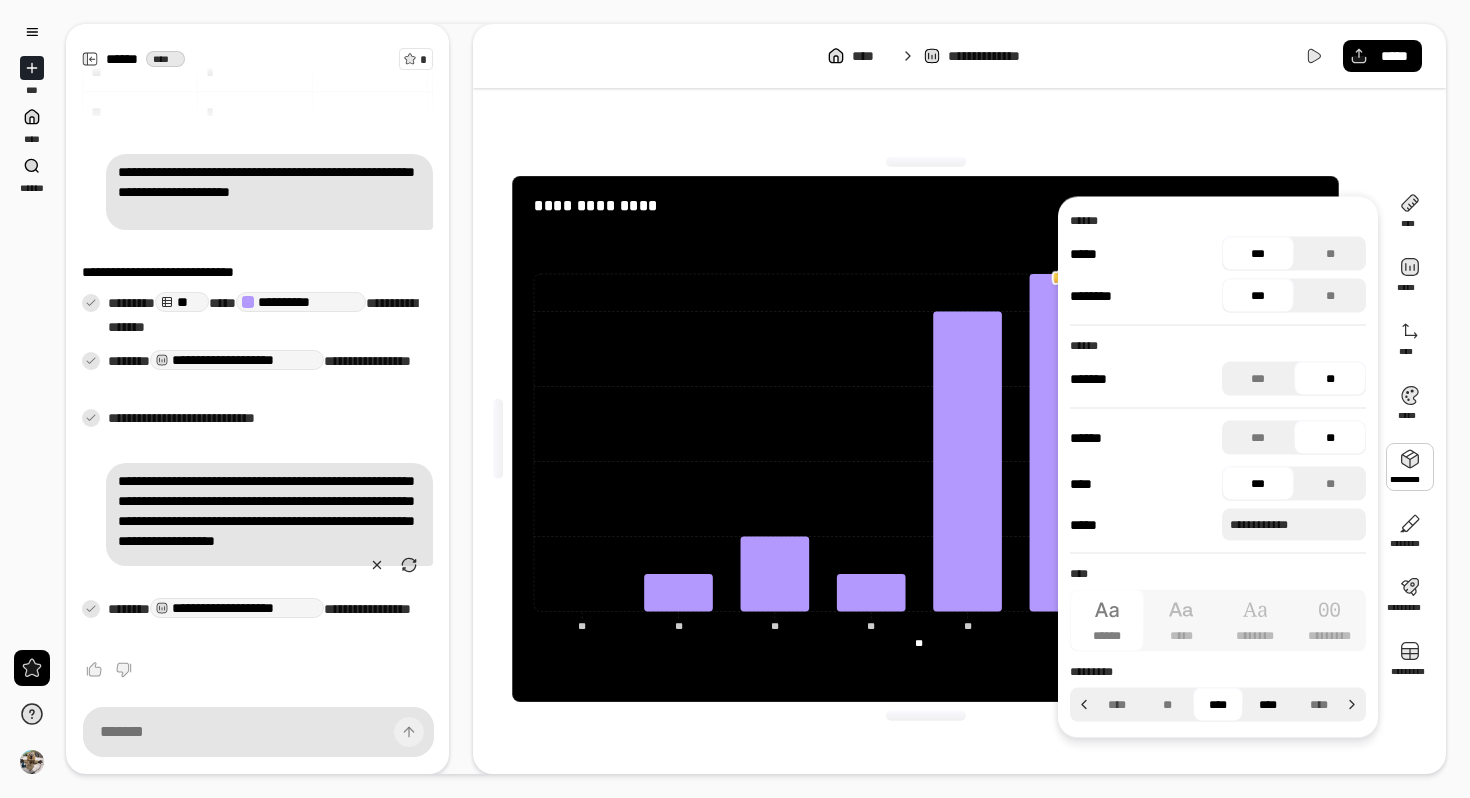 click on "****" at bounding box center (1268, 705) 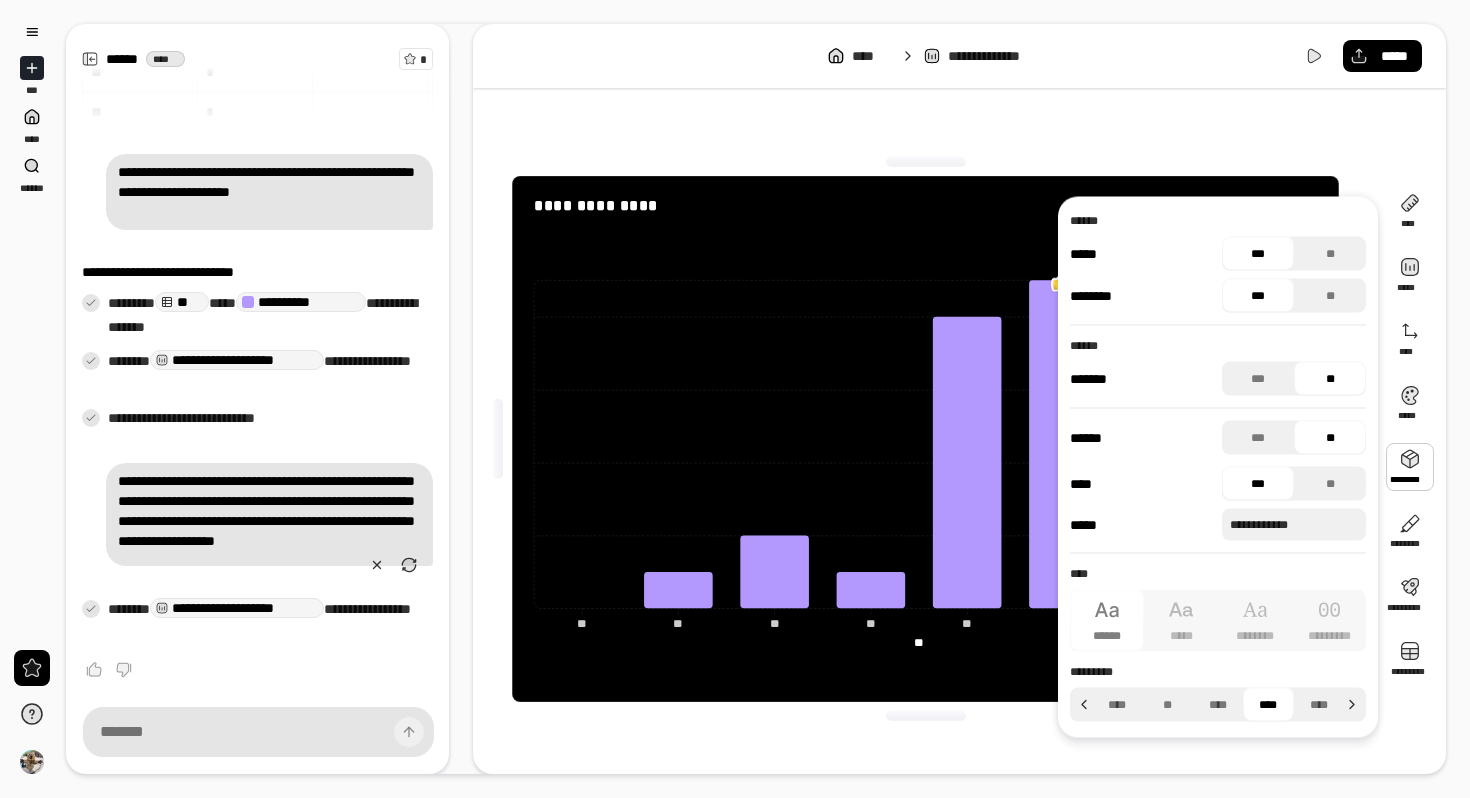 click on "****" at bounding box center (1268, 705) 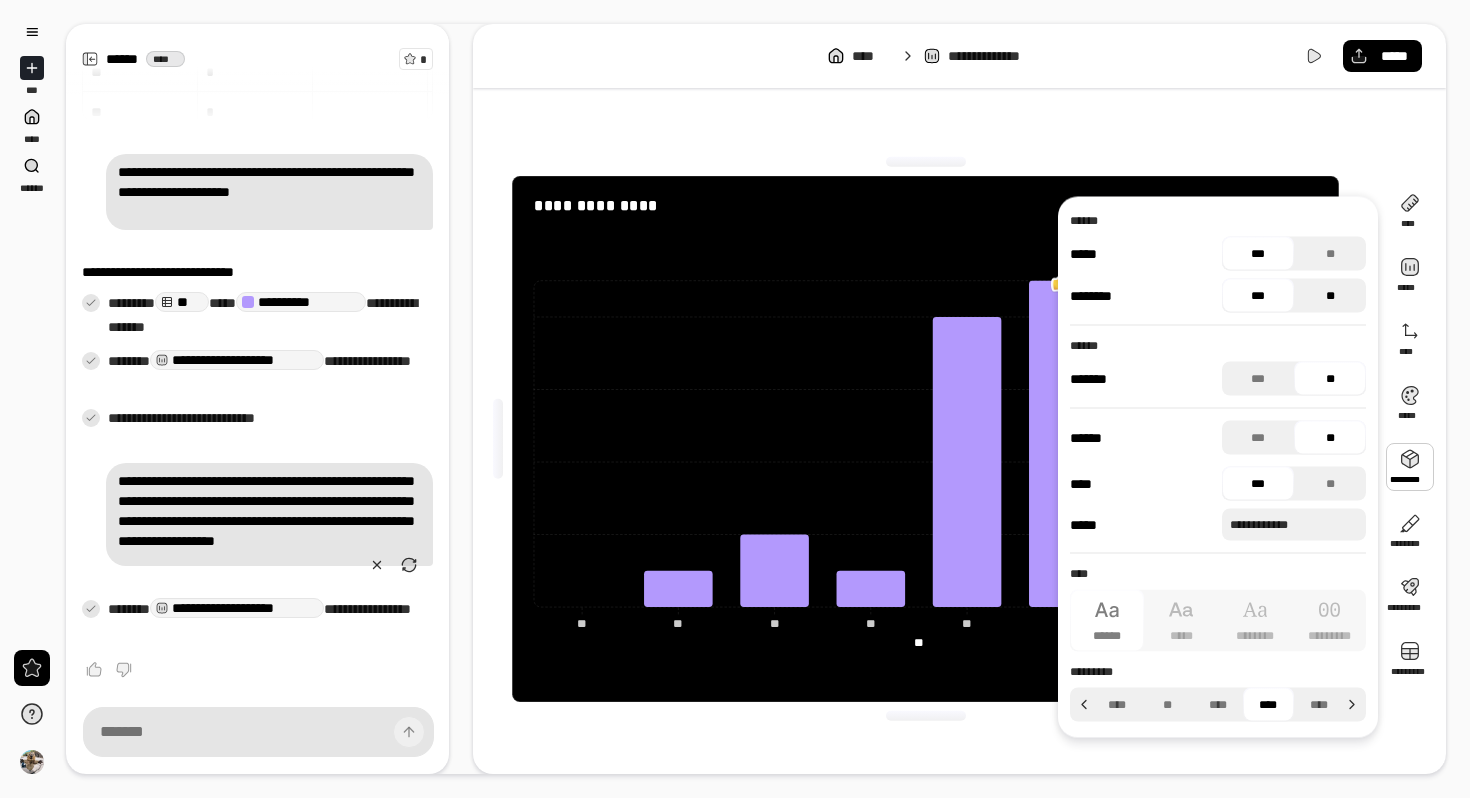 click on "**" at bounding box center [1330, 296] 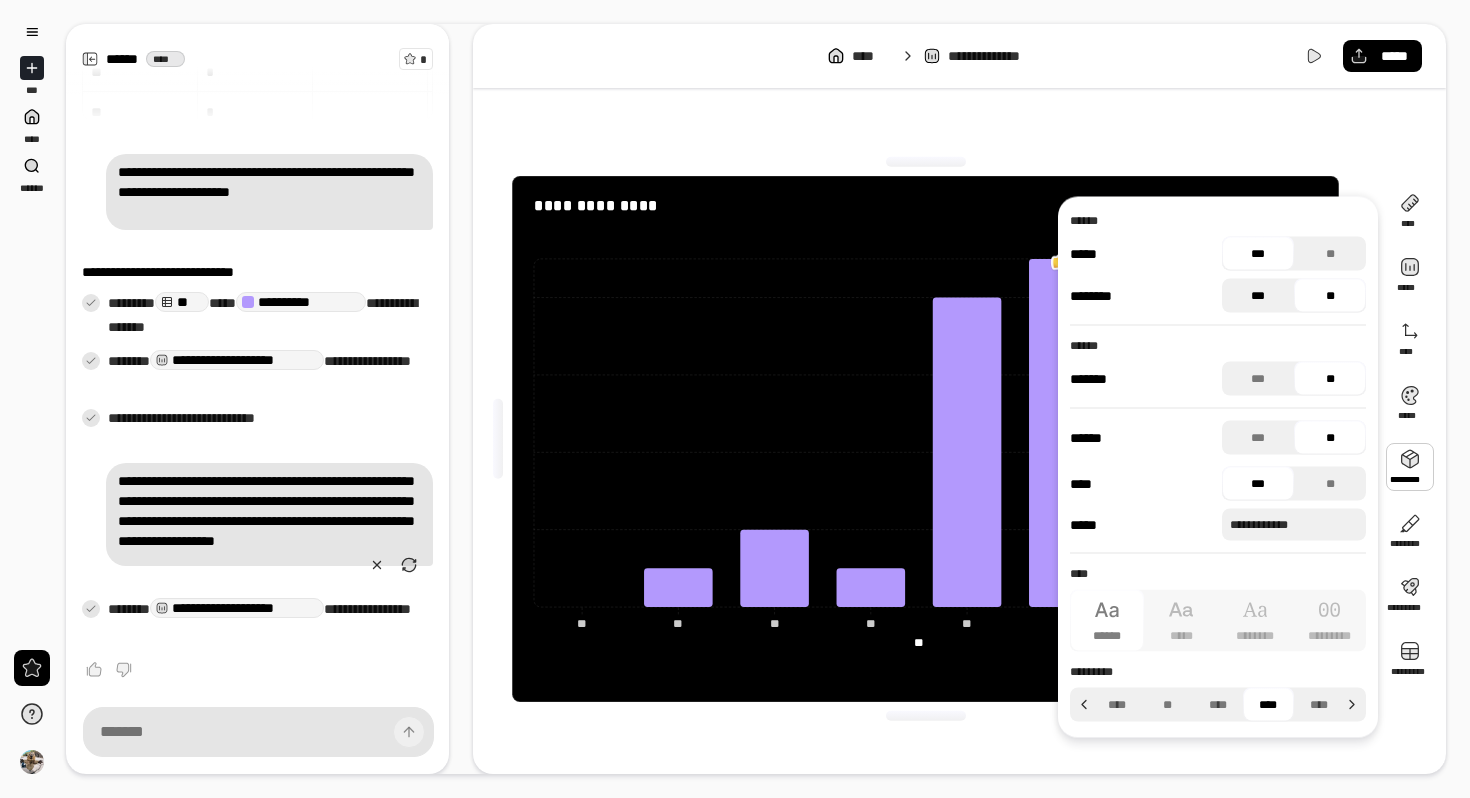 click on "***" at bounding box center (1258, 296) 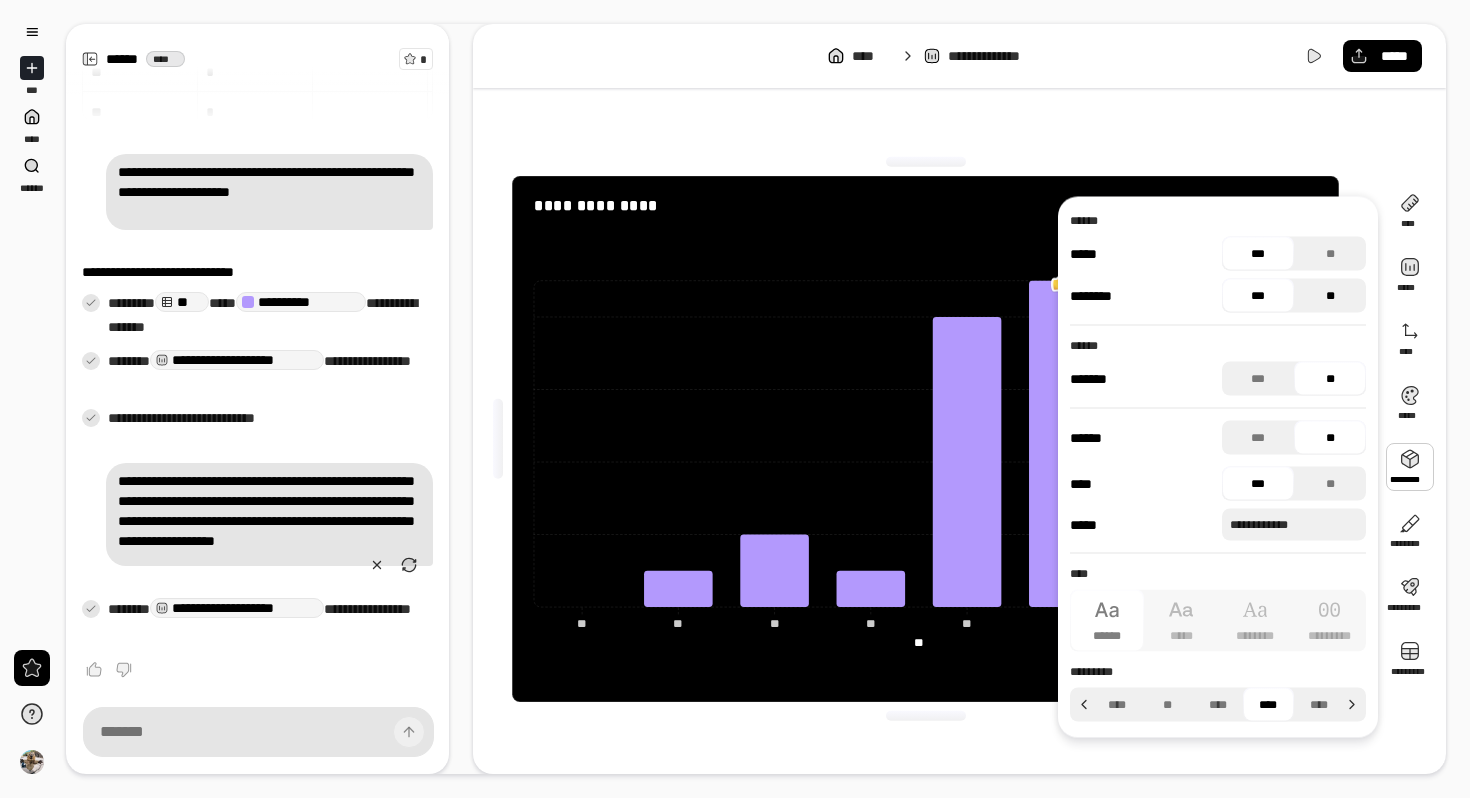 click on "**" at bounding box center (1330, 296) 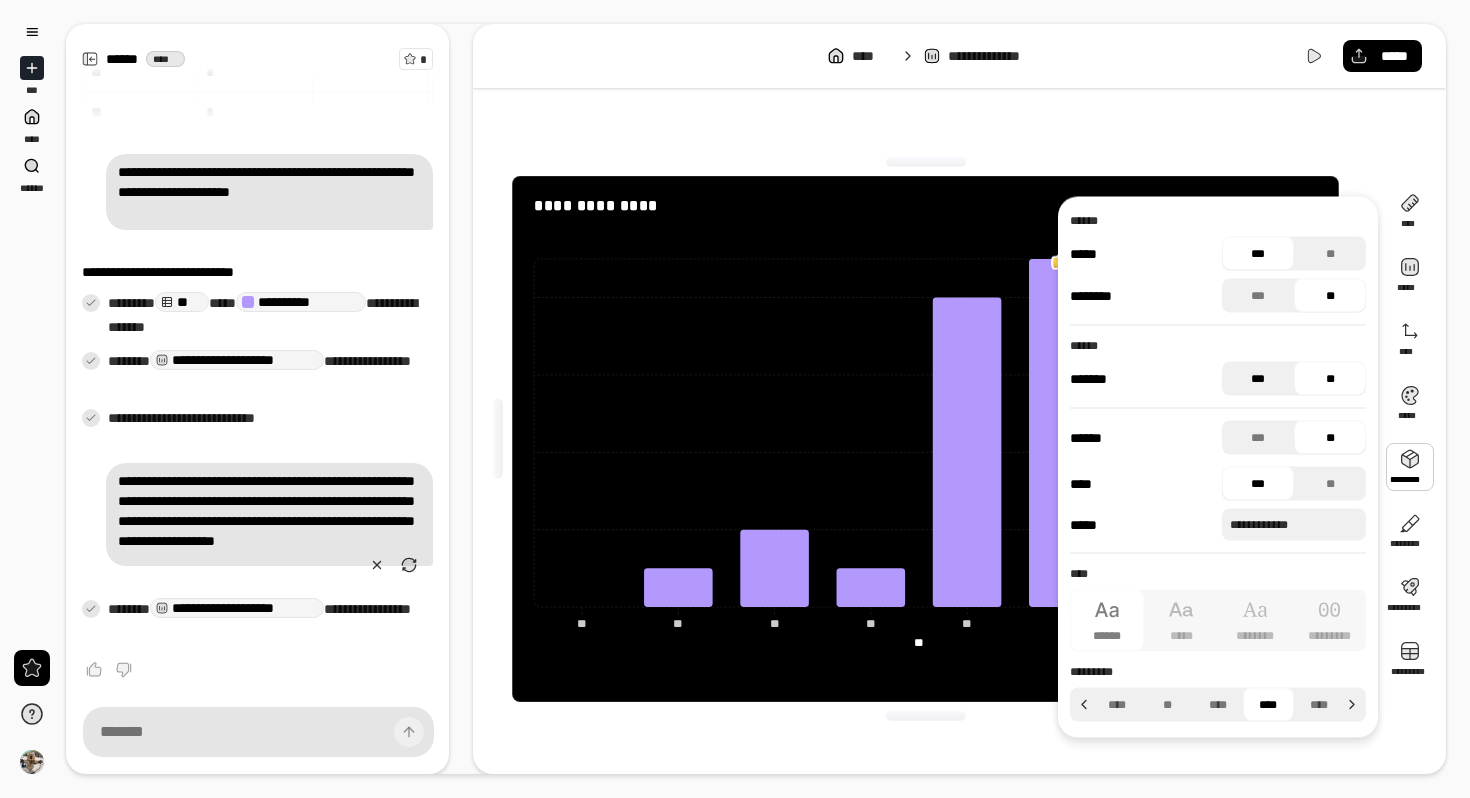 click on "***" at bounding box center (1258, 379) 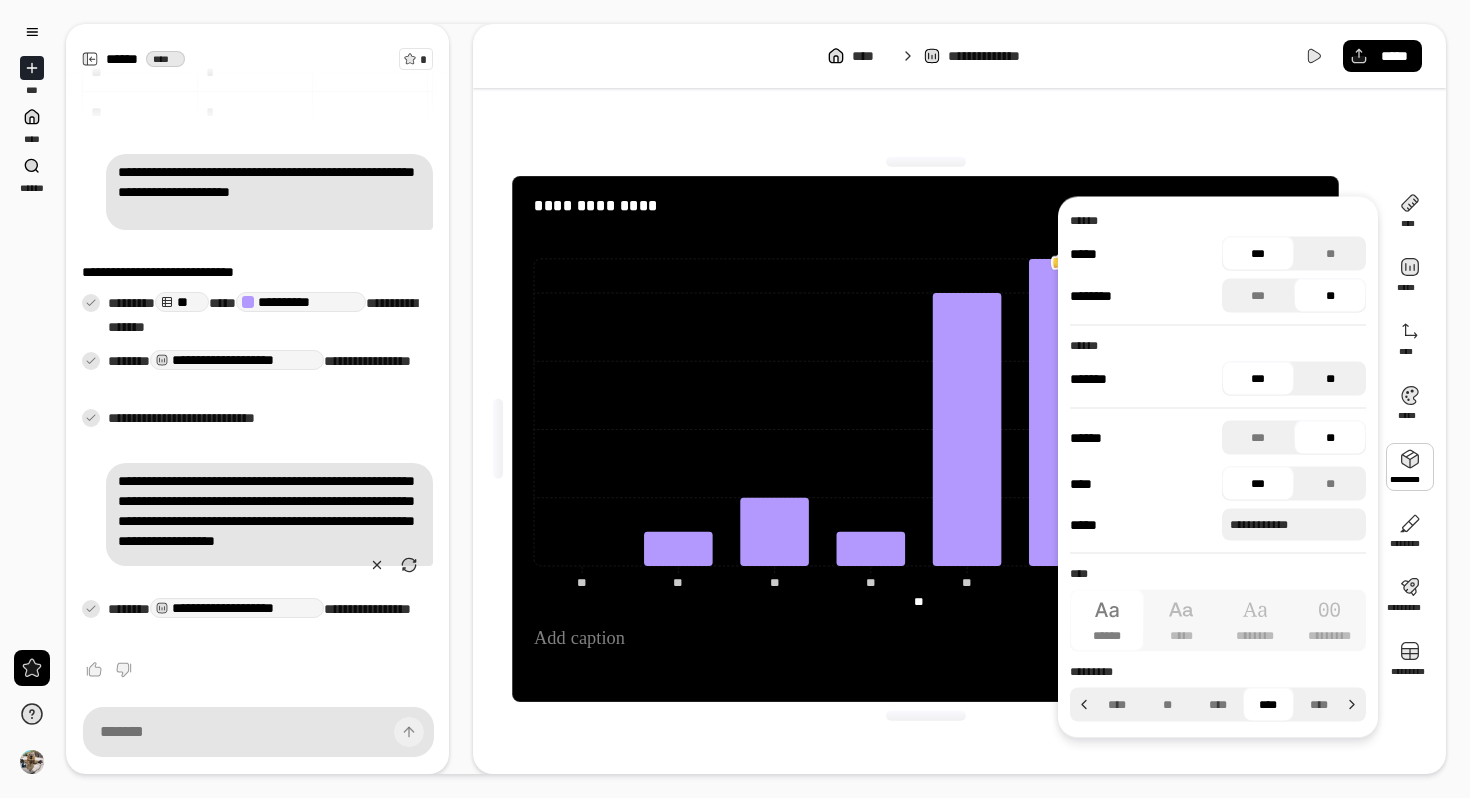 click on "**" at bounding box center (1330, 379) 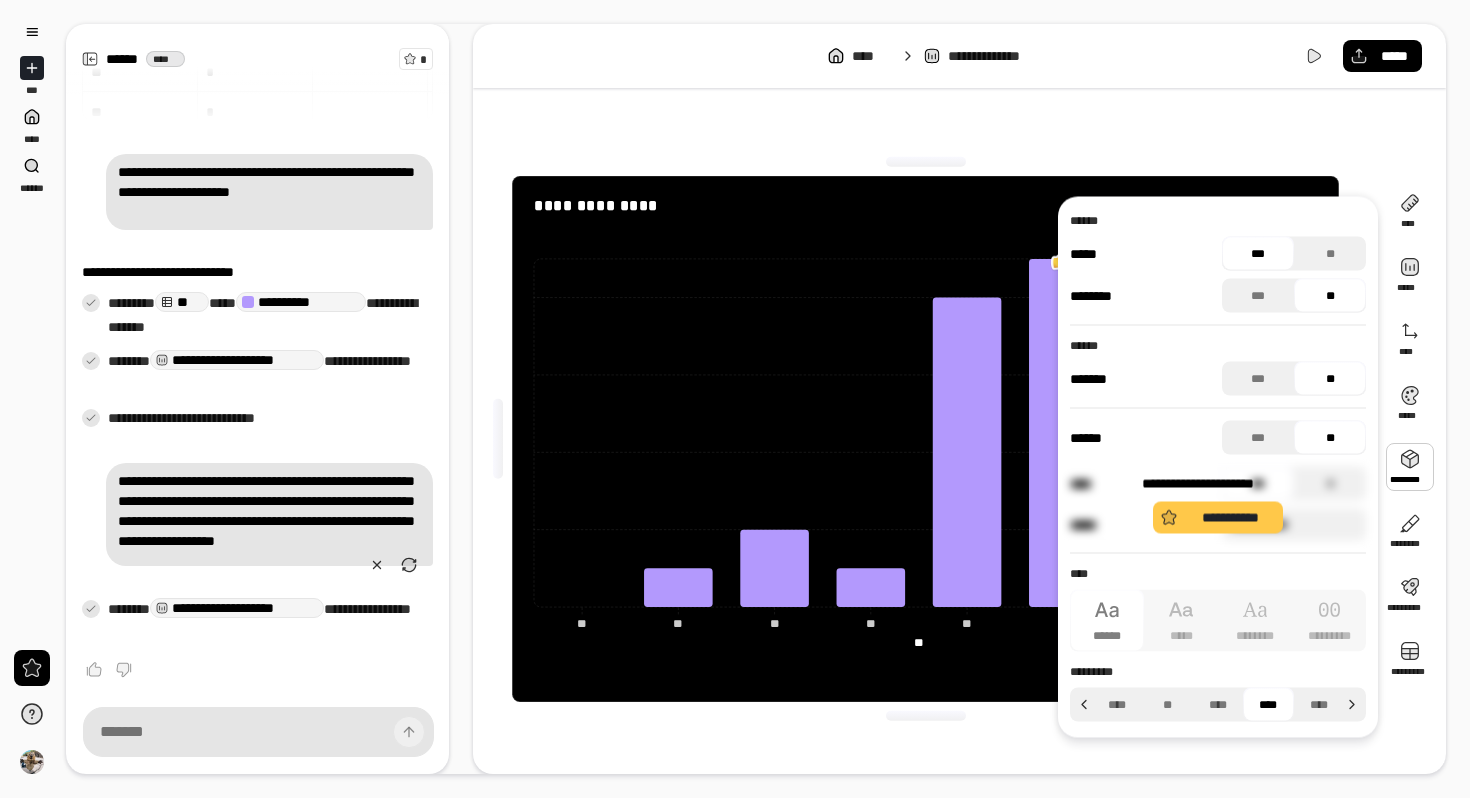 click on "**********" at bounding box center [1218, 504] 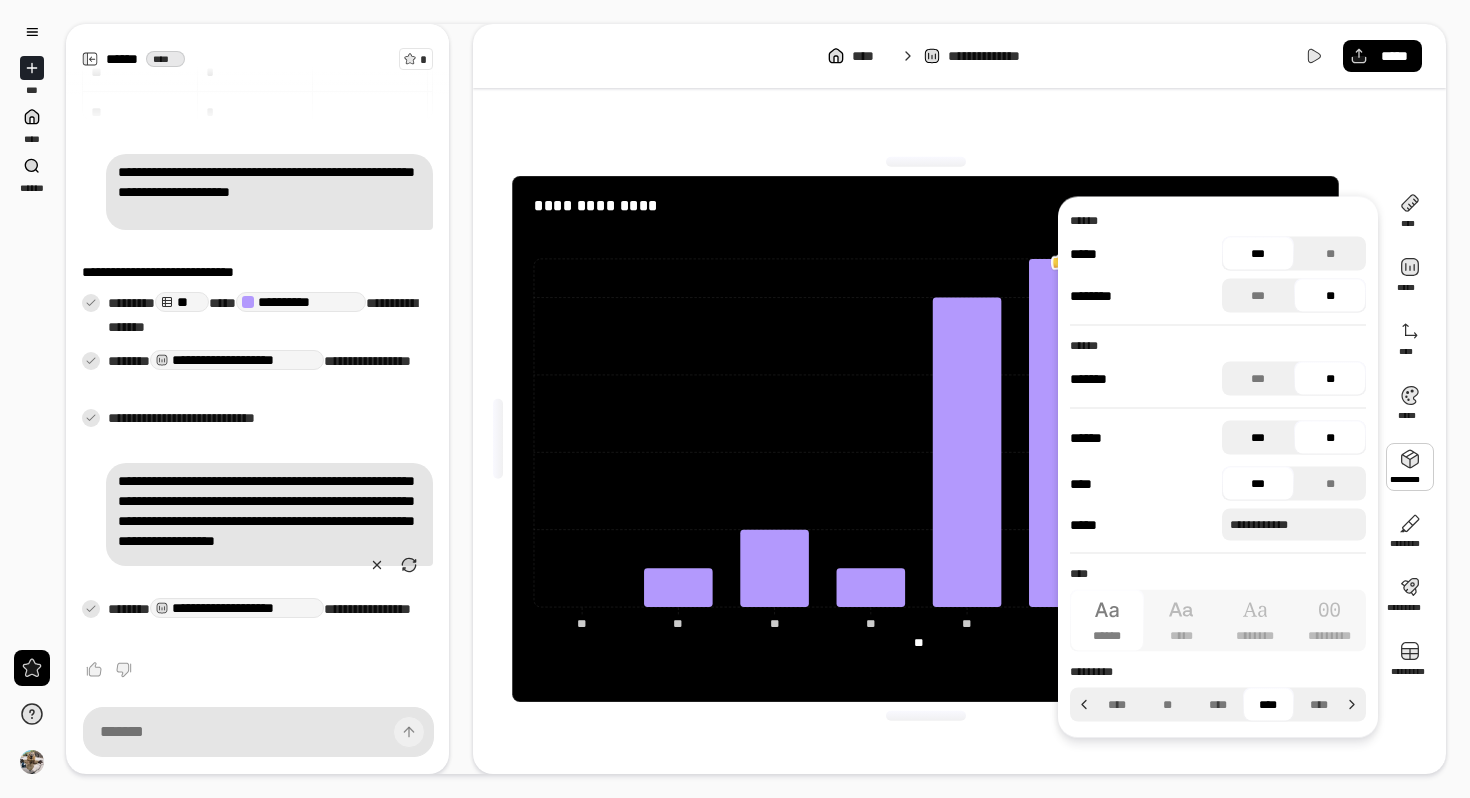 click on "***" at bounding box center [1258, 438] 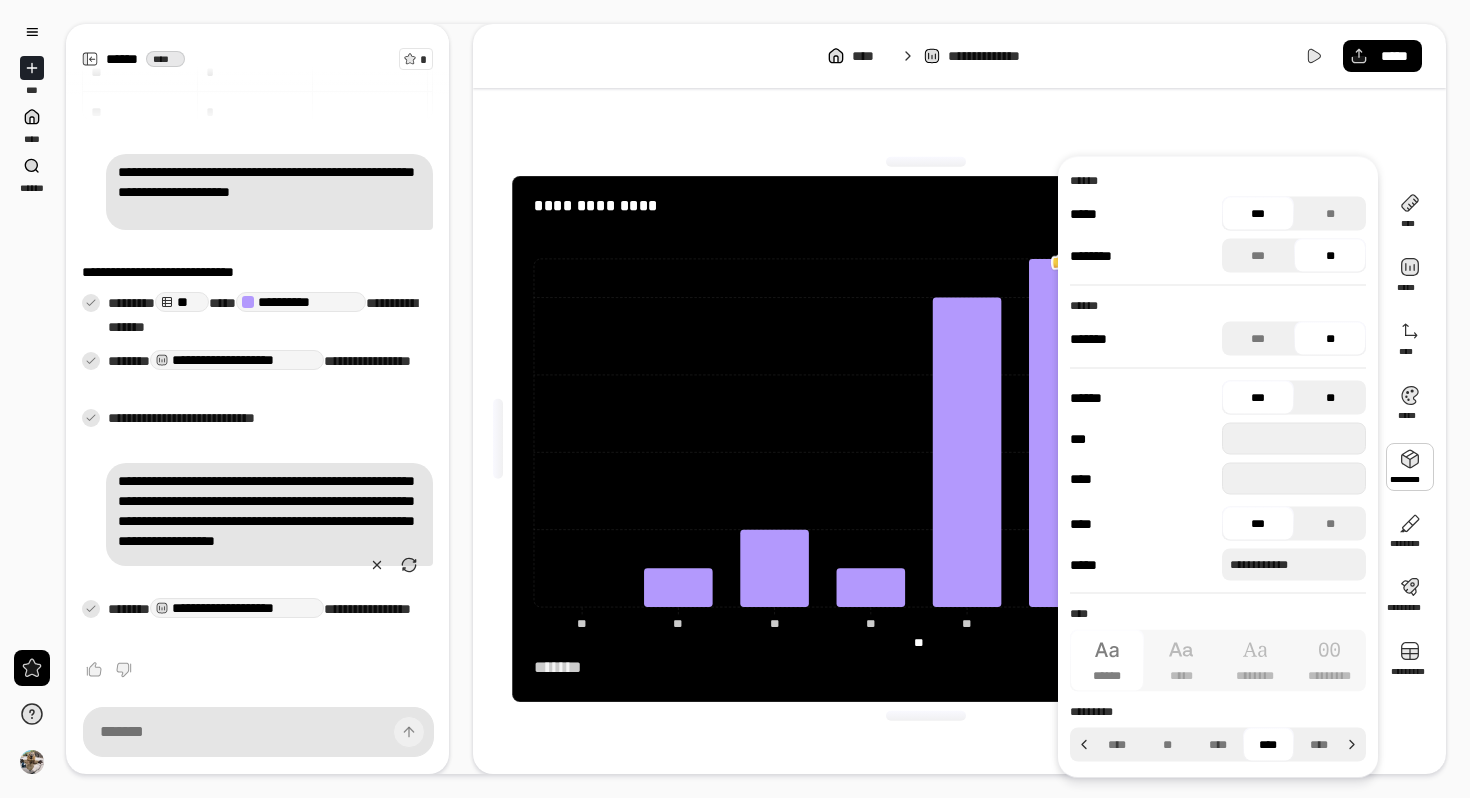 click on "**" at bounding box center (1330, 398) 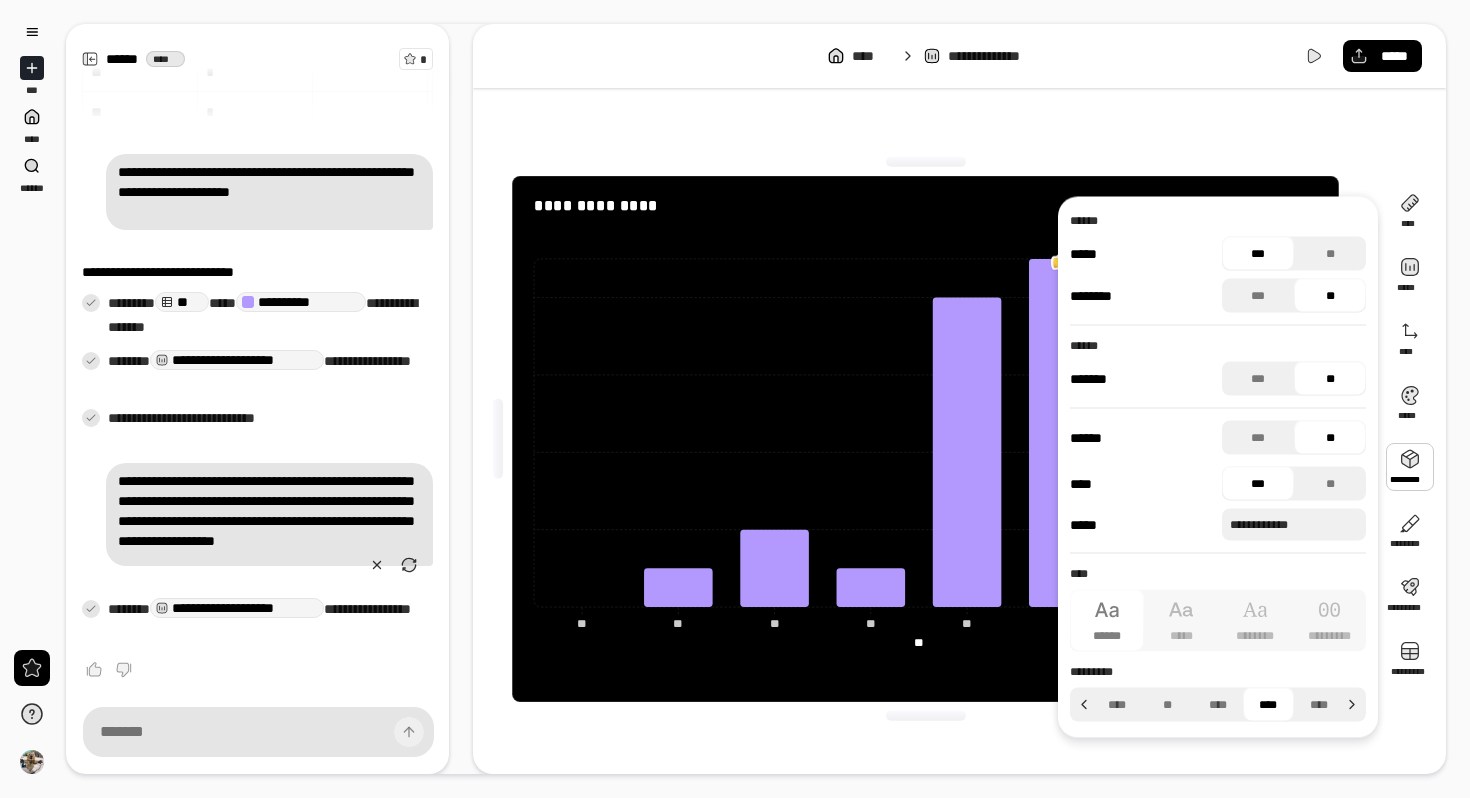 click on "**********" at bounding box center (925, 439) 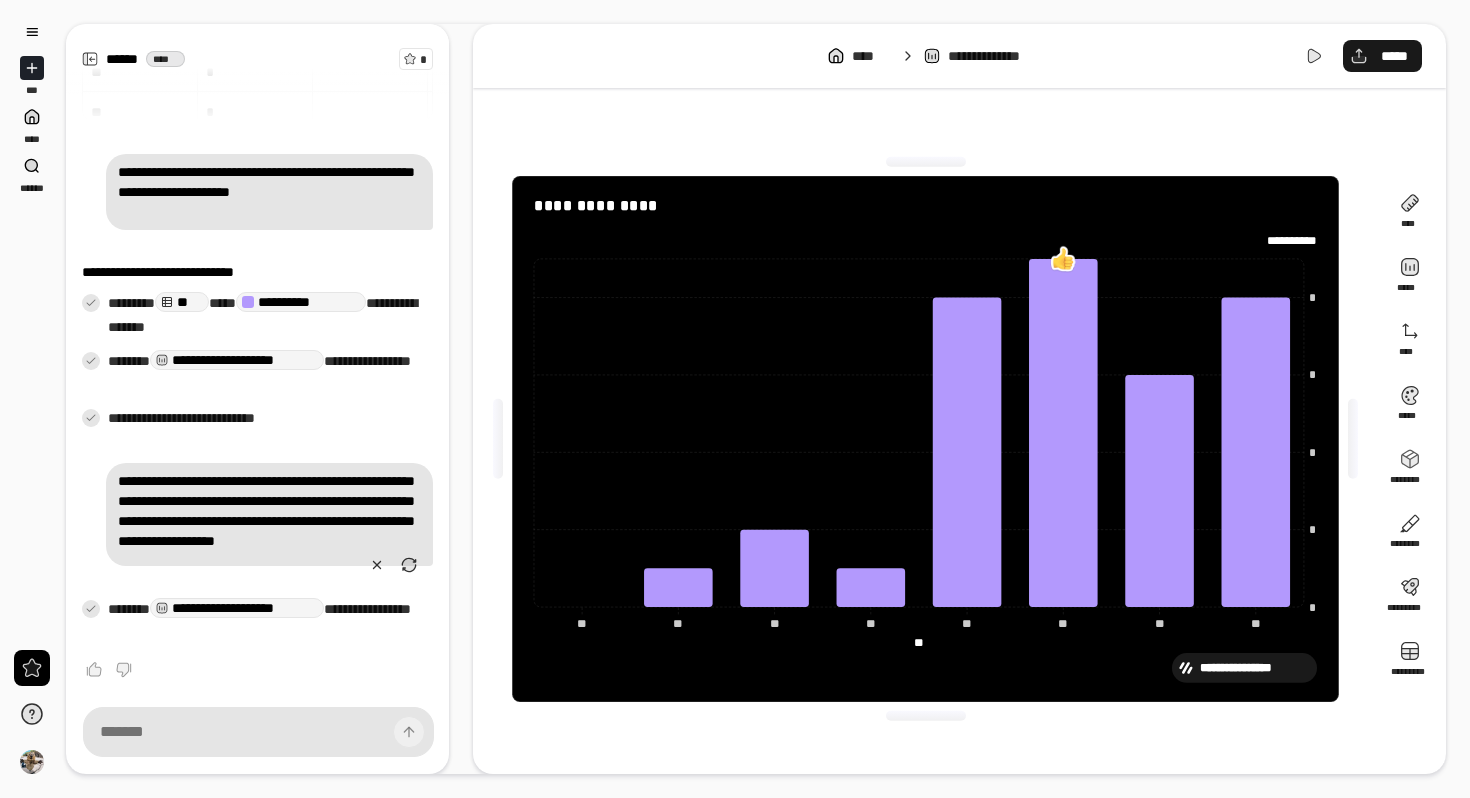 click on "*****" at bounding box center [1394, 56] 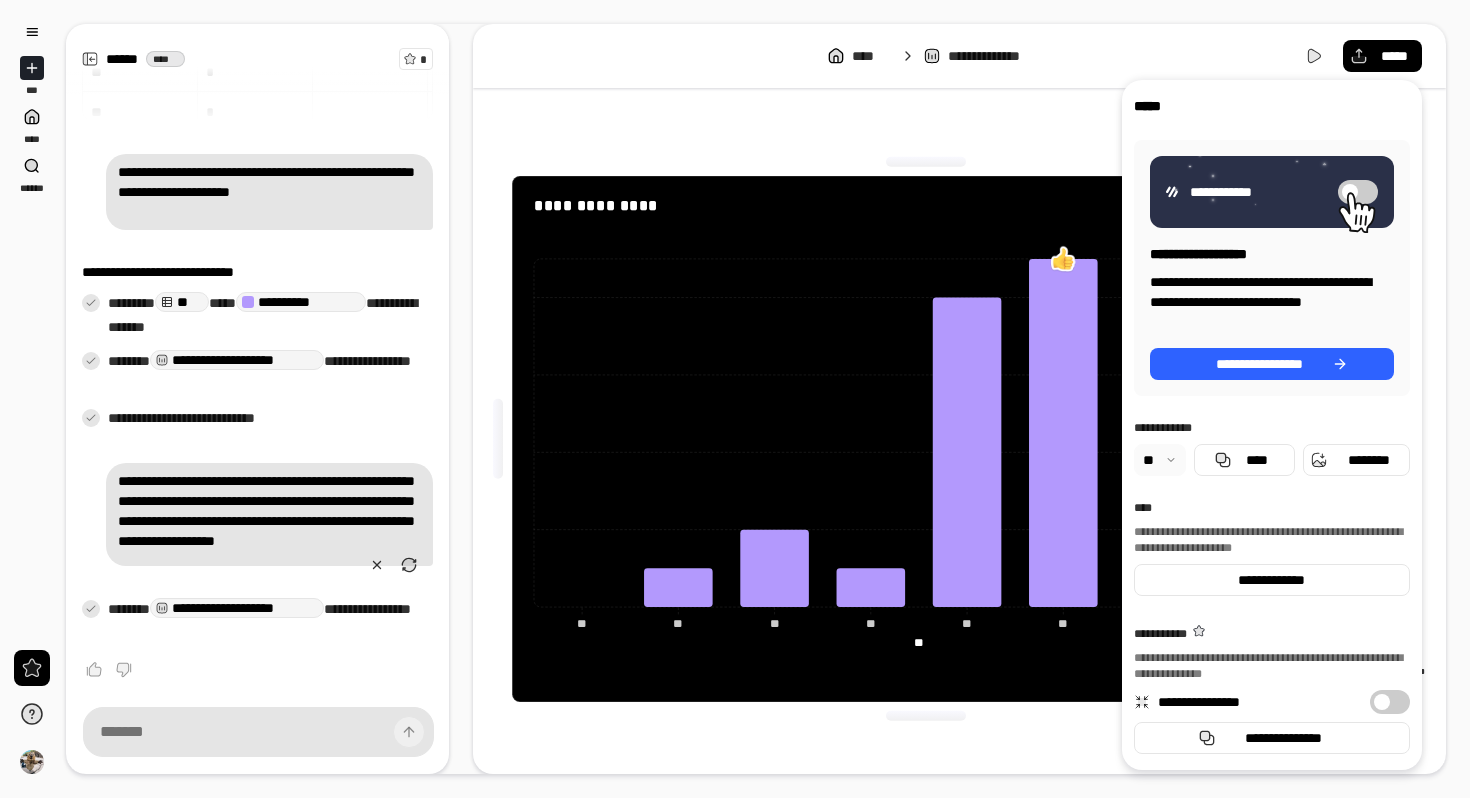 click at bounding box center [1160, 460] 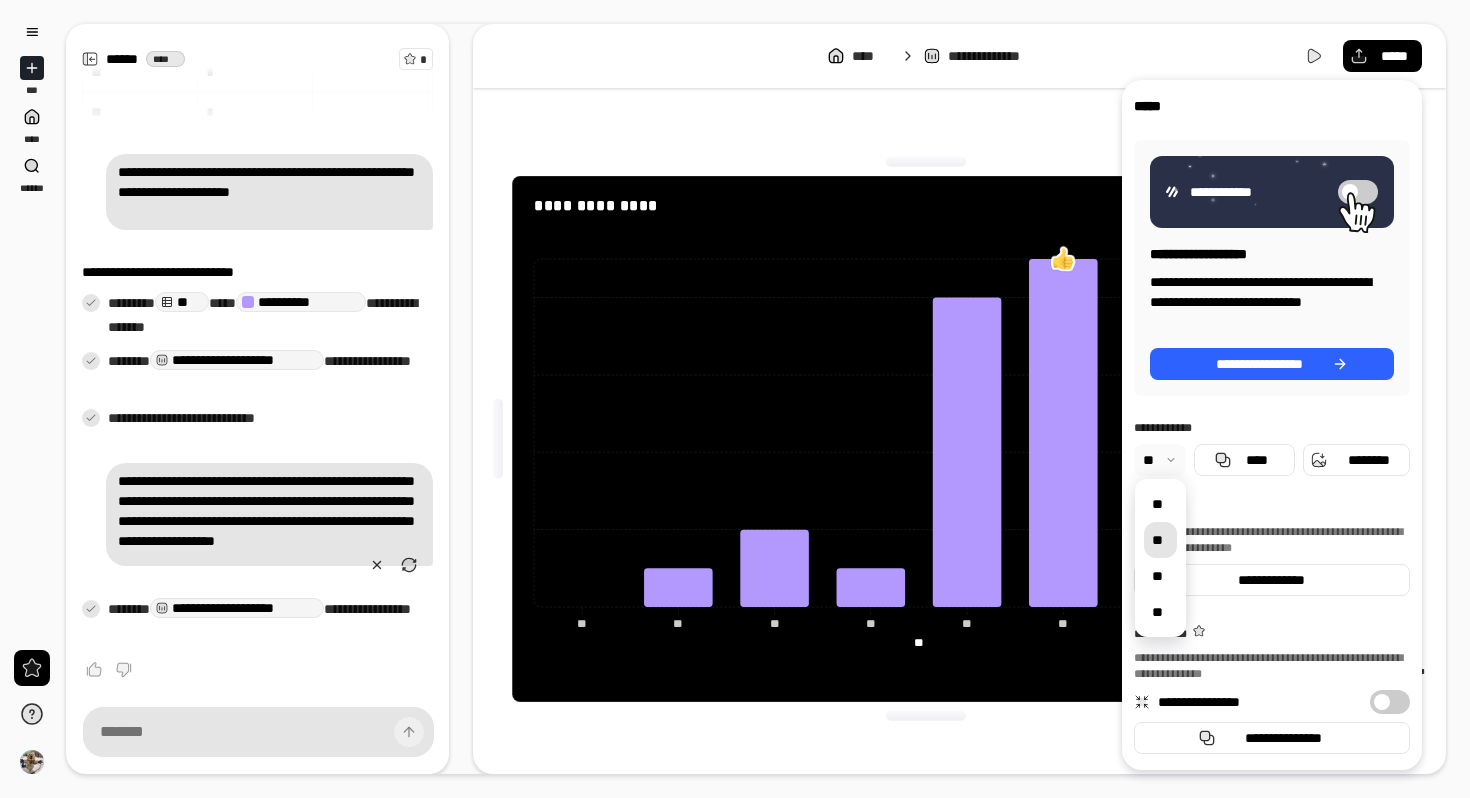 click on "**" at bounding box center [1160, 540] 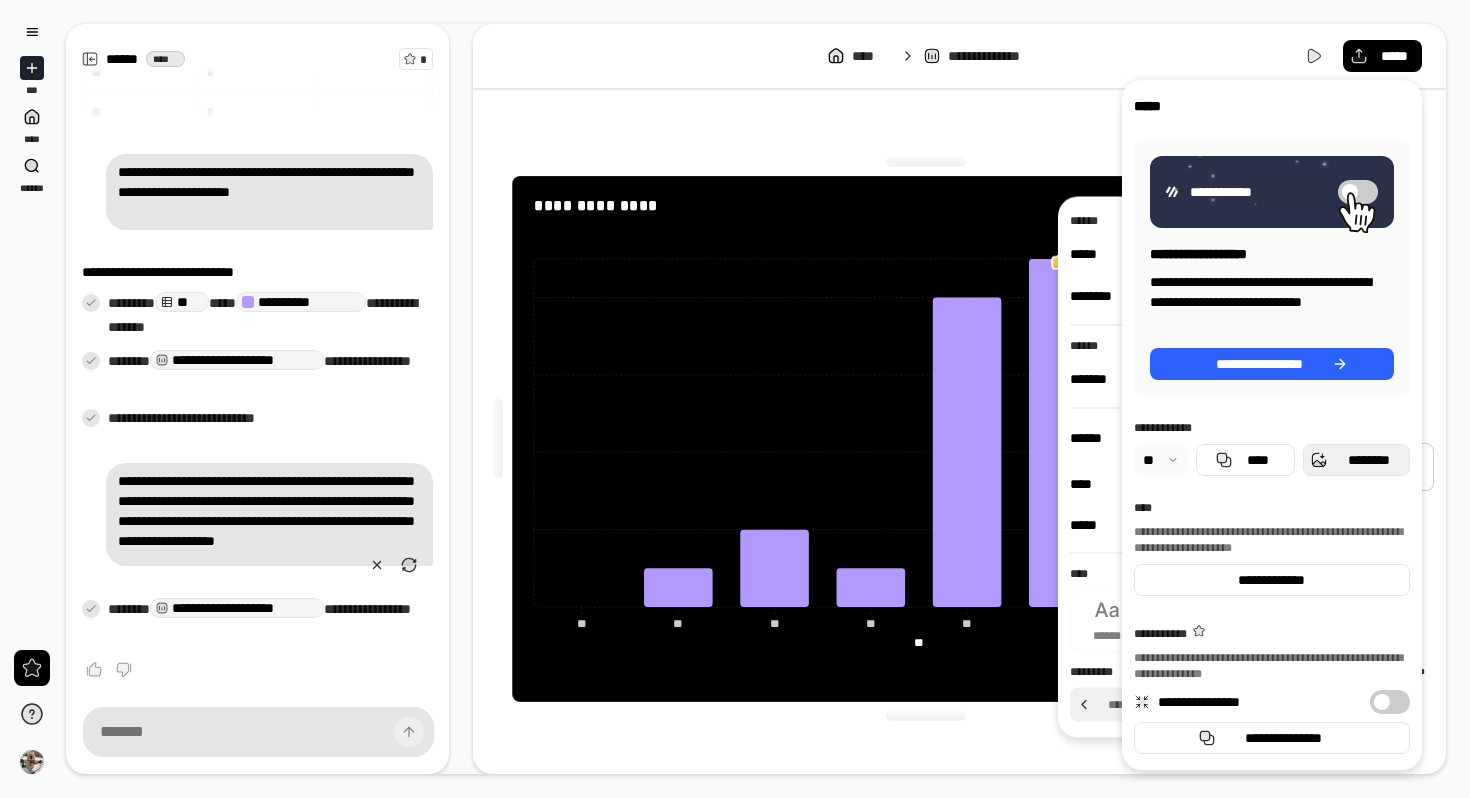 click on "********" at bounding box center [1368, 460] 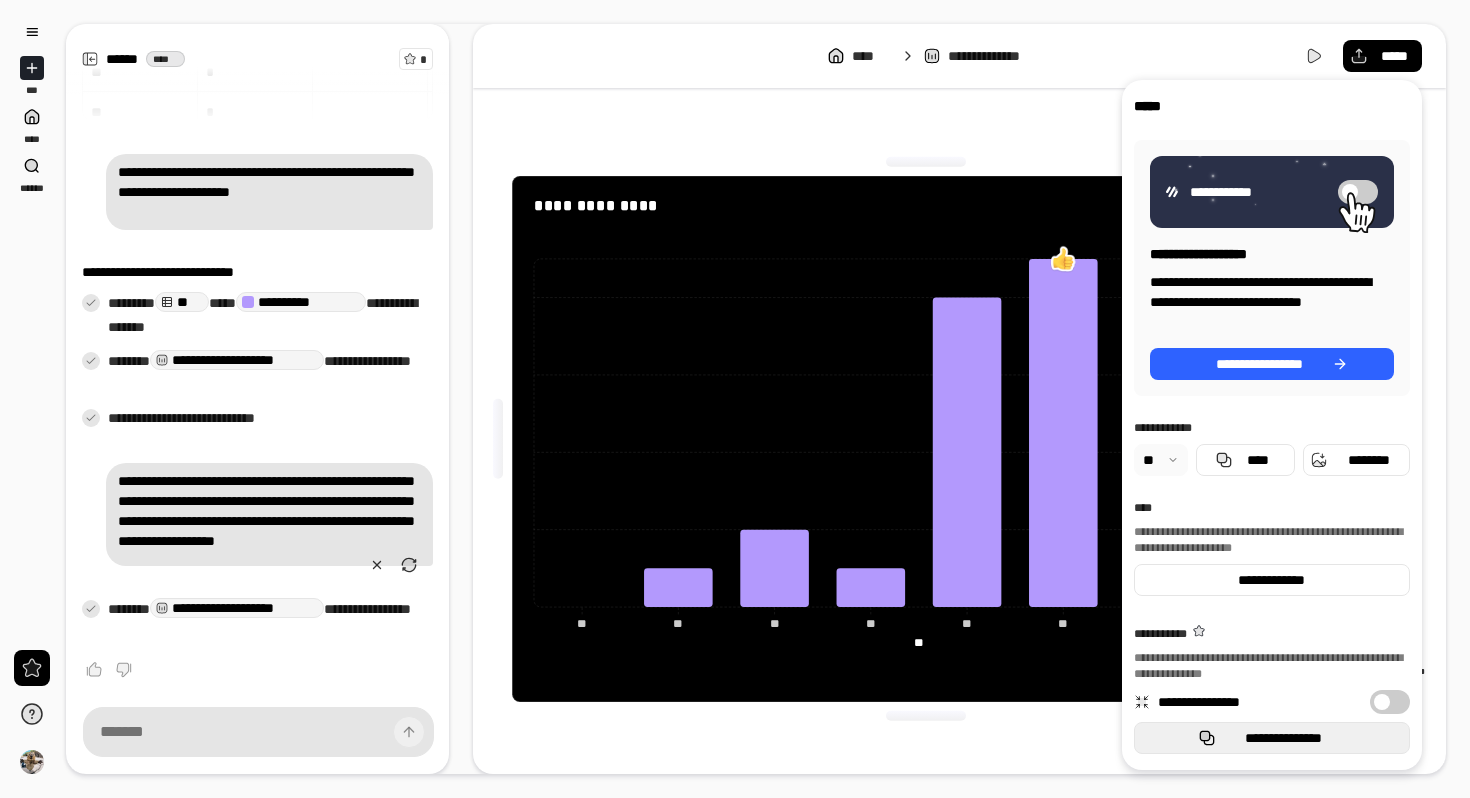 click on "**********" at bounding box center (1284, 738) 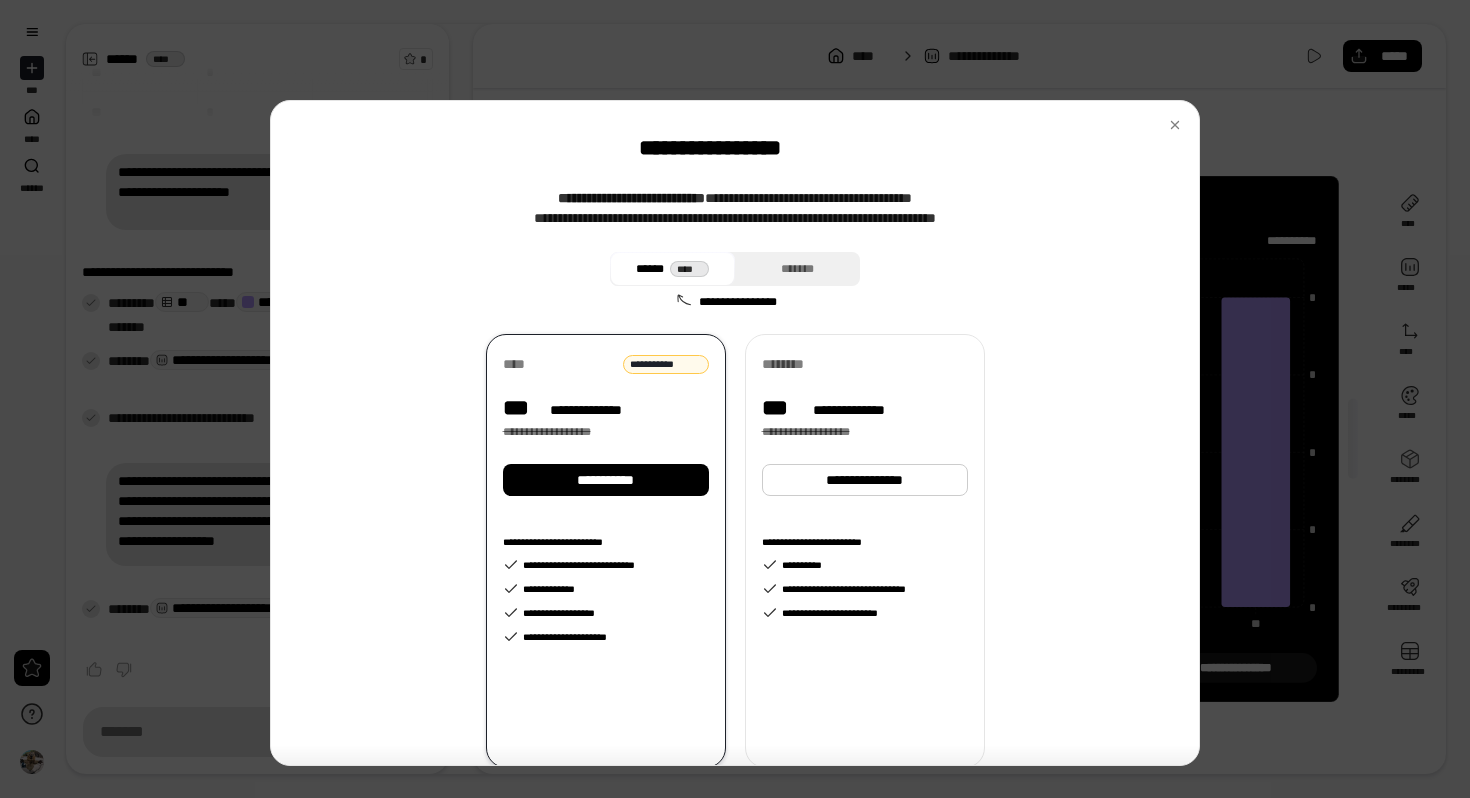 click on "**********" at bounding box center [735, 458] 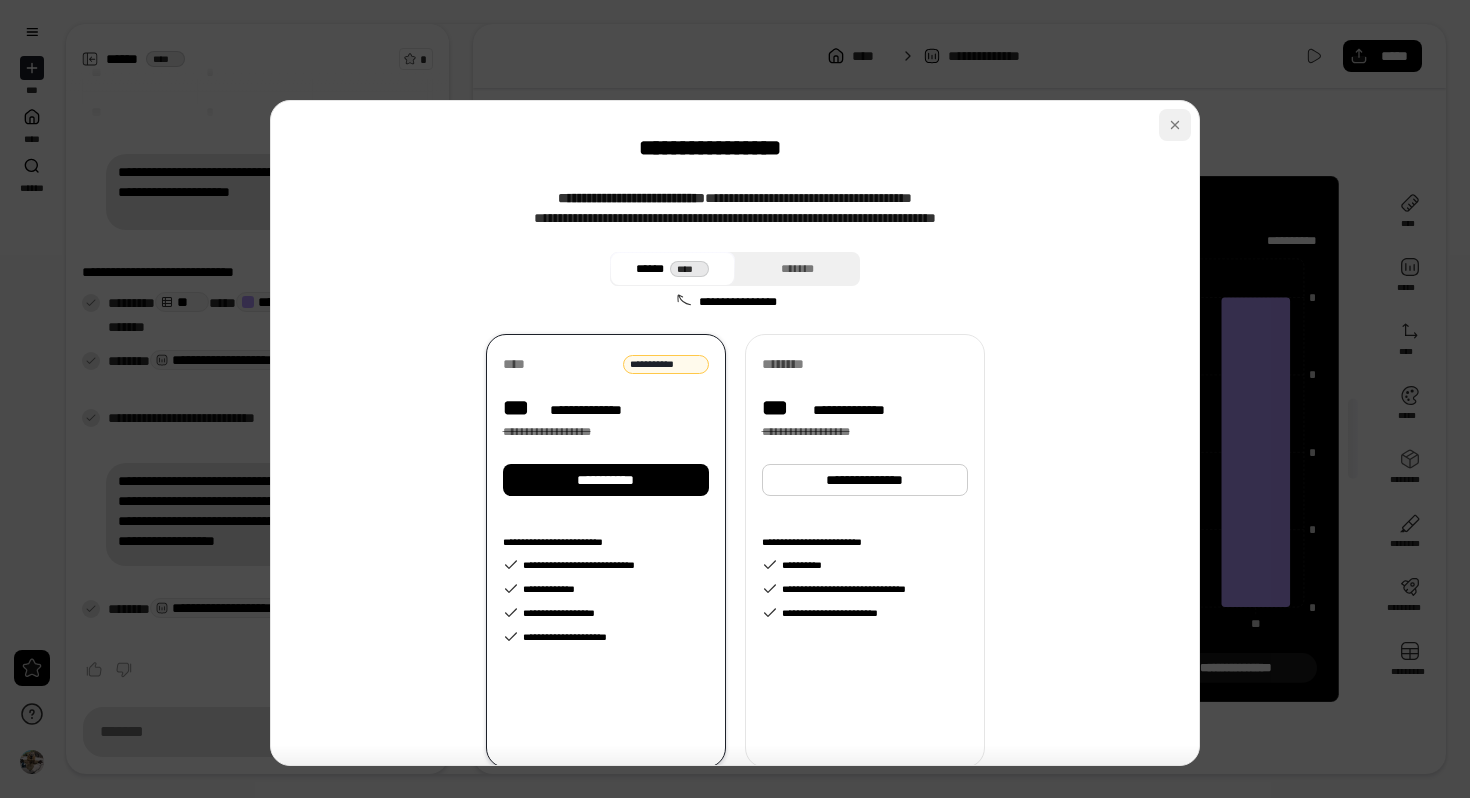 click at bounding box center (1175, 125) 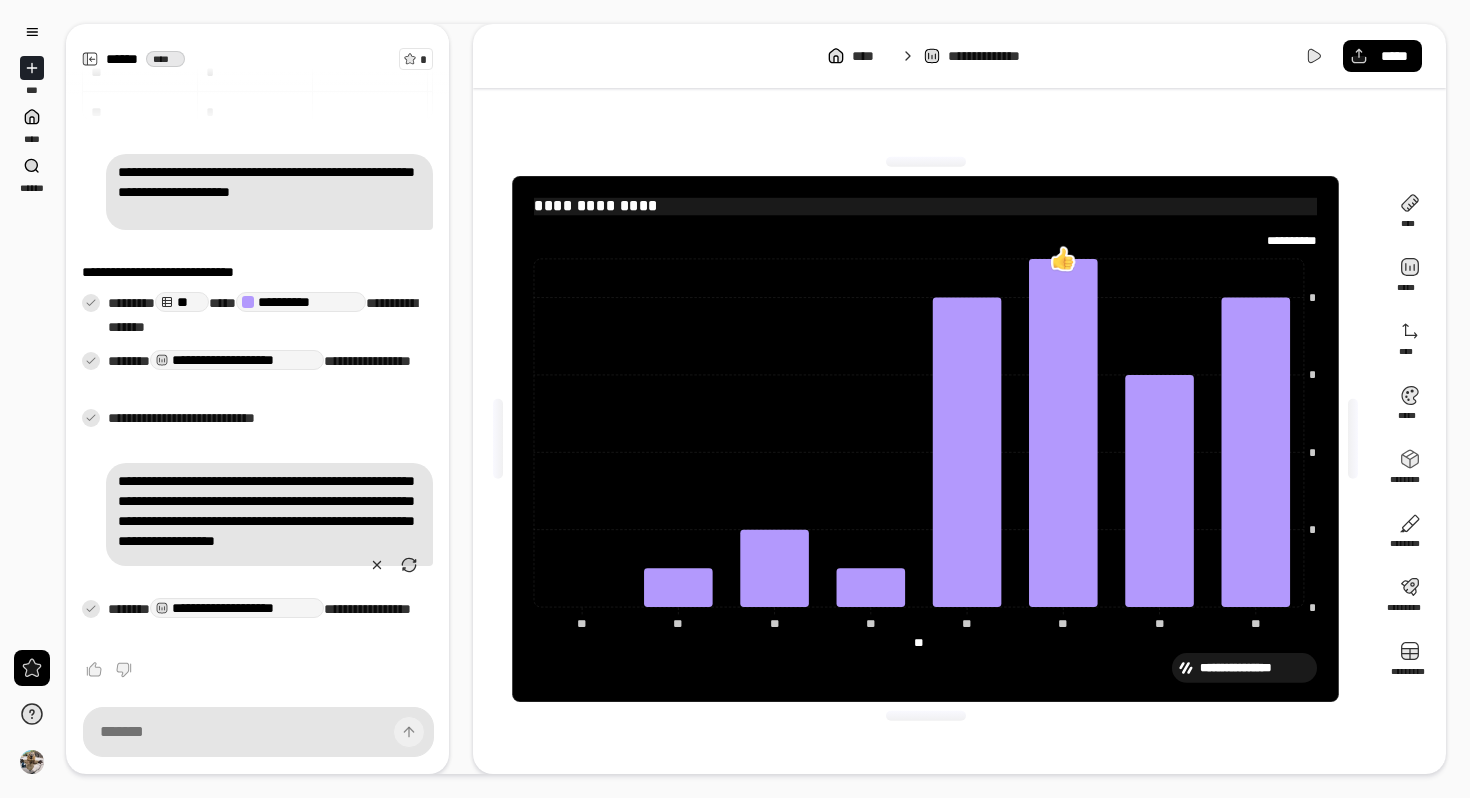 click on "**********" at bounding box center (925, 206) 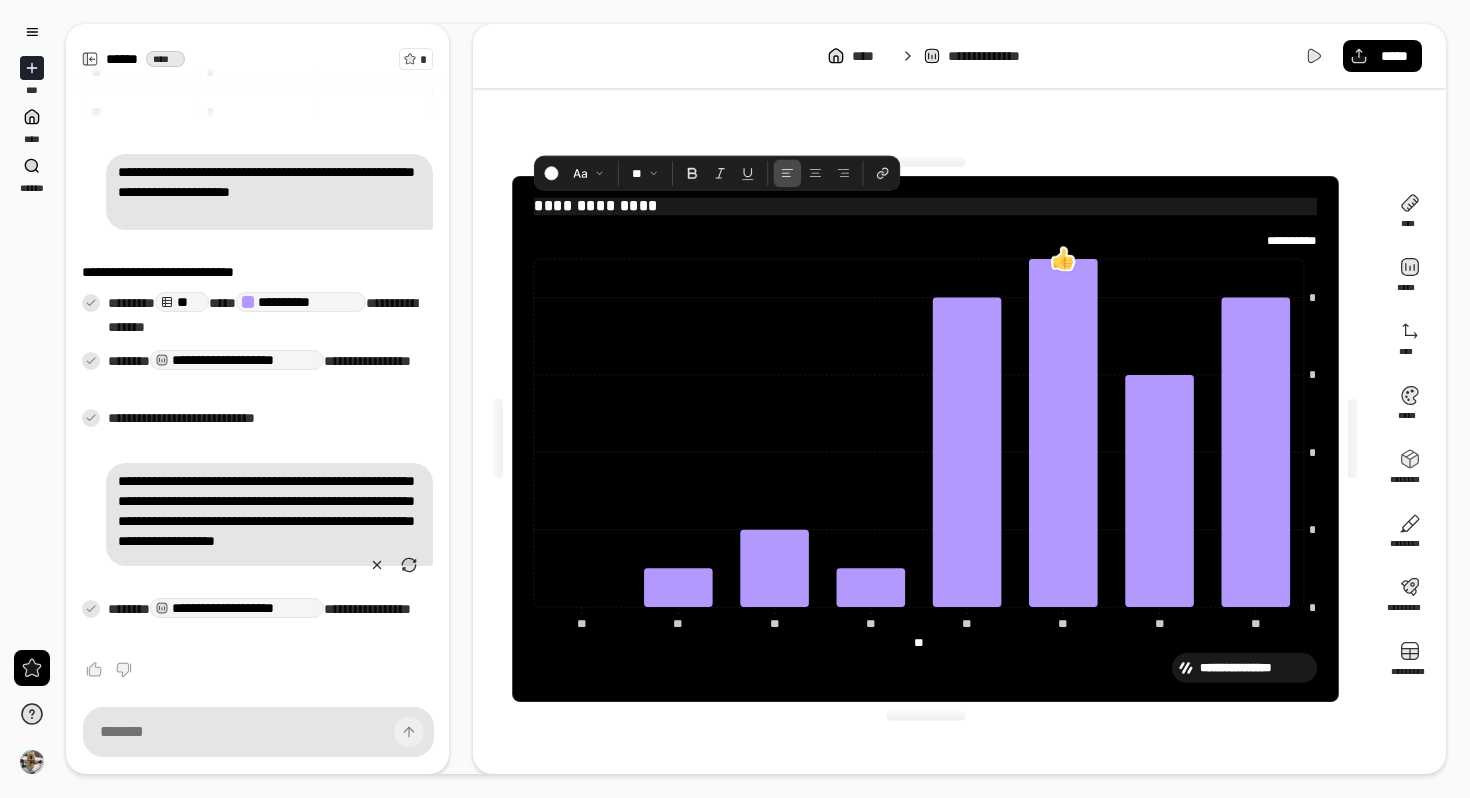 click on "**********" at bounding box center [925, 206] 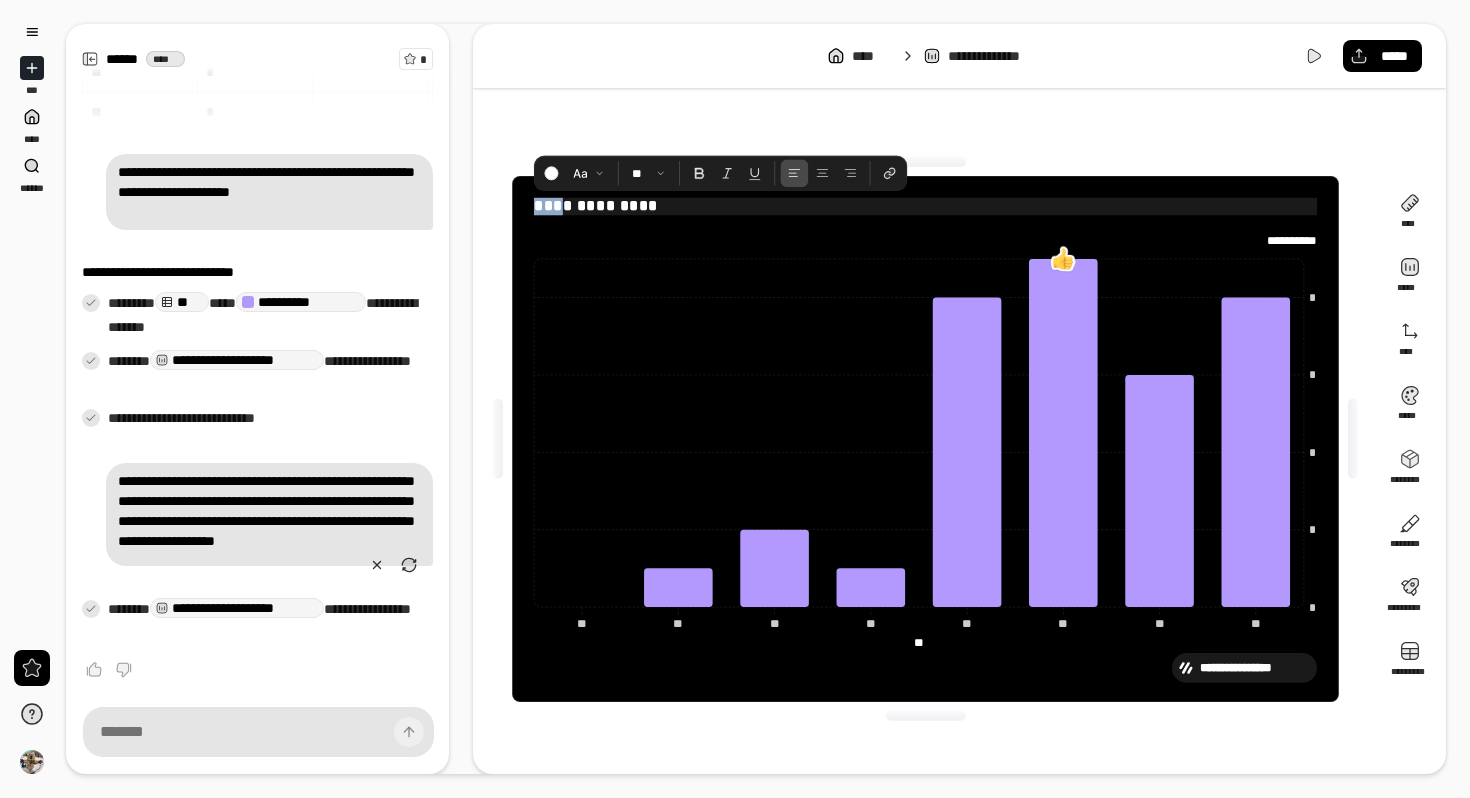 click on "**********" at bounding box center [925, 206] 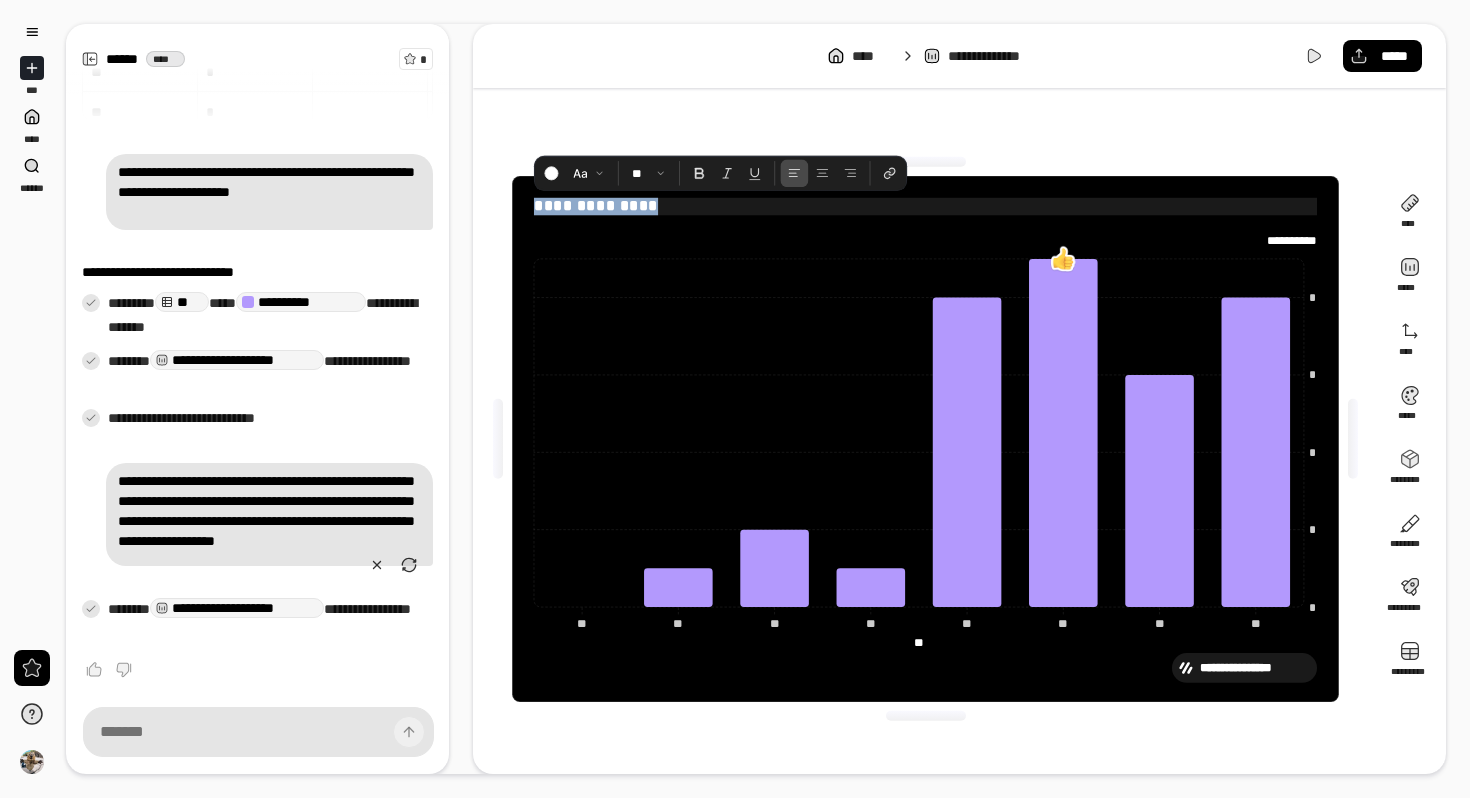 copy on "**********" 